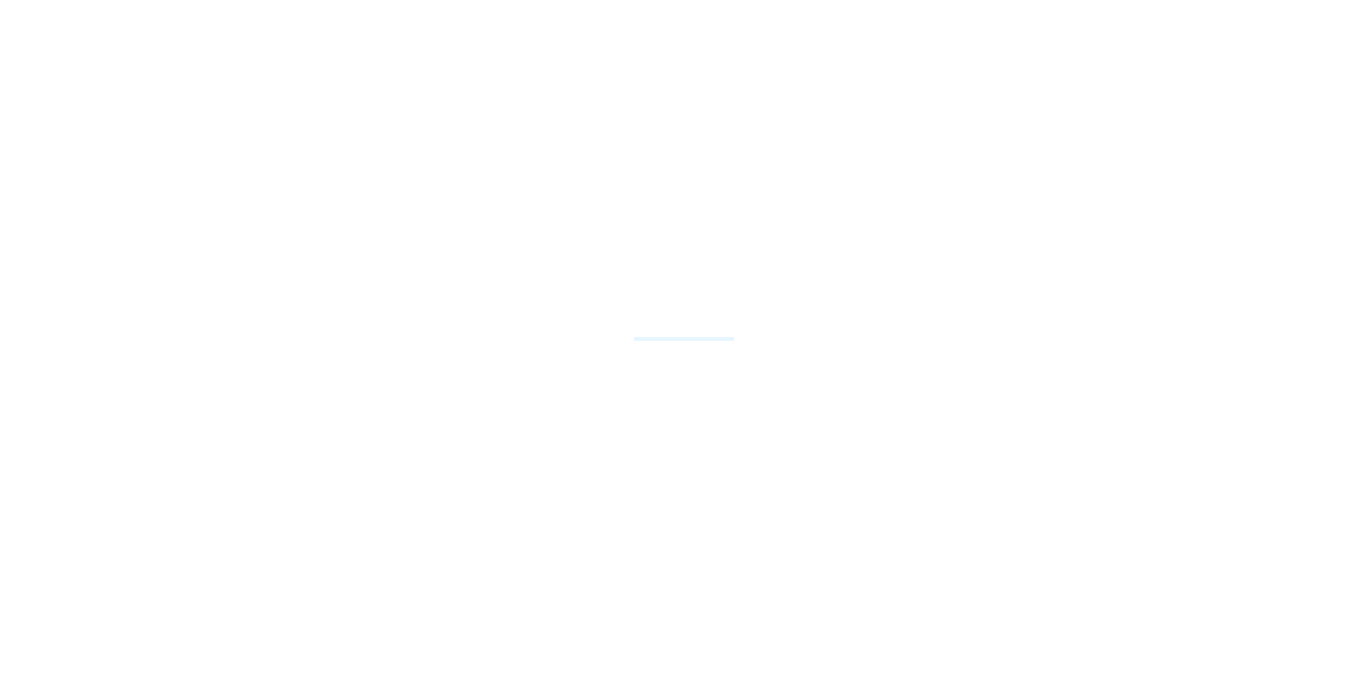 scroll, scrollTop: 0, scrollLeft: 0, axis: both 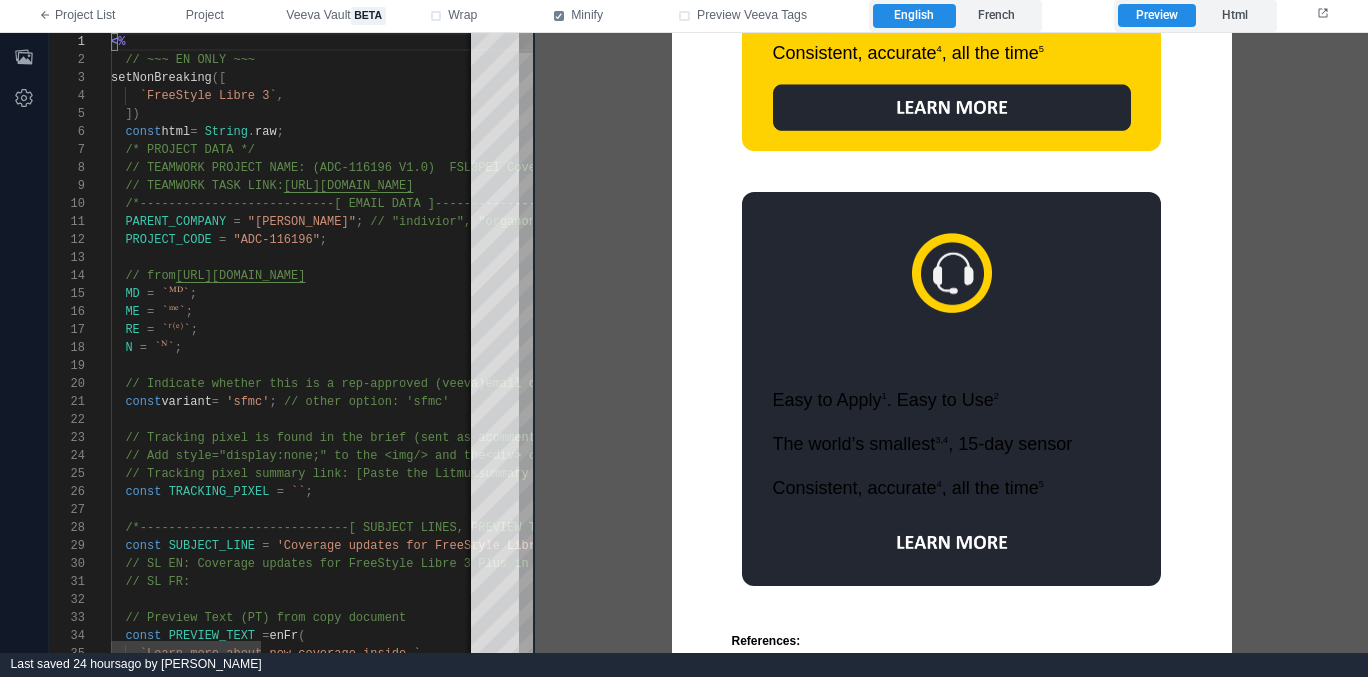 click on ";" at bounding box center [308, 492] 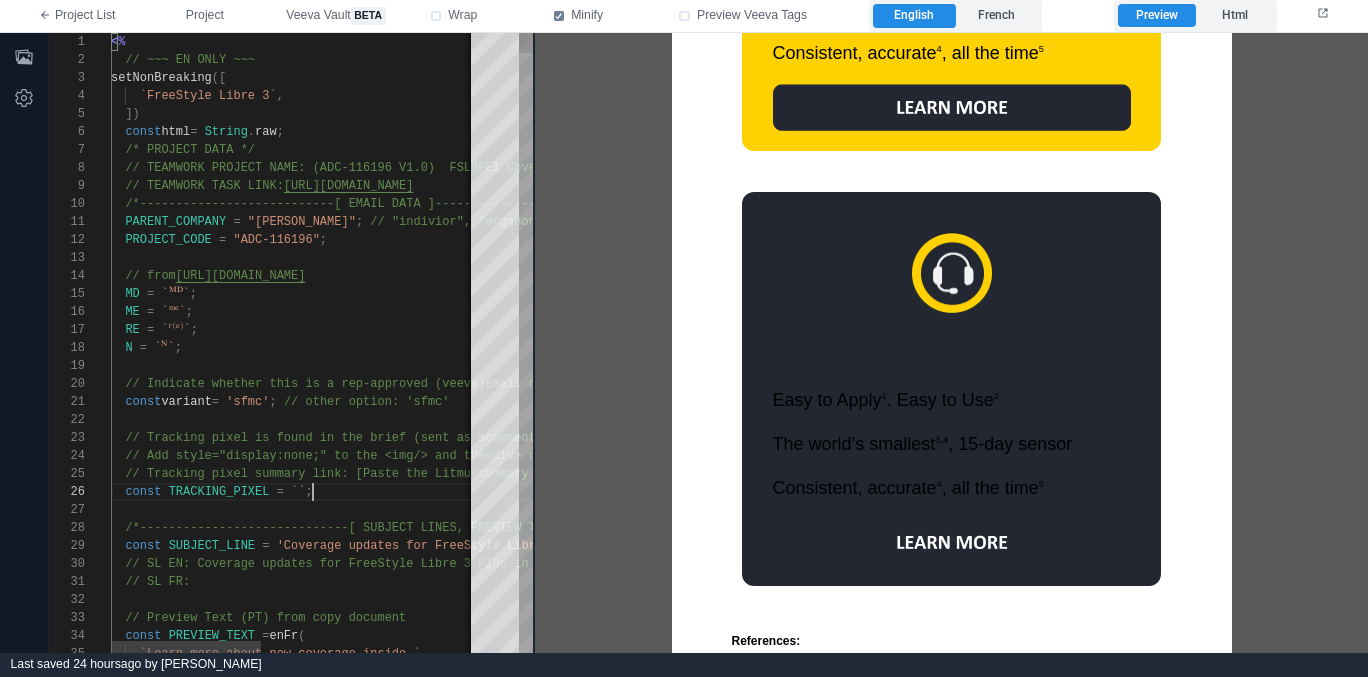 scroll, scrollTop: 90, scrollLeft: 202, axis: both 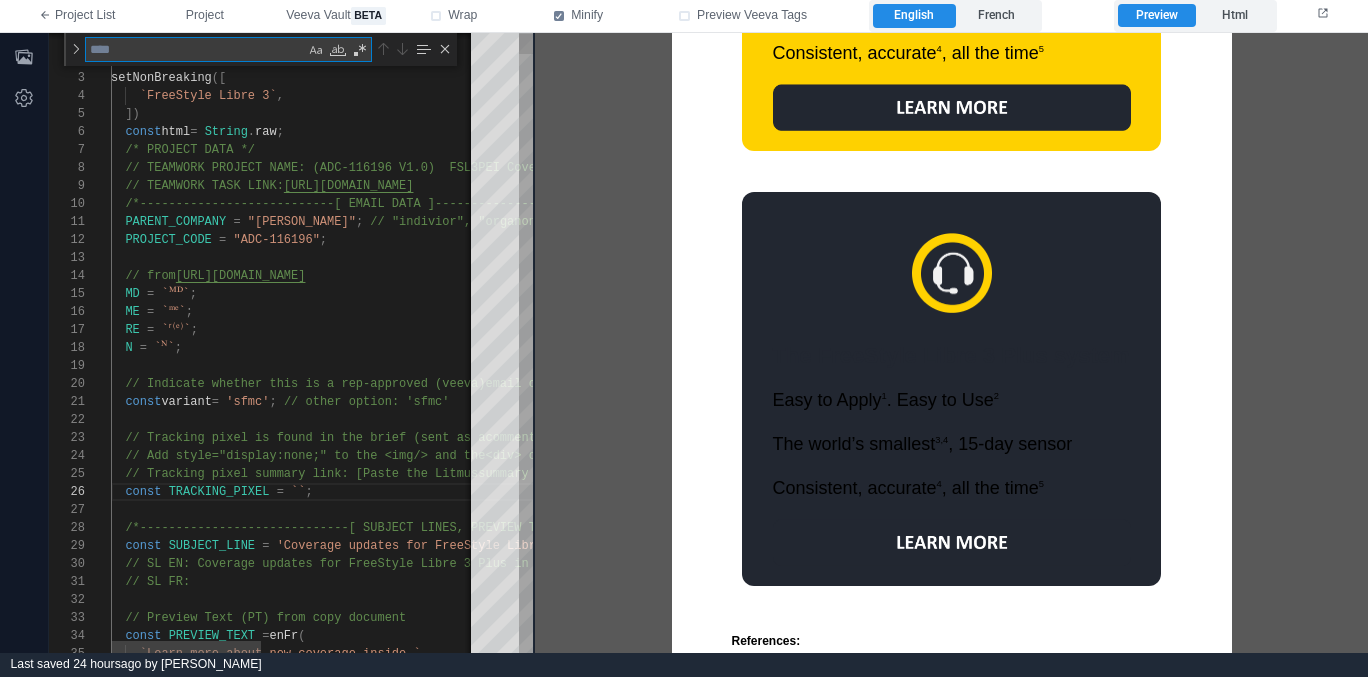 type on "*" 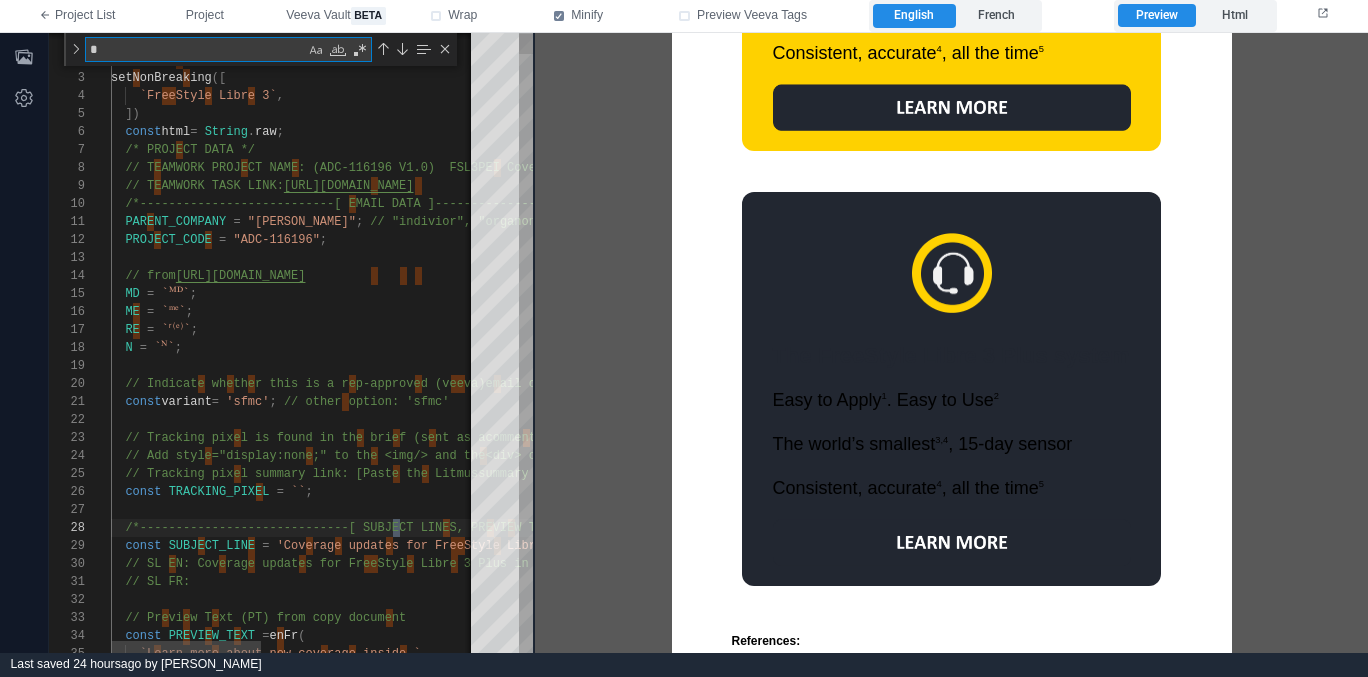 type on "**********" 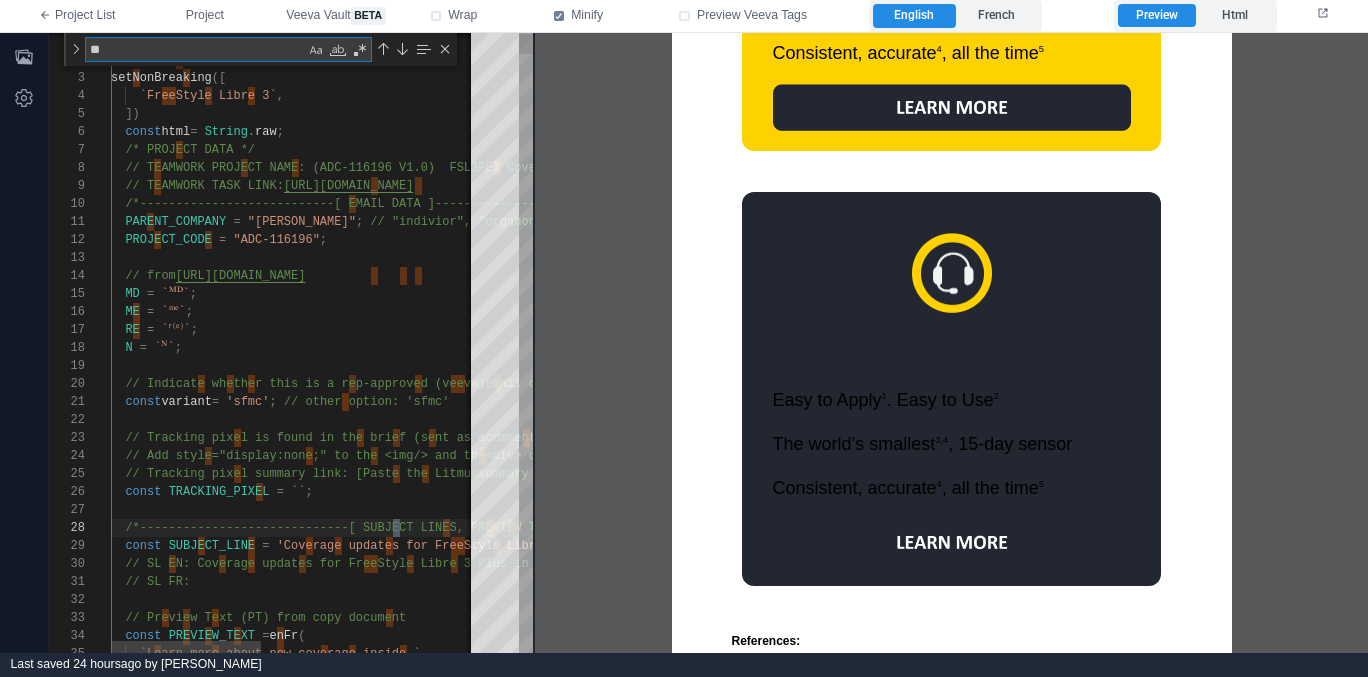 type on "**********" 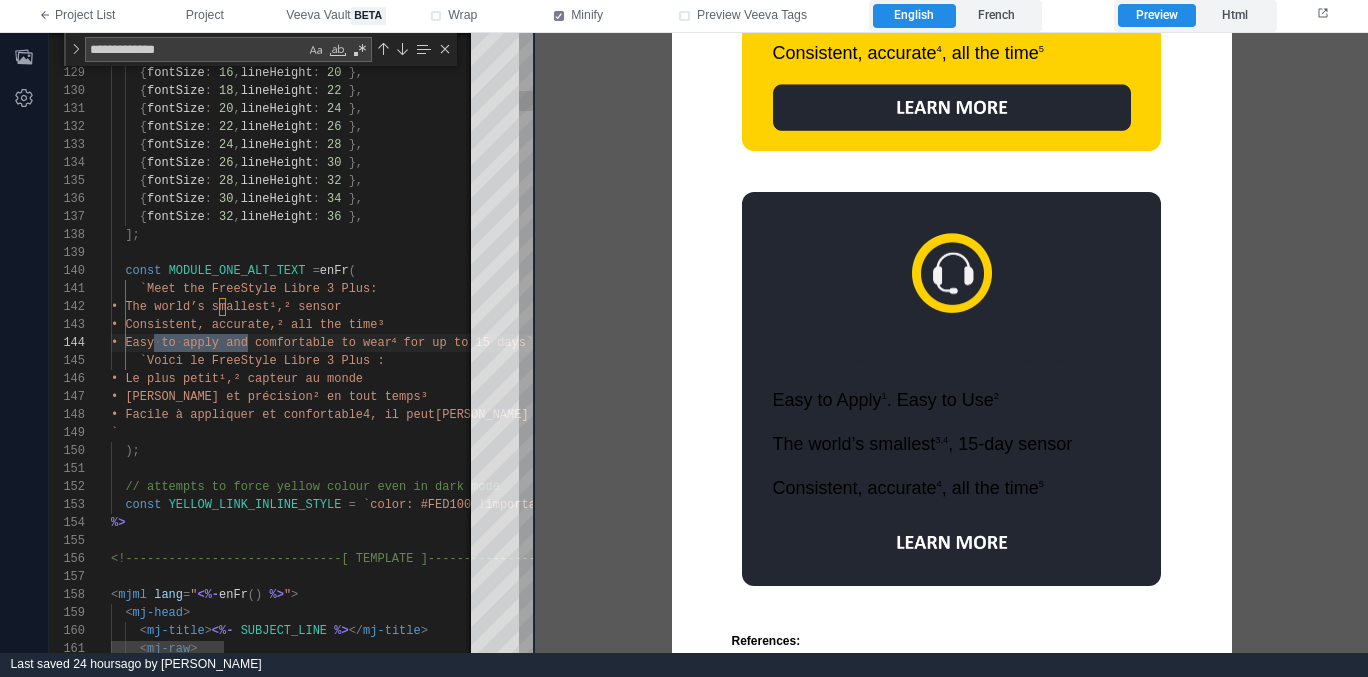 scroll, scrollTop: 180, scrollLeft: 137, axis: both 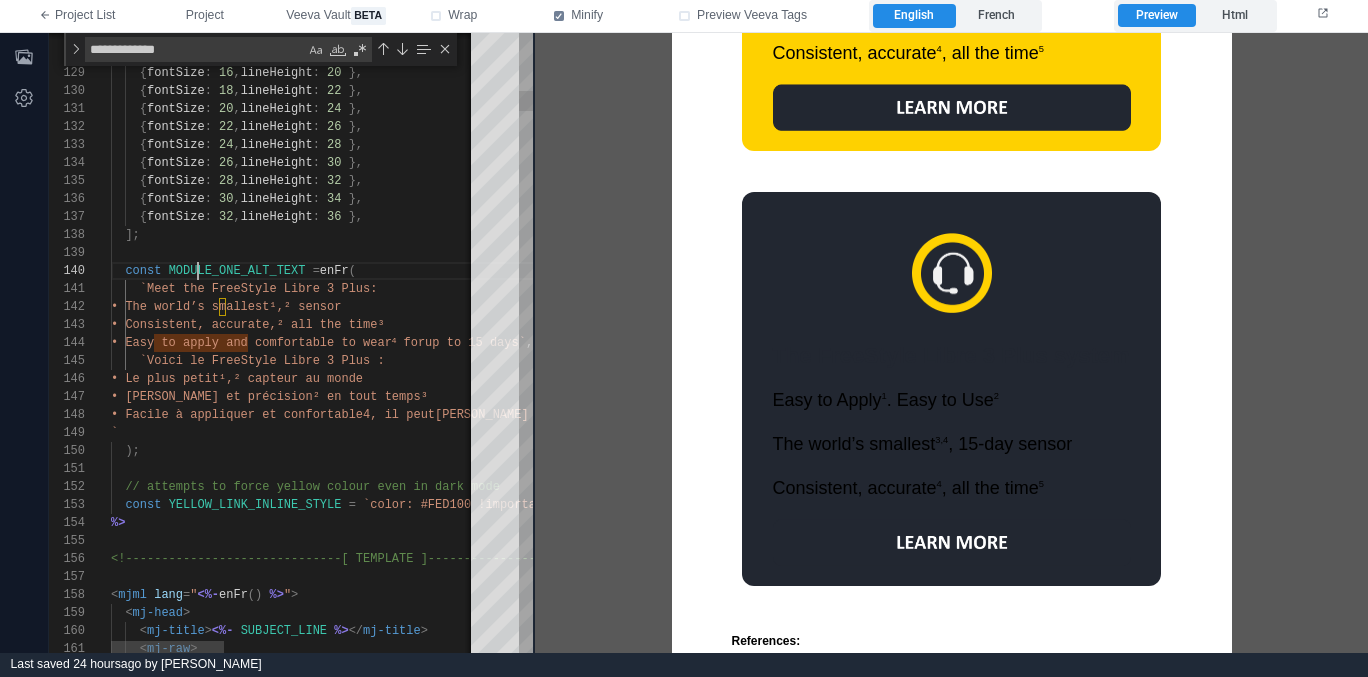 click on "MODULE_ONE_ALT_TEXT" at bounding box center [237, 271] 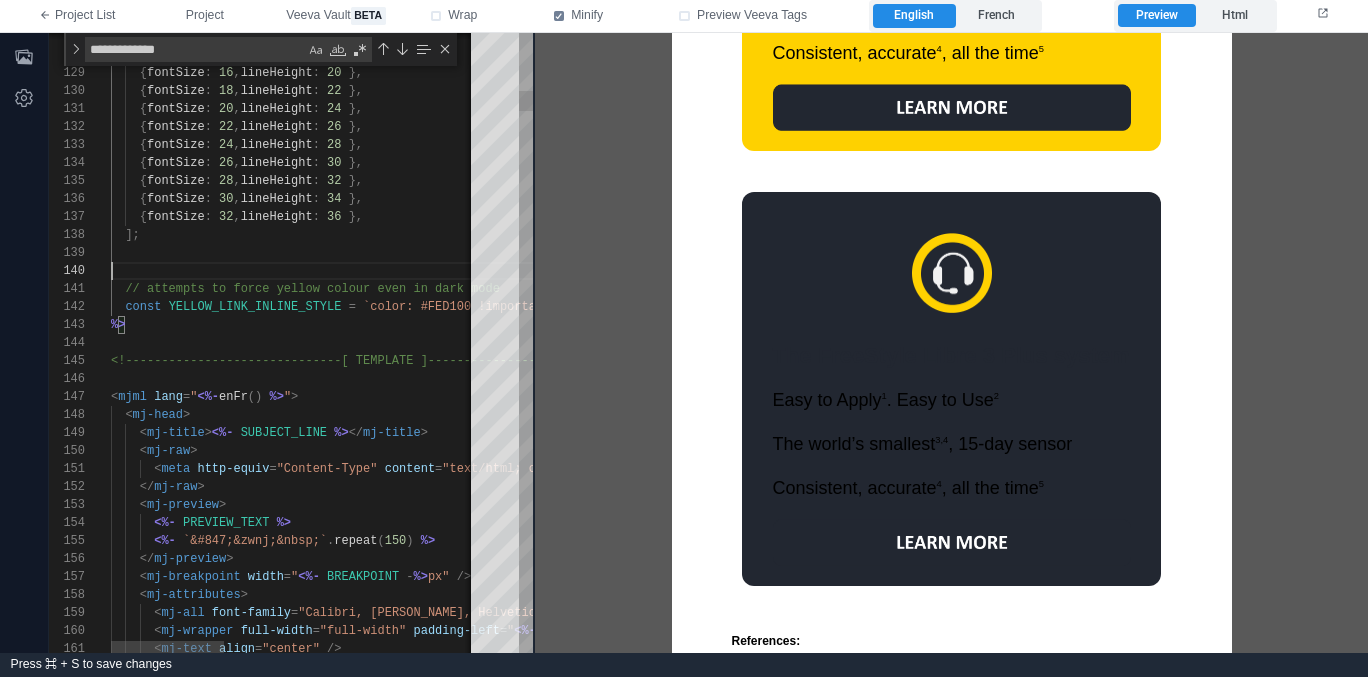 scroll, scrollTop: 144, scrollLeft: 0, axis: vertical 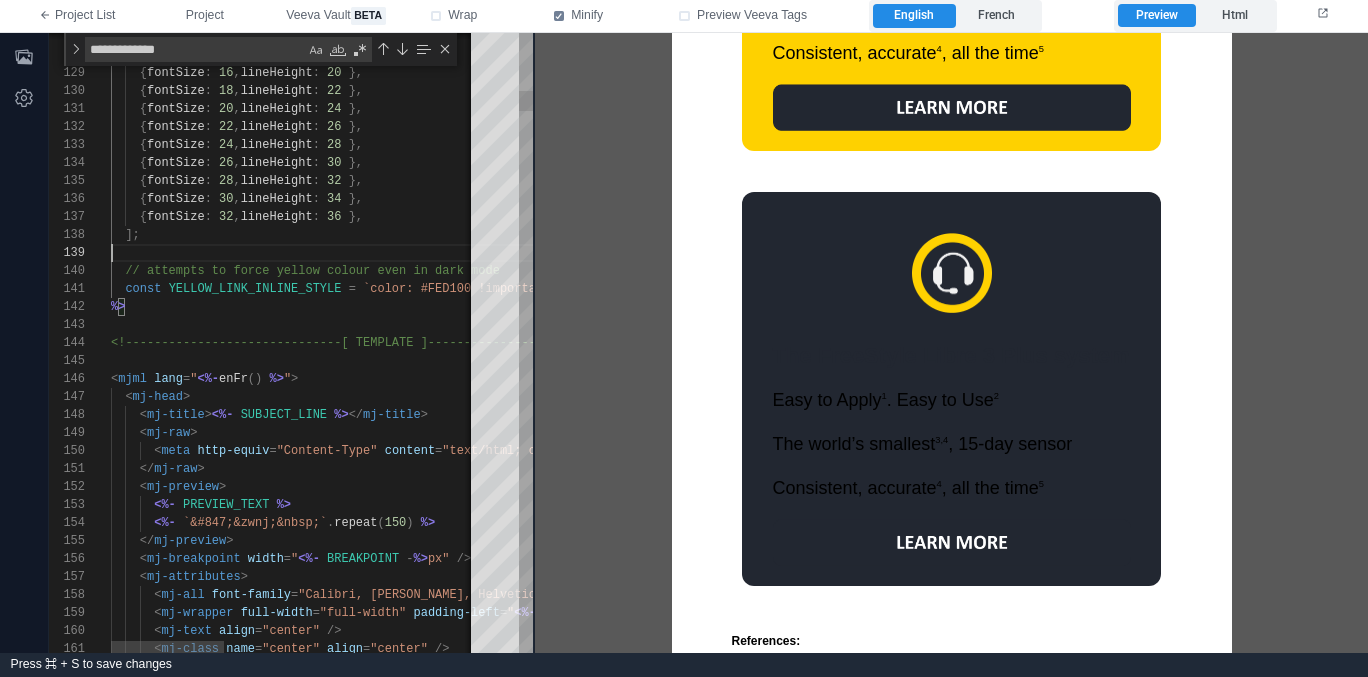 click on "%>" at bounding box center (703, 307) 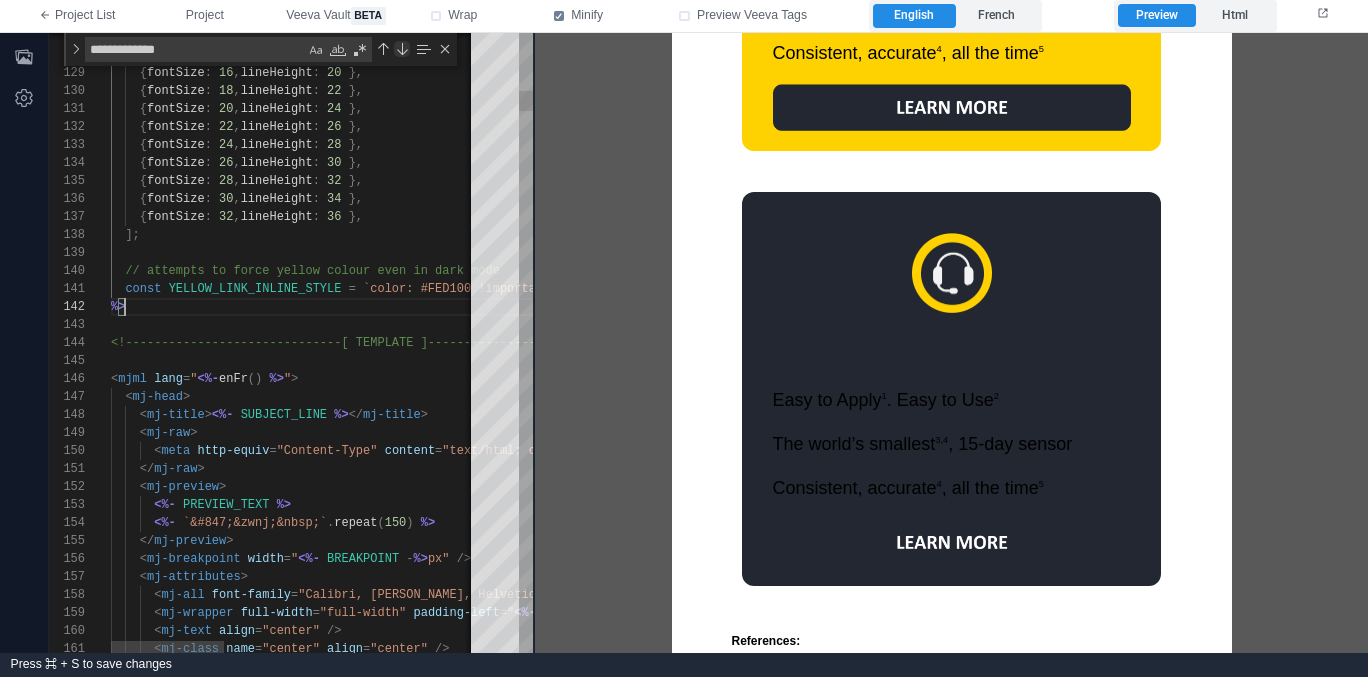 click at bounding box center (402, 49) 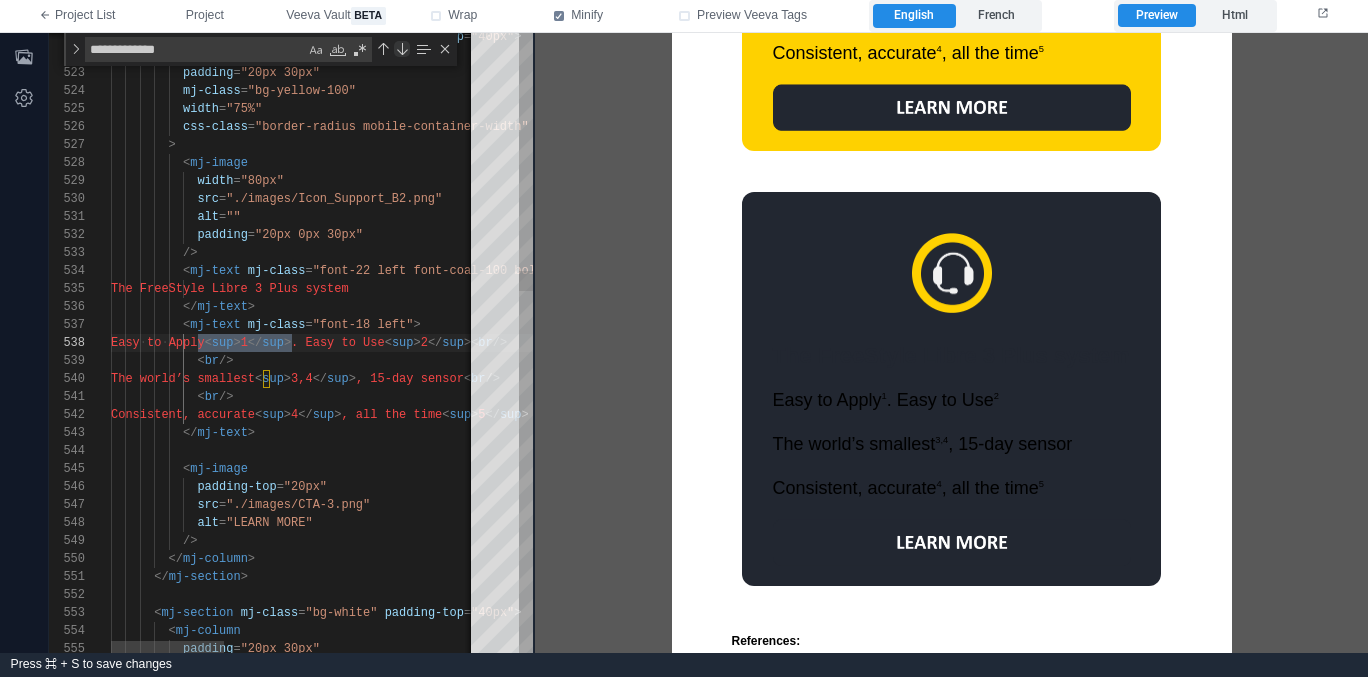 scroll, scrollTop: 0, scrollLeft: 181, axis: horizontal 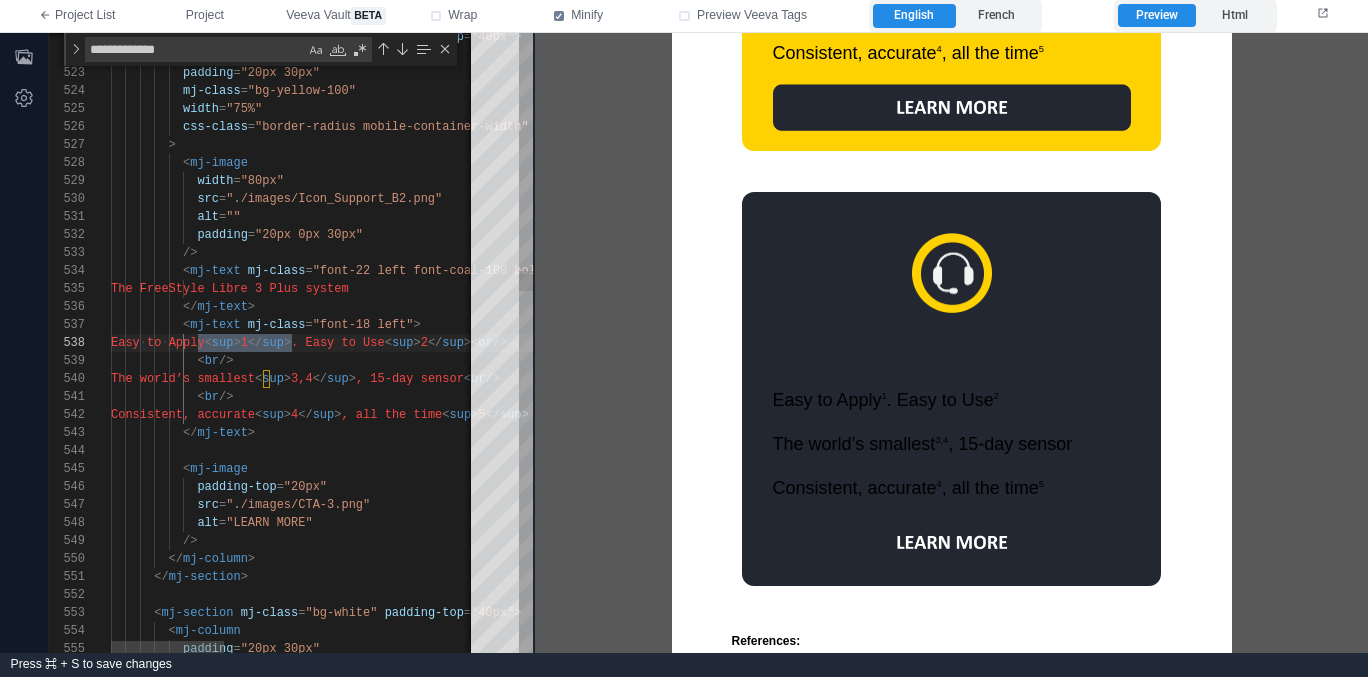 click on "</ mj-text >" at bounding box center [703, 433] 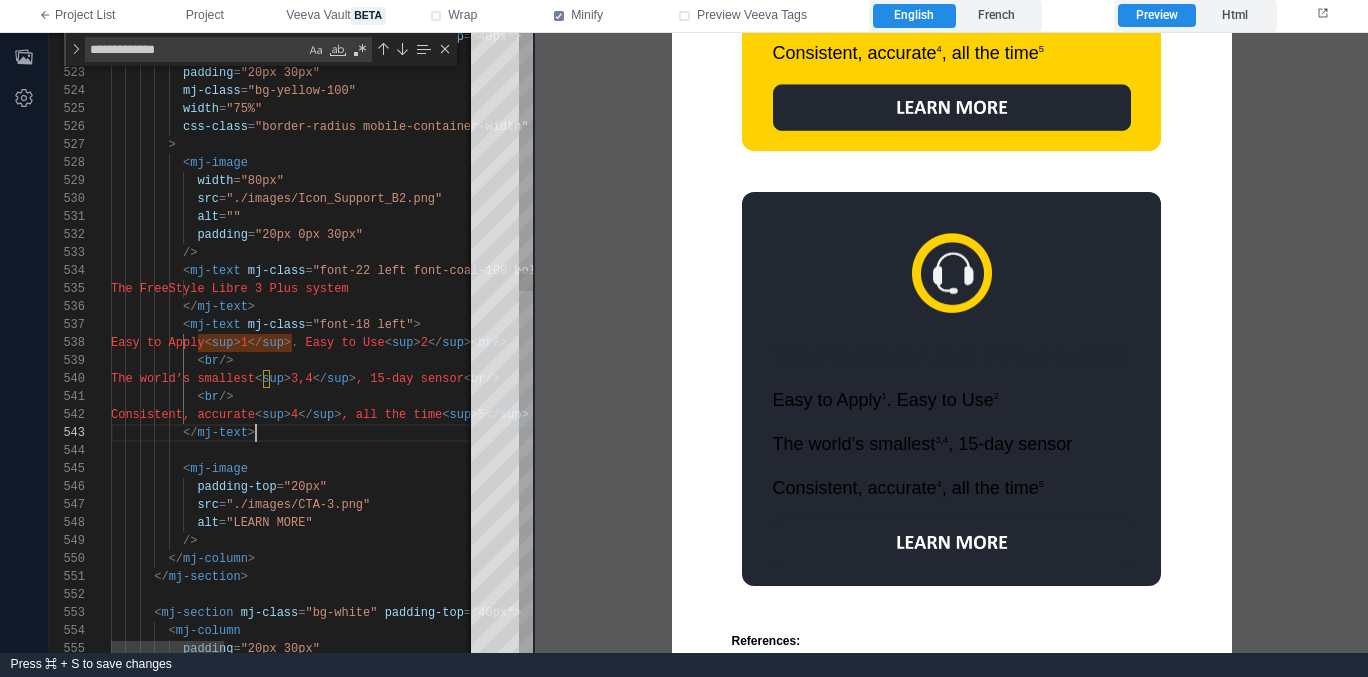 scroll, scrollTop: 36, scrollLeft: 145, axis: both 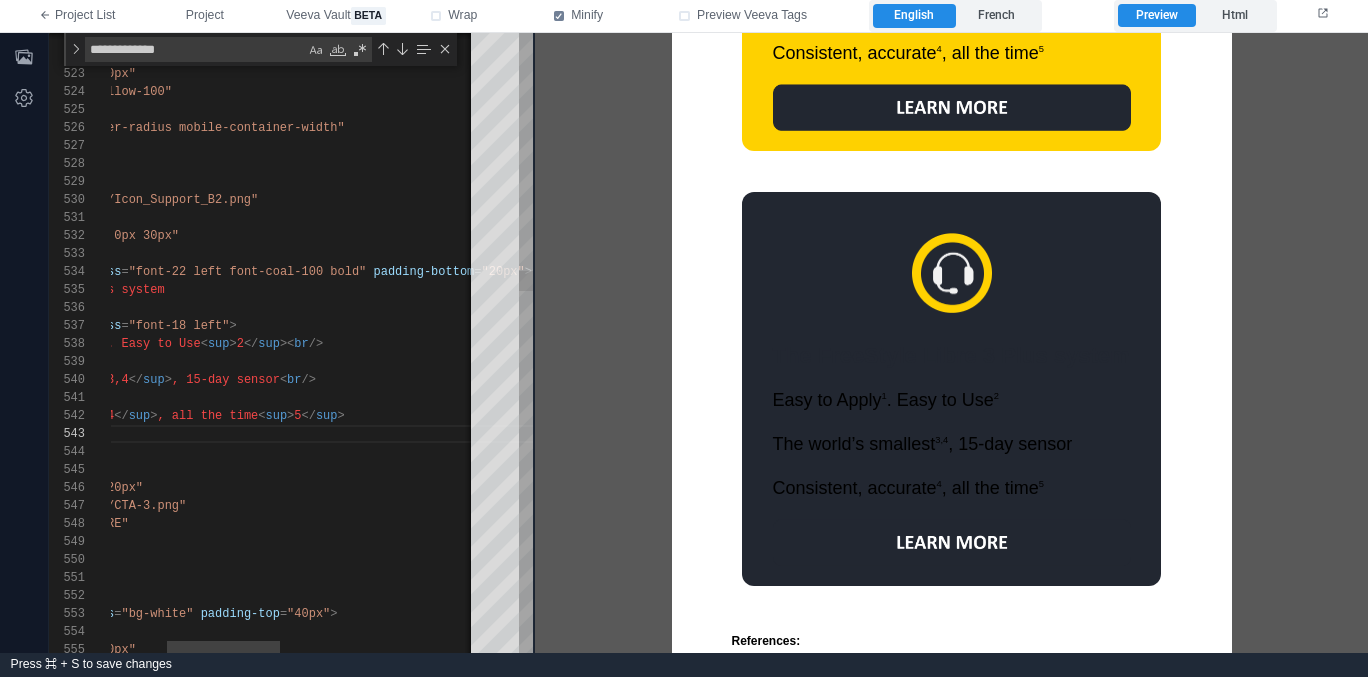 click on ""font-22 left font-coal-100 bold"" at bounding box center (248, 272) 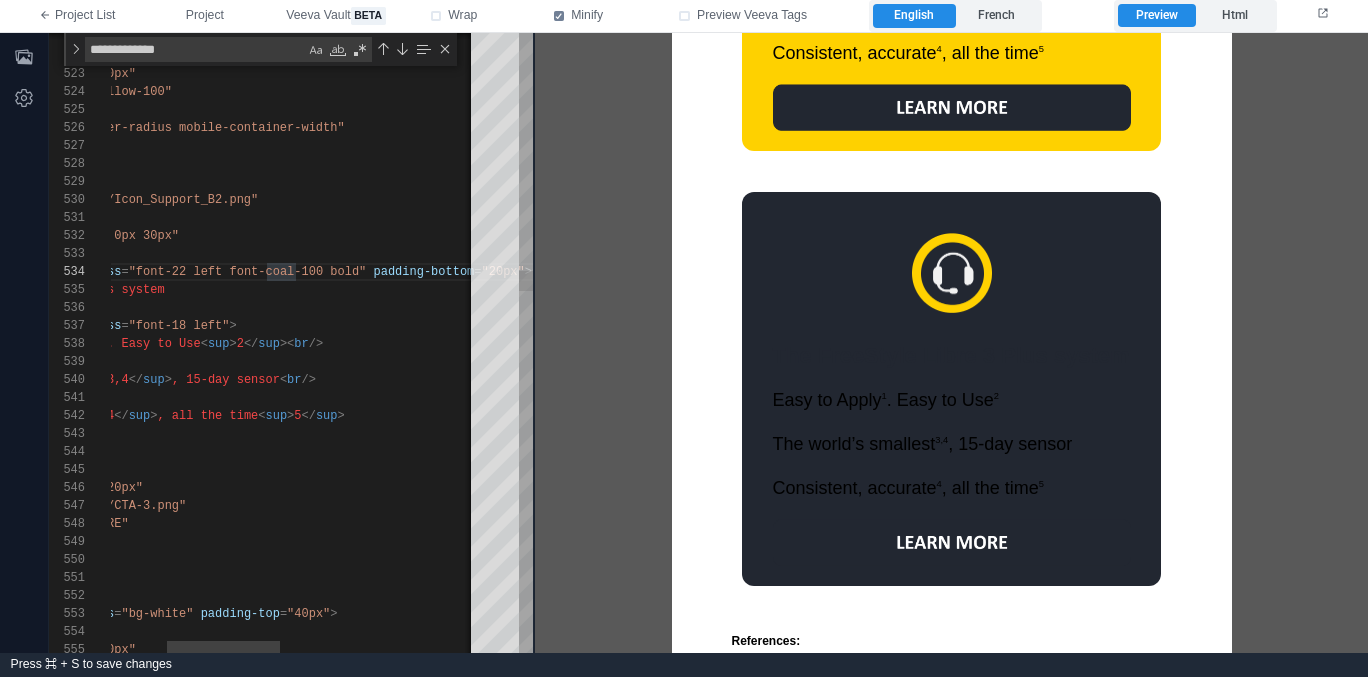 click on ""font-22 left font-coal-100 bold"" at bounding box center (248, 272) 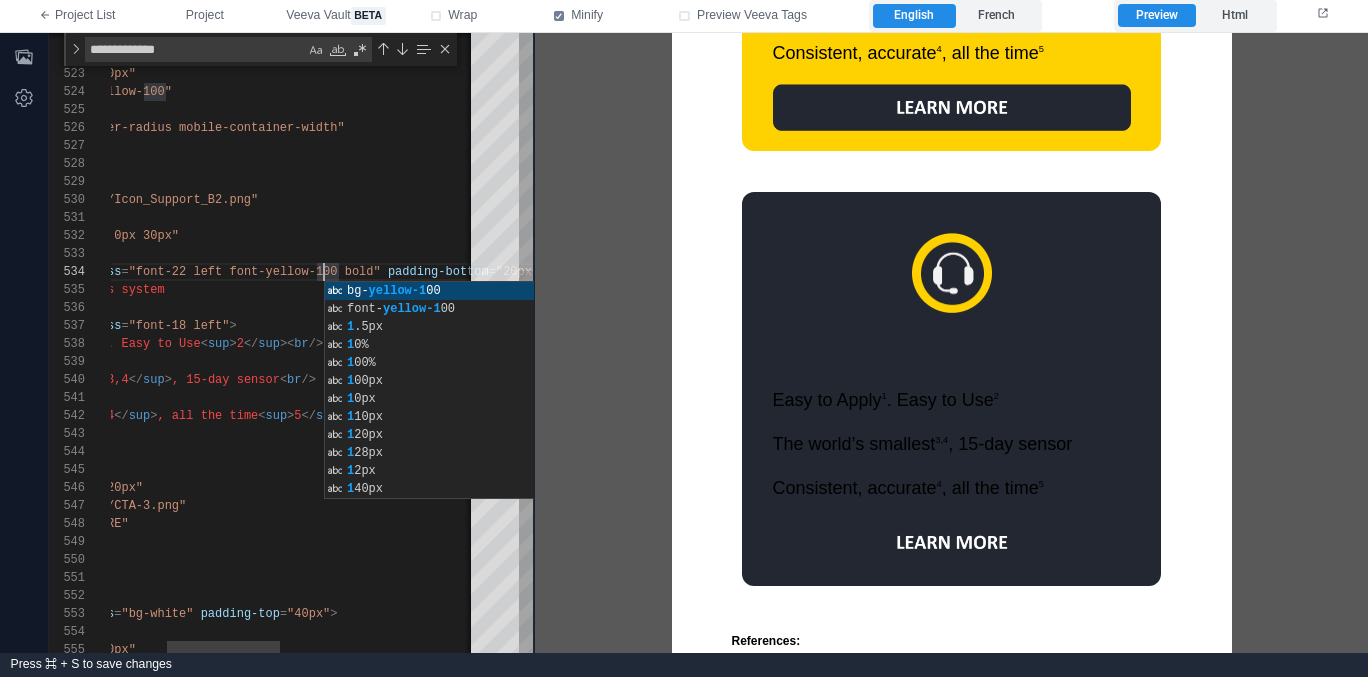 scroll, scrollTop: 54, scrollLeft: 397, axis: both 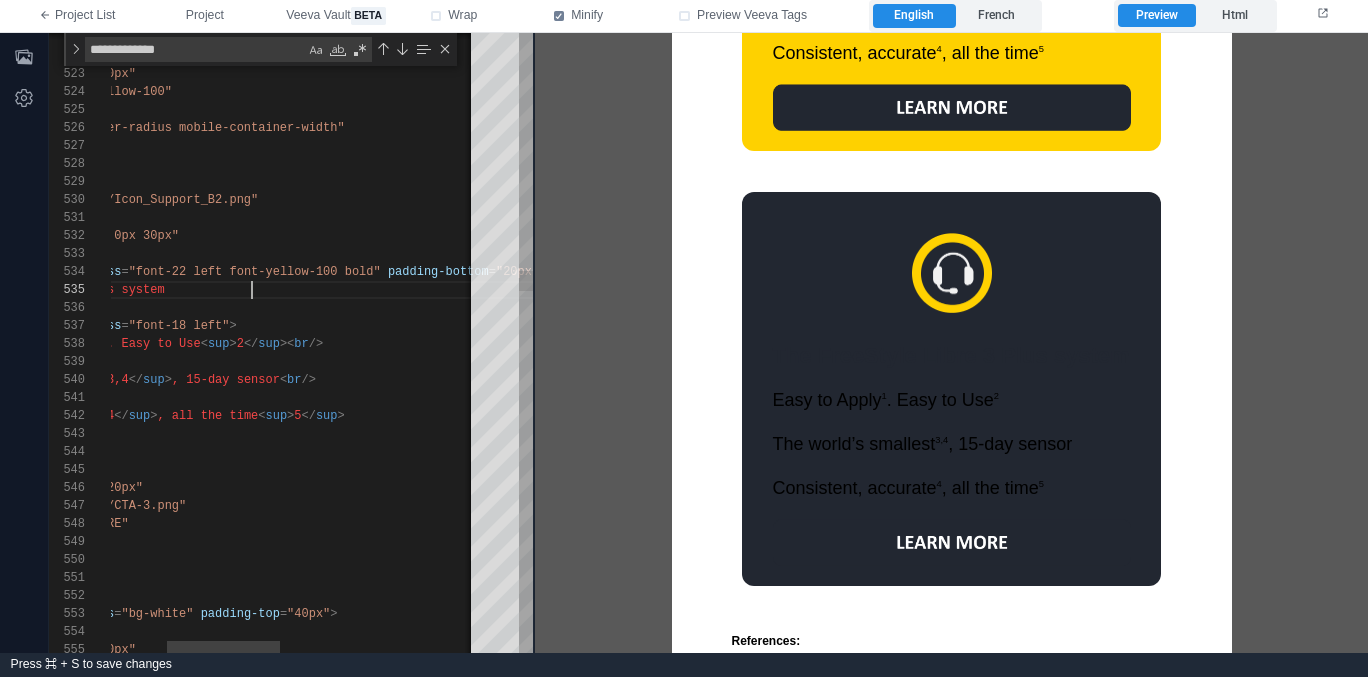 click on "</ mj-text >" at bounding box center (519, 308) 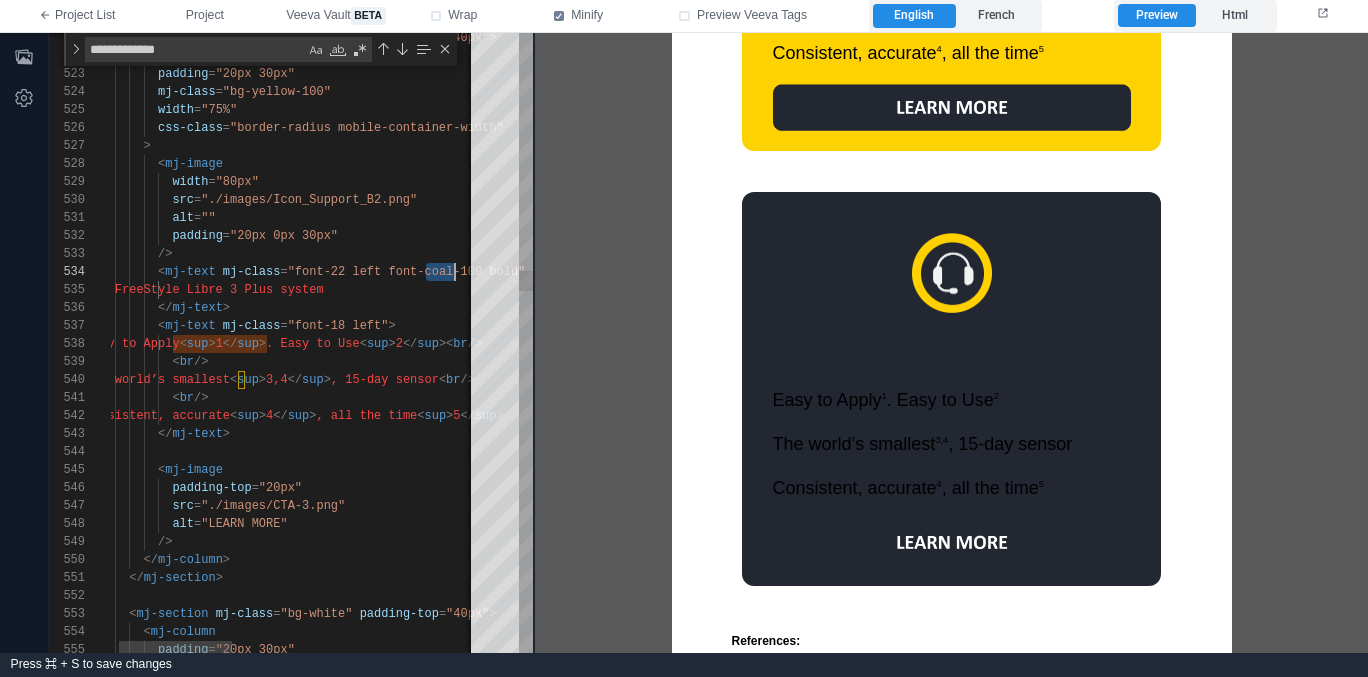 scroll, scrollTop: 54, scrollLeft: 369, axis: both 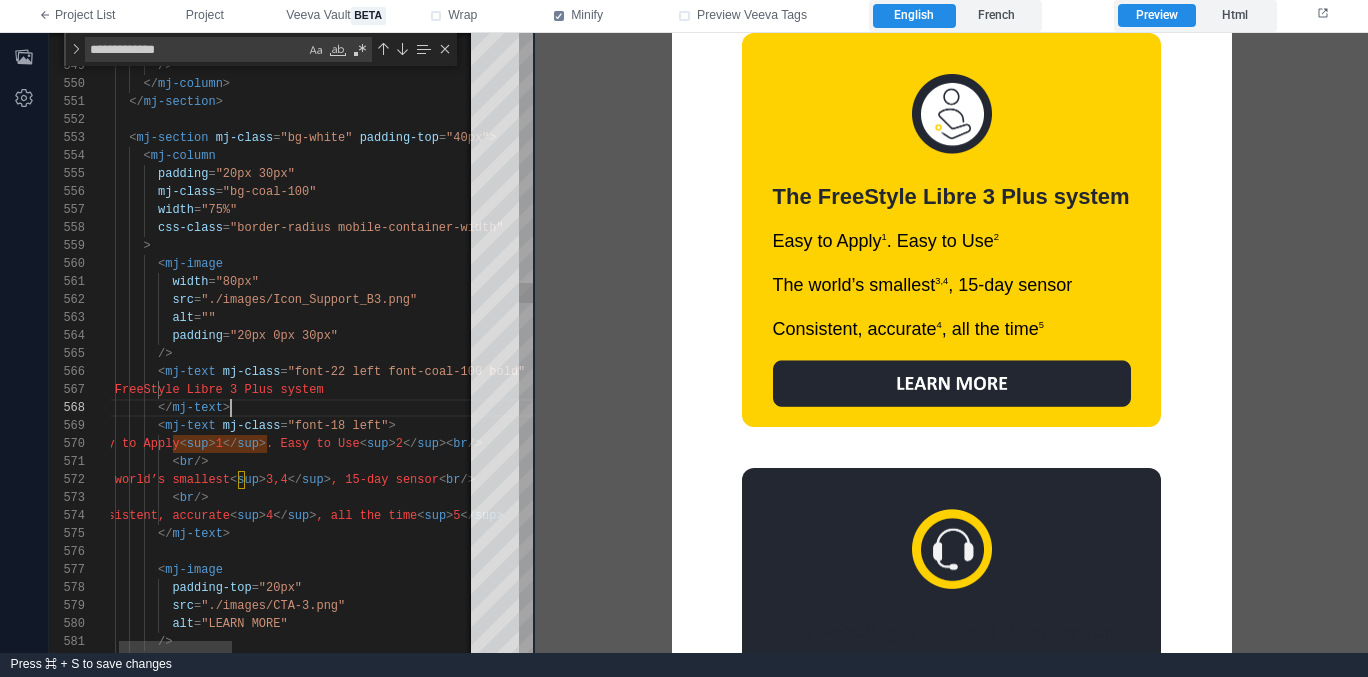 click on "</ mj-text >" at bounding box center [678, 408] 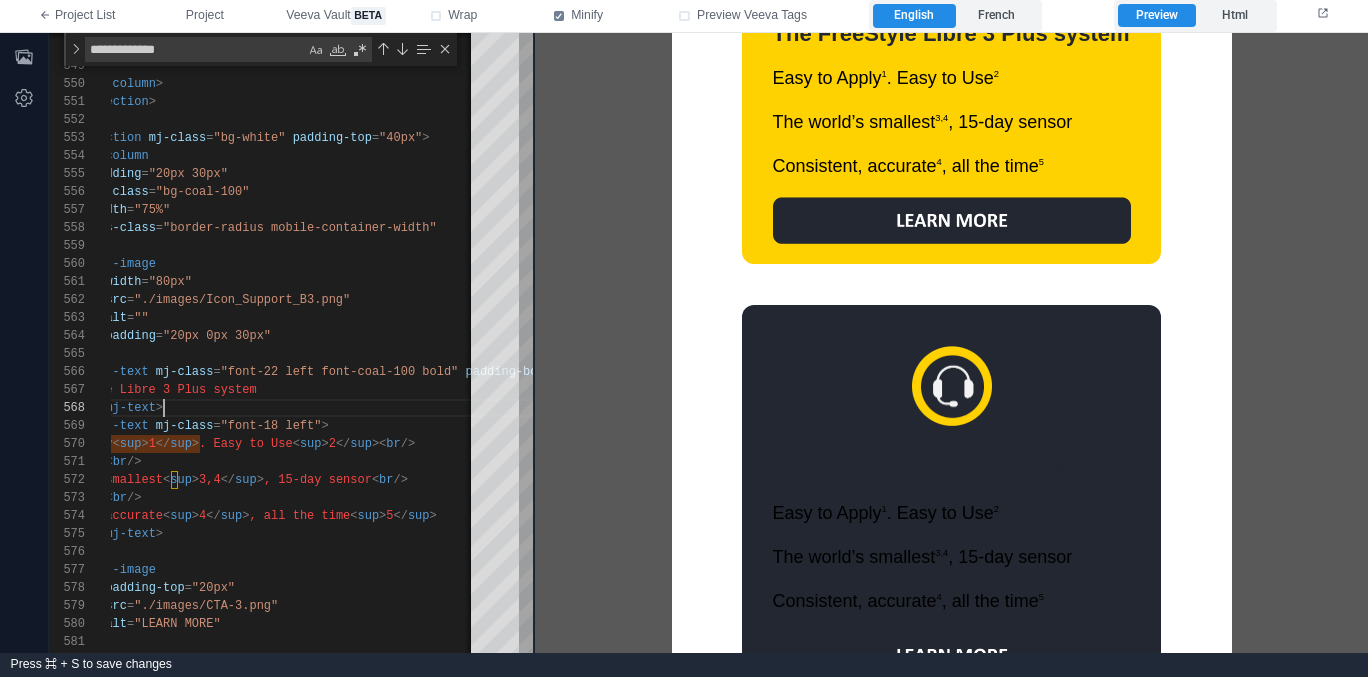 scroll, scrollTop: 2469, scrollLeft: 0, axis: vertical 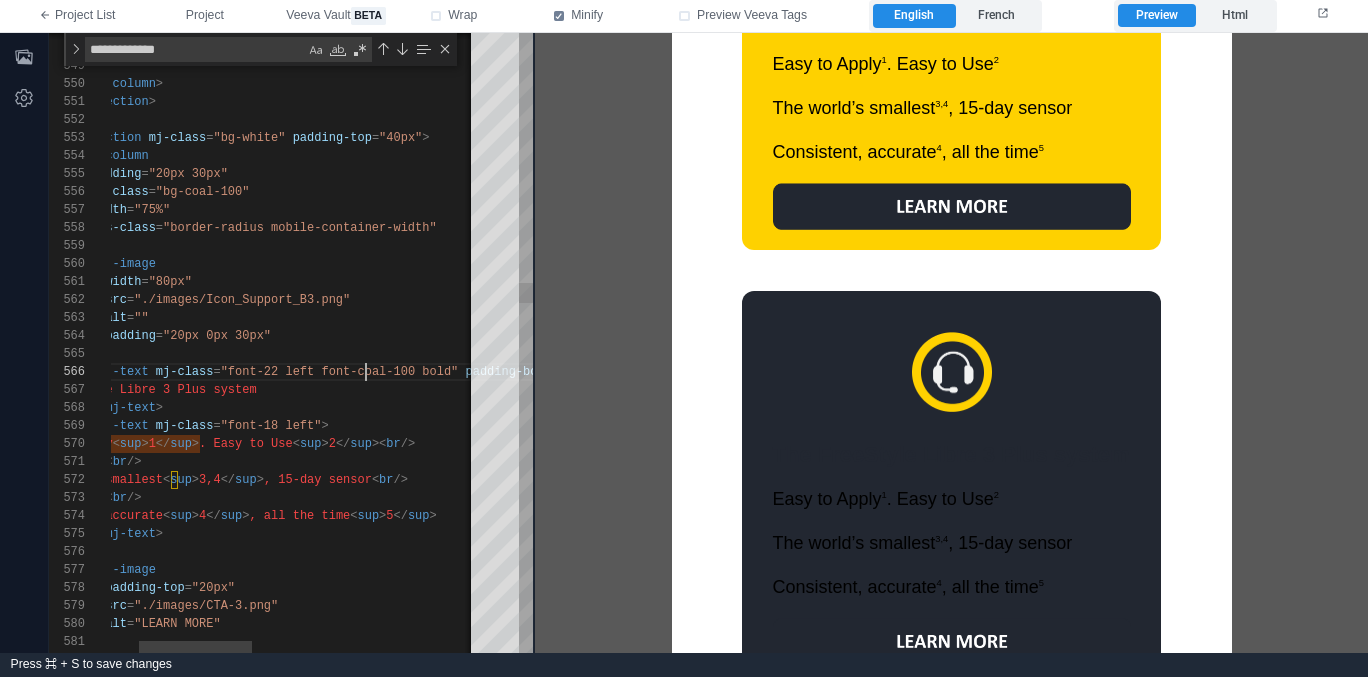 click on ""font-22 left font-coal-100 bold"" at bounding box center (340, 372) 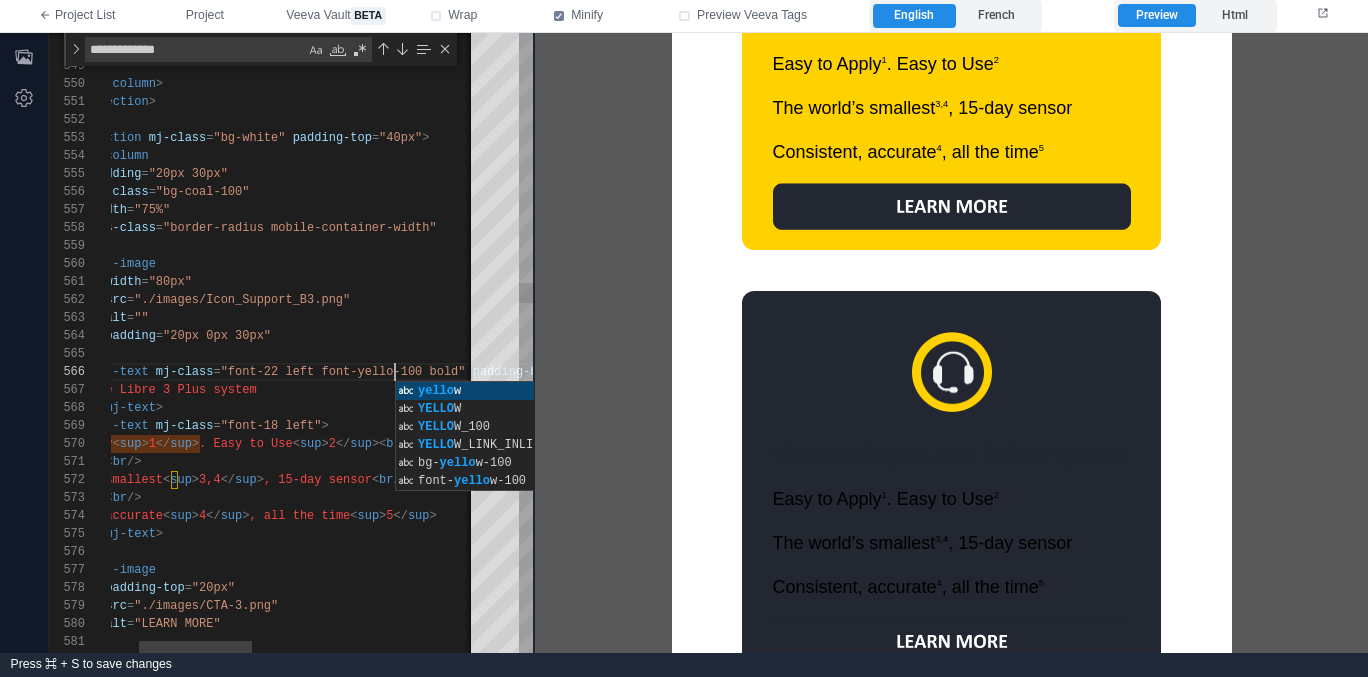 scroll, scrollTop: 90, scrollLeft: 383, axis: both 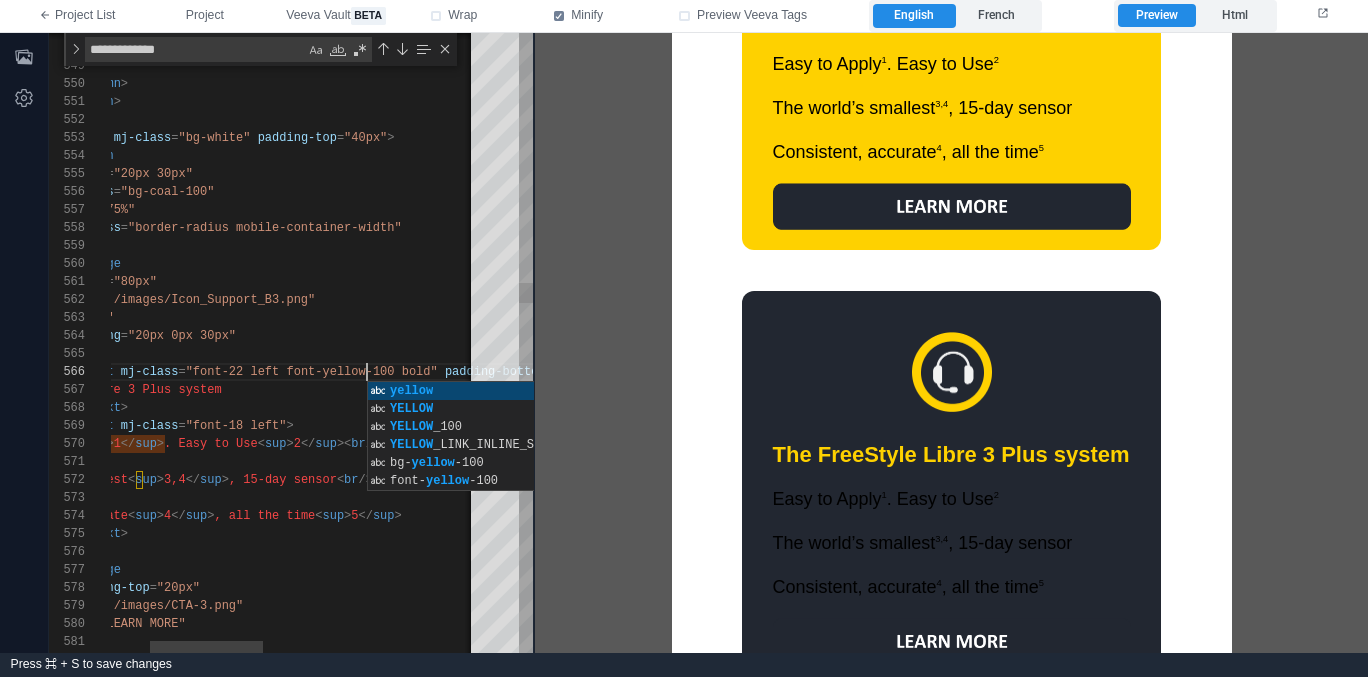 click on ""font-22 left font-yellow-100 bold"" at bounding box center [312, 372] 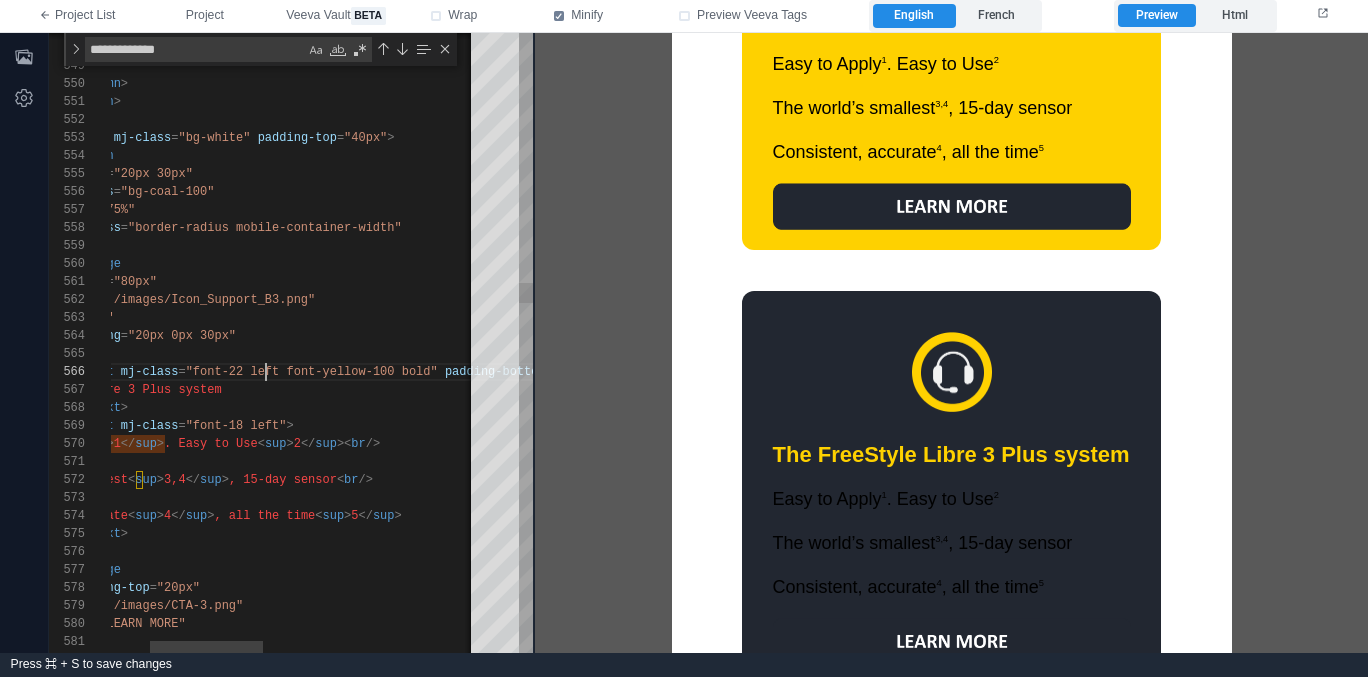 click on "src = "./images/CTA-3.png"              alt = "LEARN MORE"            />          </ mj-column >        </ mj-section >        < mj-section   mj-class = "bg-white"   padding-top = "40px" >          < mj-column            padding = "20px 30px"            mj-class = "bg-coal-100"              width = "75%"            css-class = "border-radius mobile-container-width"          >            < mj-image              width = "80px"              src = "./images/Icon_Support_B3.png"              alt = ""              padding = "20px 0px 30px"            />            < mj-text   mj-class = "font-22 left font-yellow-100 bold"   padding-bottom = "20px" >             The FreeStyle Libre 3 Plus system            </ mj-text >            < mj-text   mj-class = "font-18 left"" at bounding box center (499984, 490160) 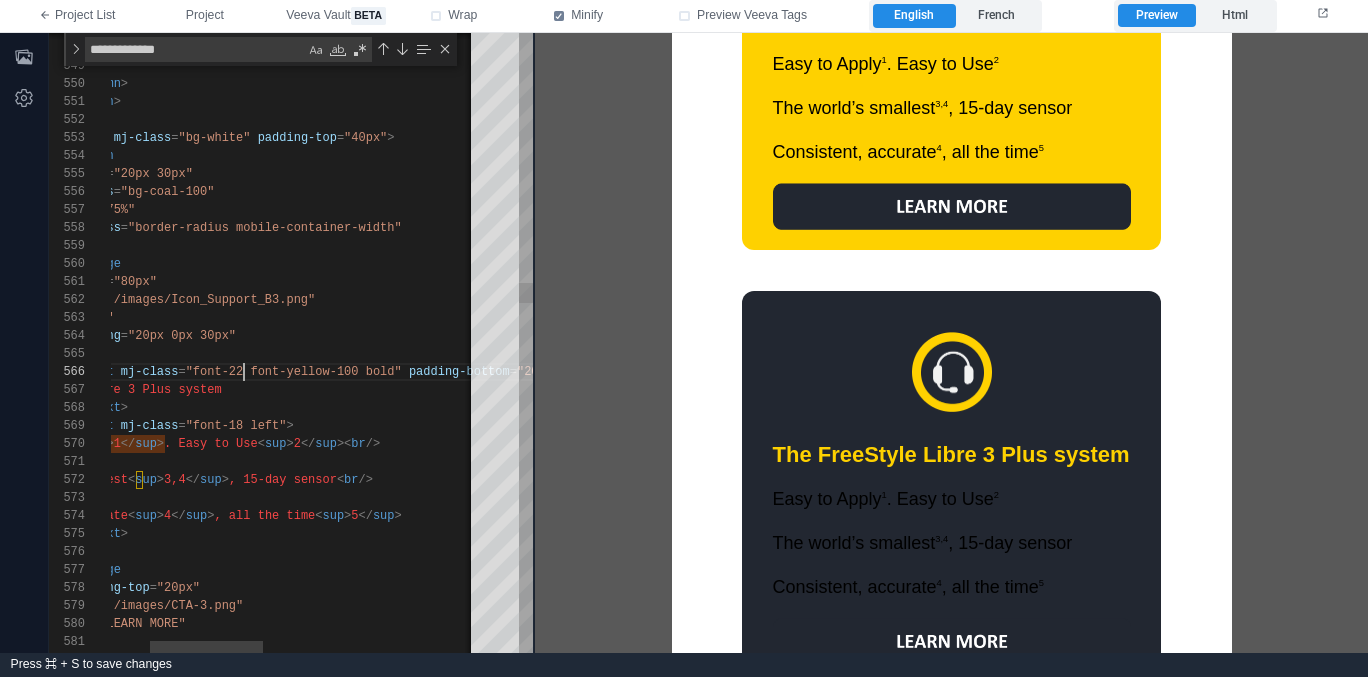 scroll, scrollTop: 90, scrollLeft: 260, axis: both 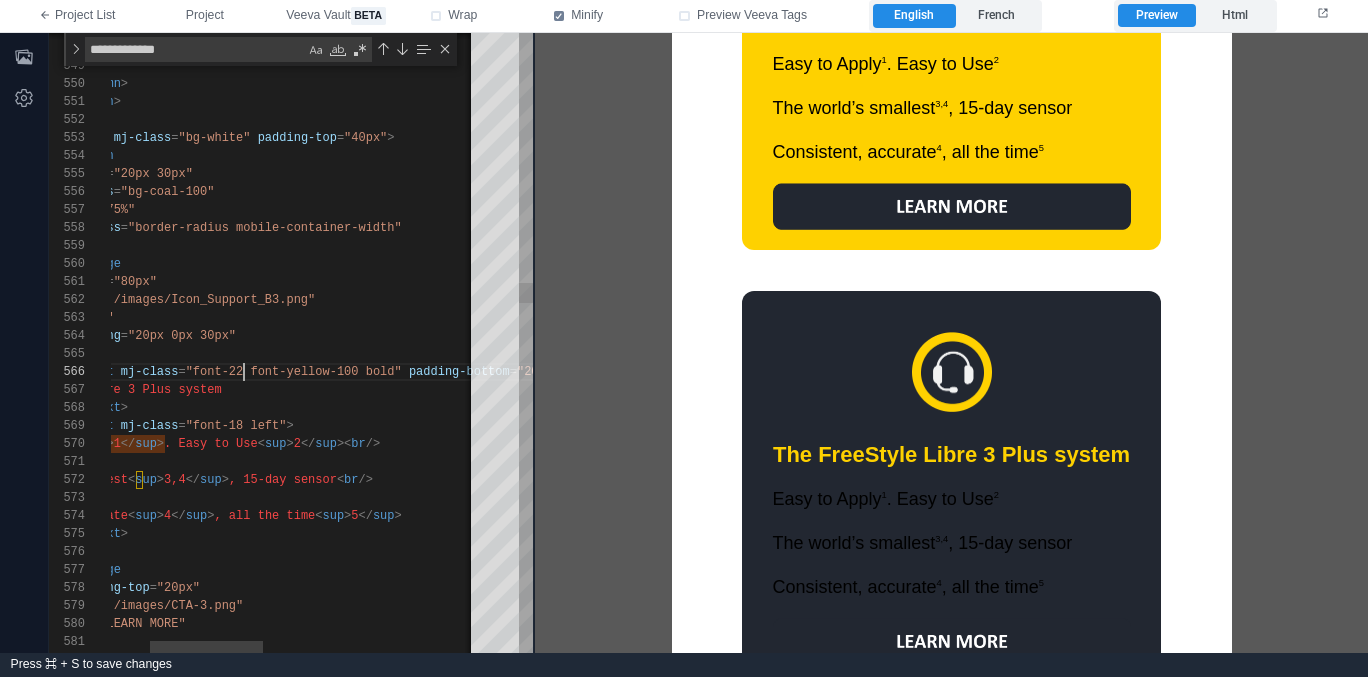 click on "547 548 549 550 551 552 553 554 555 556 557 558 559 560 561 562 563 564 565 566 567 568 569 570 571 572 573 574 575 576 577 578 579 580 581 582              src = "./images/CTA-3.png"              alt = "LEARN MORE"            />          </ mj-column >        </ mj-section >        < mj-section   mj-class = "bg-white"   padding-top = "40px" >          < mj-column            padding = "20px 30px"            mj-class = "bg-coal-100"              width = "75%"            css-class = "border-radius mobile-container-width"          >            < mj-image              width = "80px"              src = "./images/Icon_Support_B3.png"              alt = ""              padding = "20px 0px 30px"            />            < mj-text   mj-class = "font-22 font-yellow-100 bold"   padding-bottom = "20px" >" at bounding box center (291, 343) 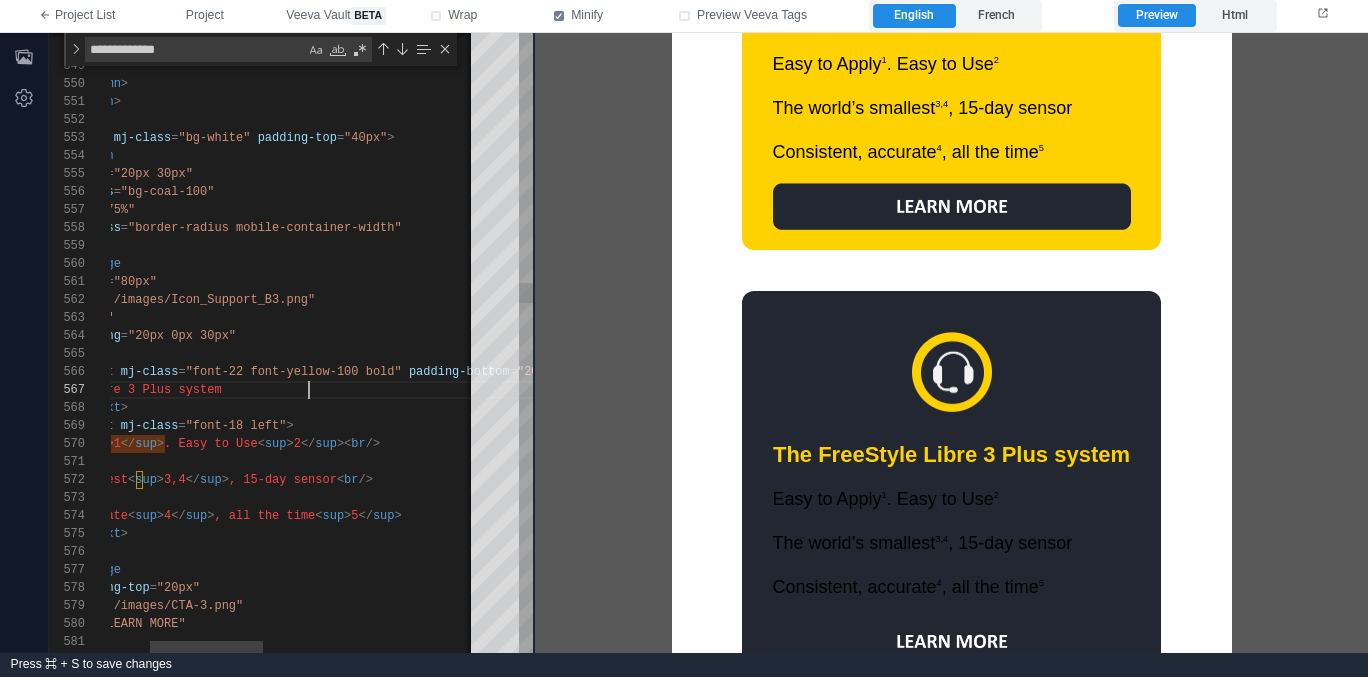 scroll, scrollTop: 108, scrollLeft: 325, axis: both 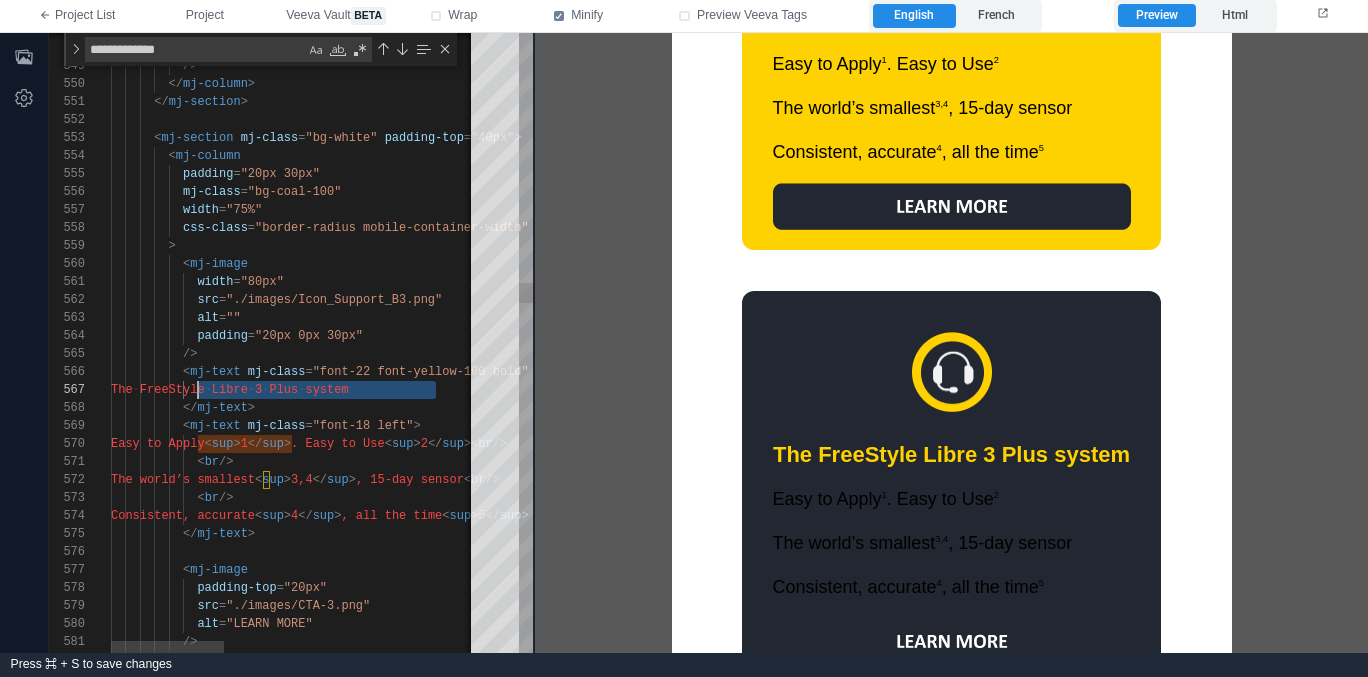paste on "********" 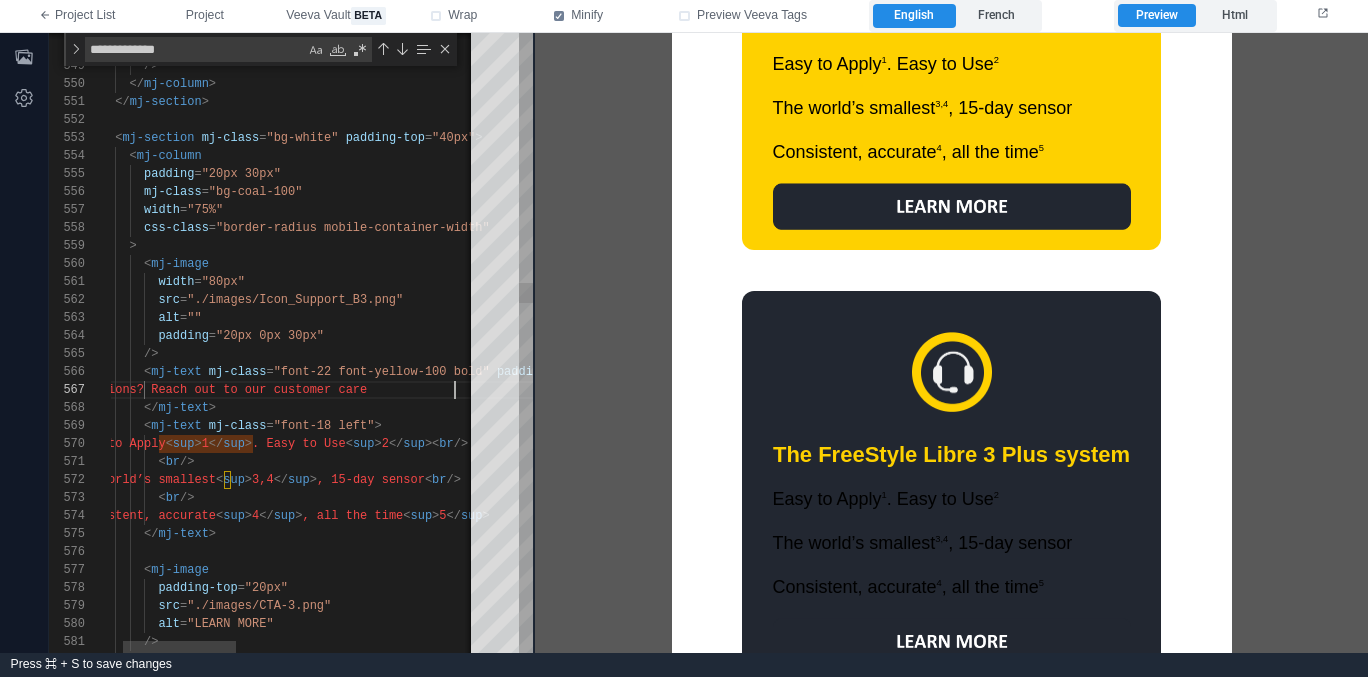 scroll, scrollTop: 108, scrollLeft: 383, axis: both 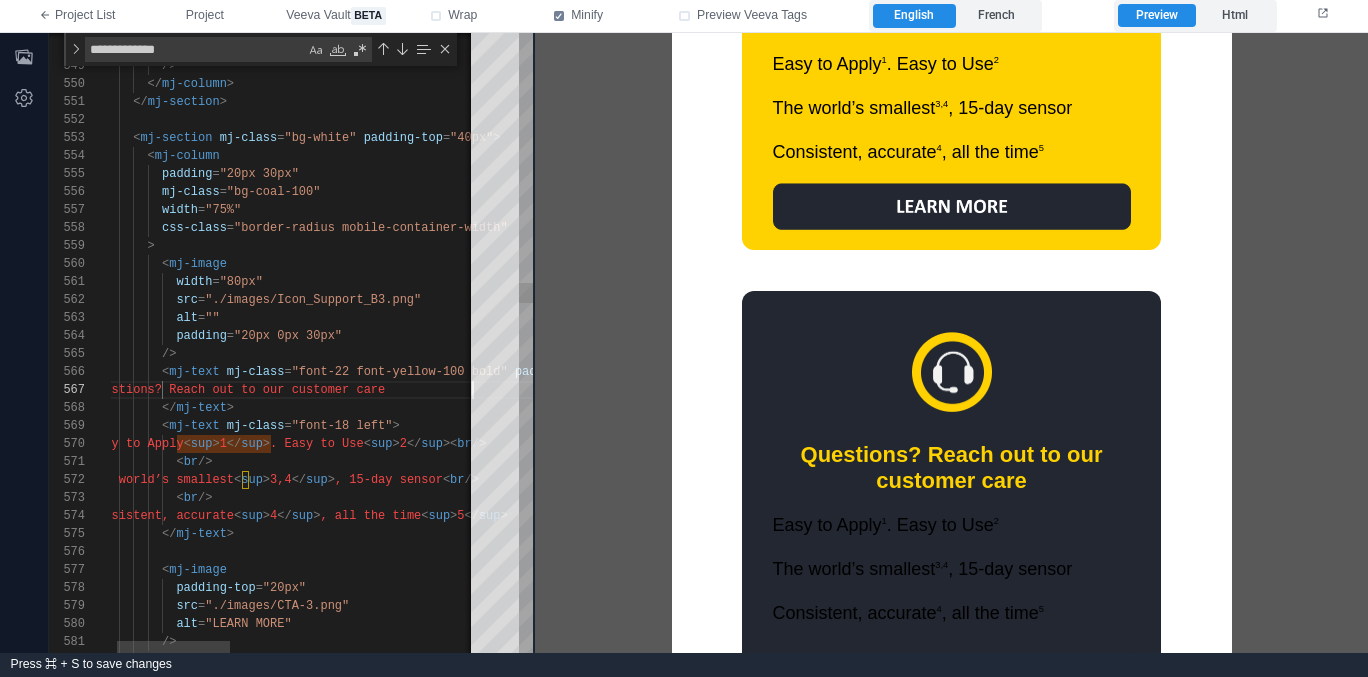 click on "Questions? Reach out to our customer c" at bounding box center (227, 390) 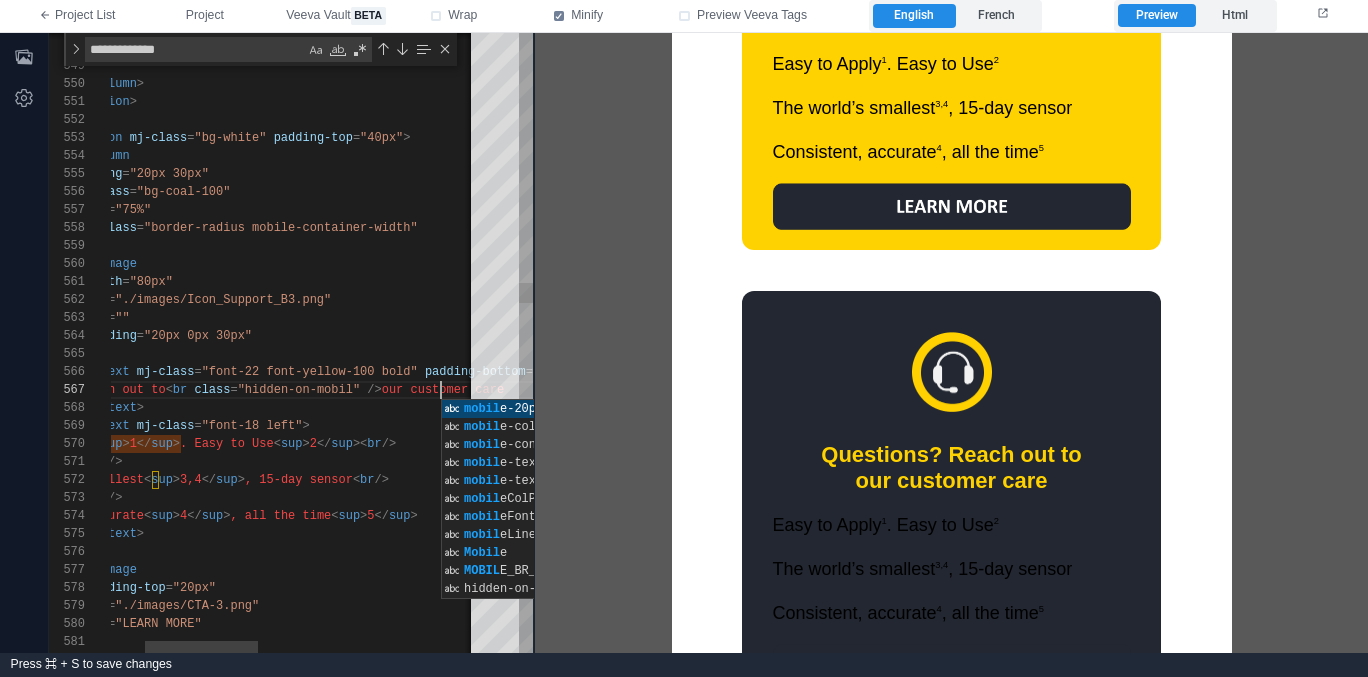 scroll, scrollTop: 108, scrollLeft: 448, axis: both 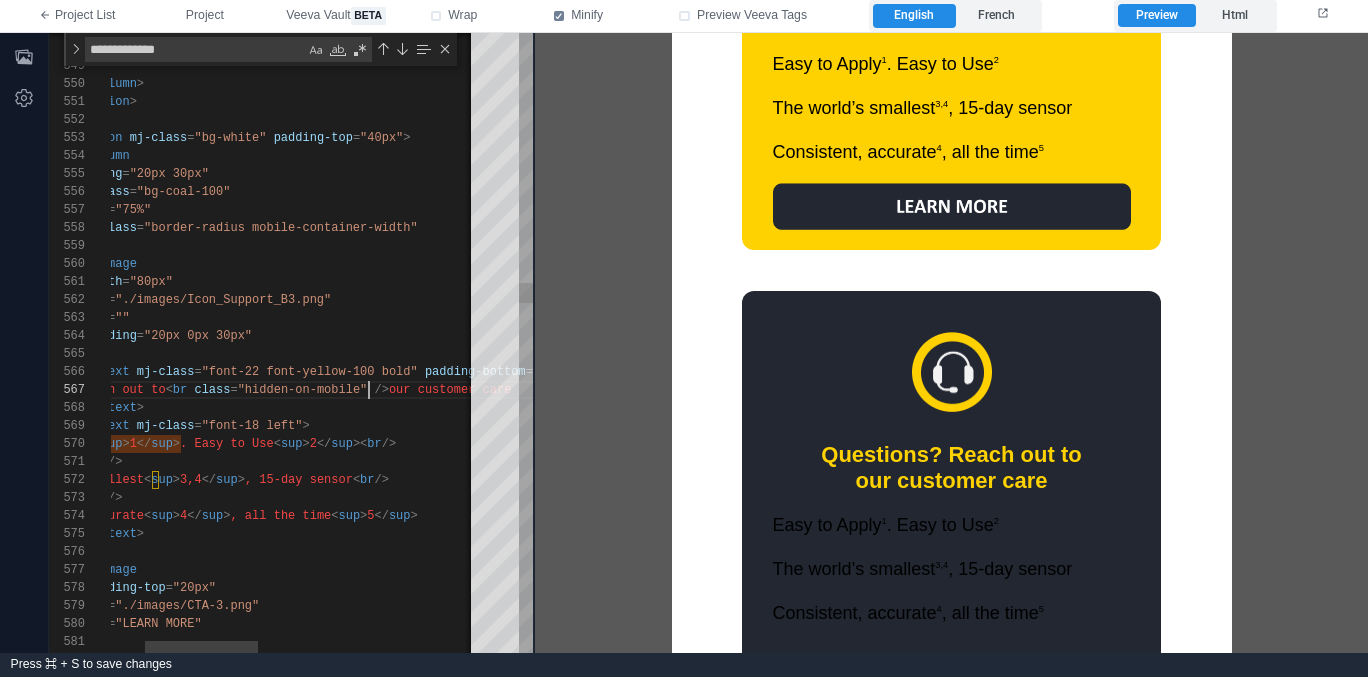 click on ""hidden-on-mobile" at bounding box center [299, 390] 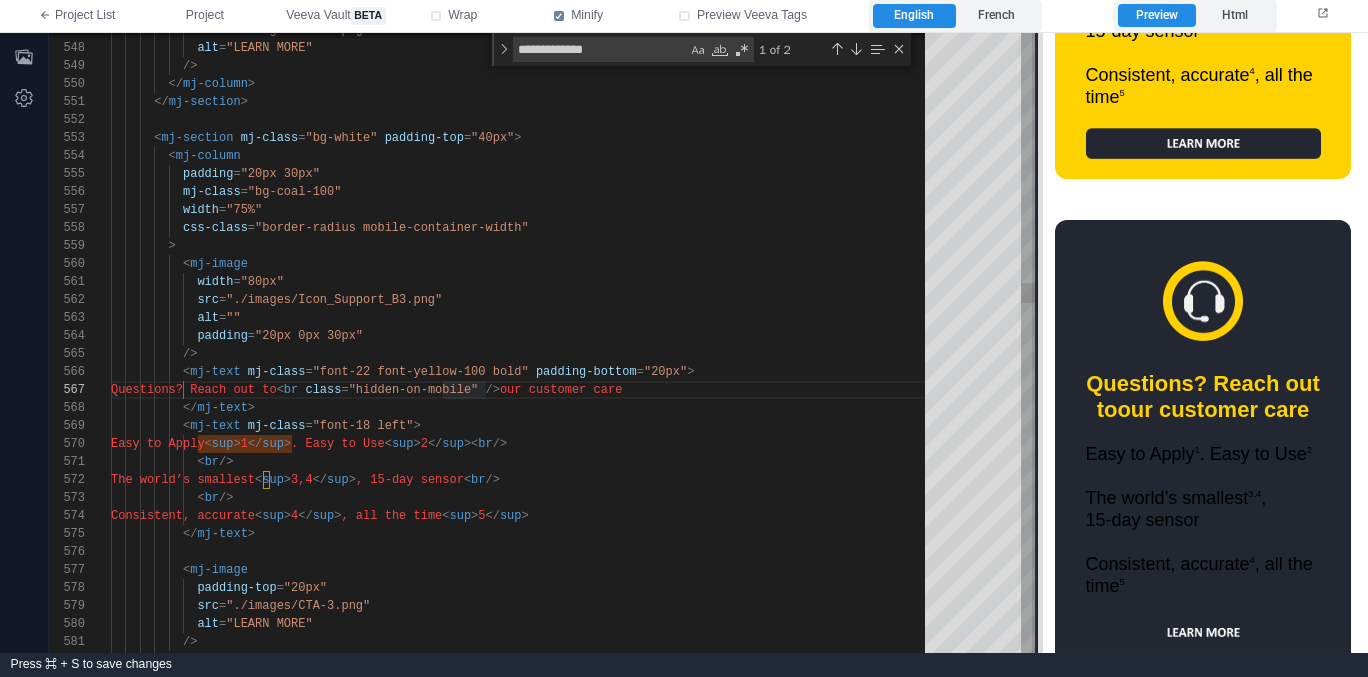 scroll, scrollTop: 3238, scrollLeft: 0, axis: vertical 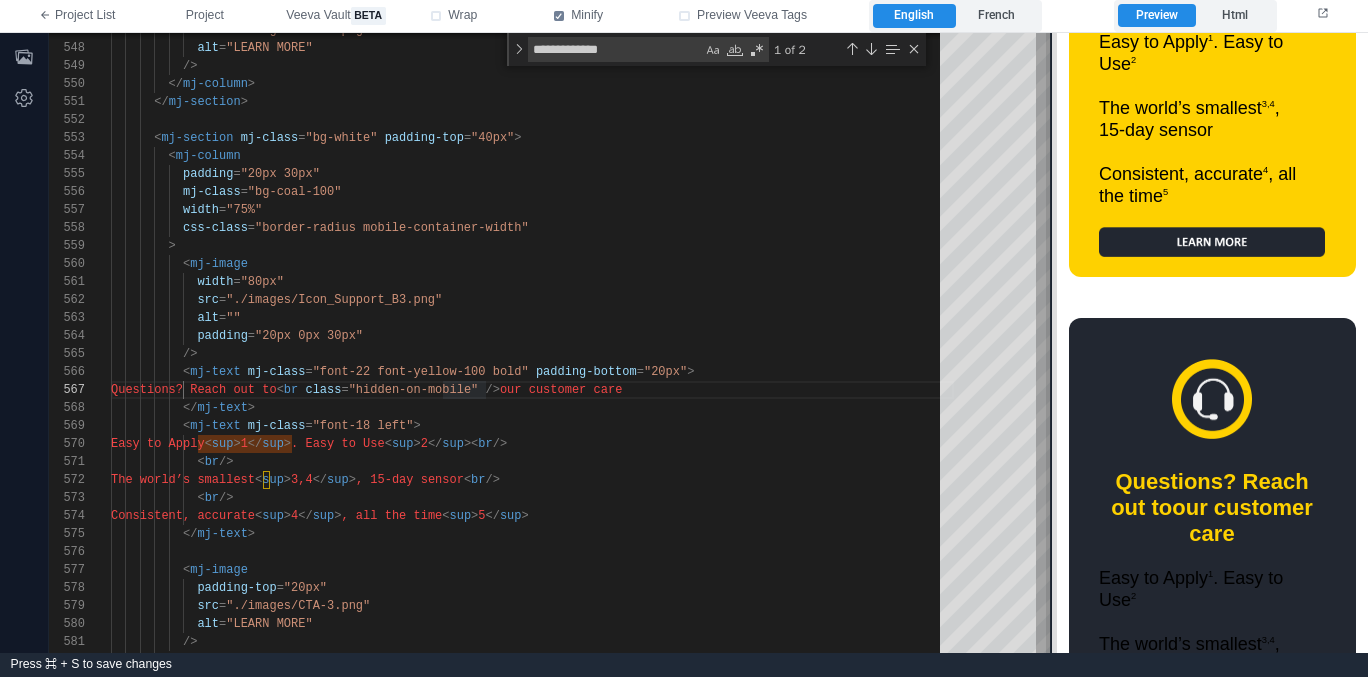 drag, startPoint x: 534, startPoint y: 333, endPoint x: 1051, endPoint y: 393, distance: 520.47 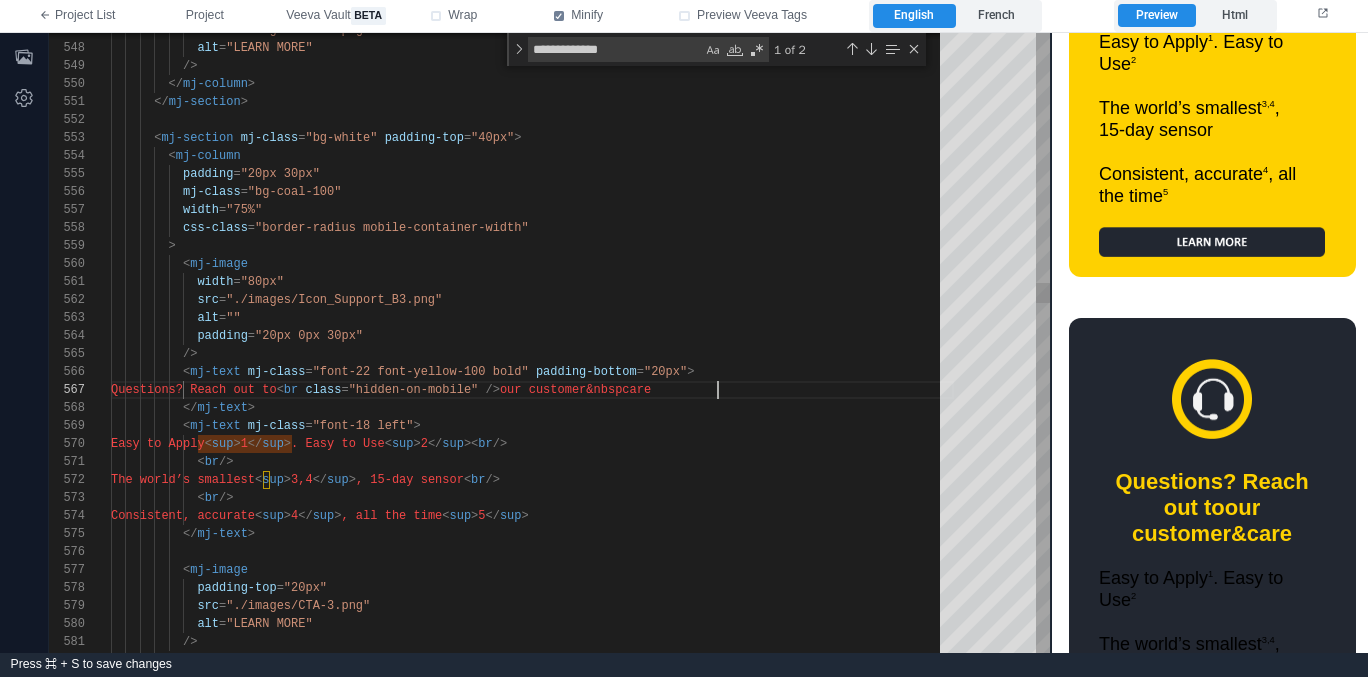 scroll, scrollTop: 108, scrollLeft: 614, axis: both 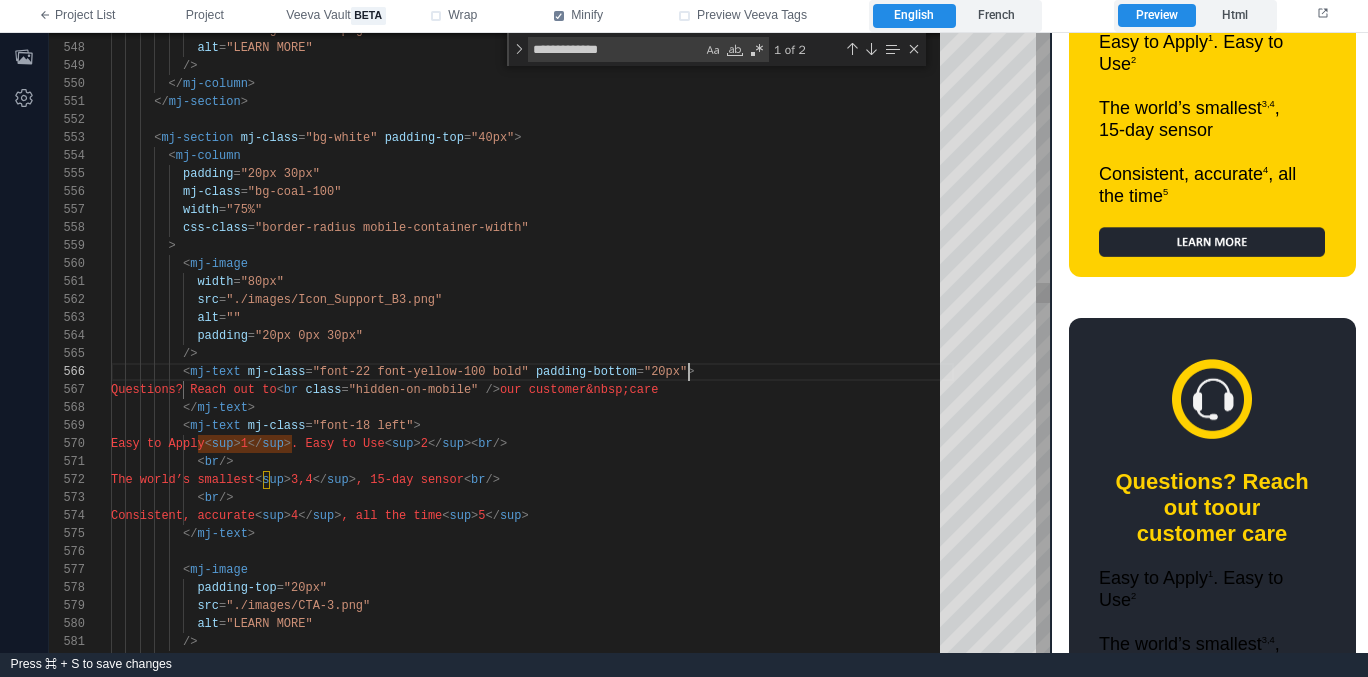 click on ">" at bounding box center (690, 372) 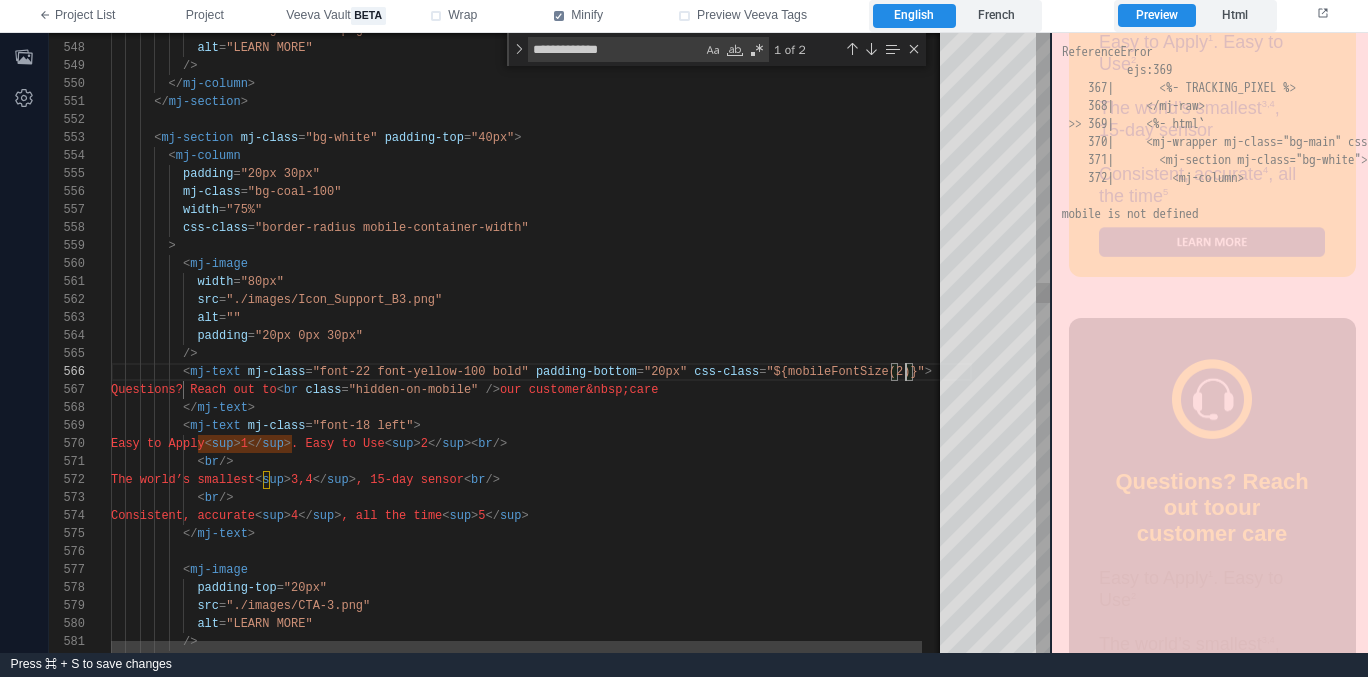 scroll, scrollTop: 90, scrollLeft: 802, axis: both 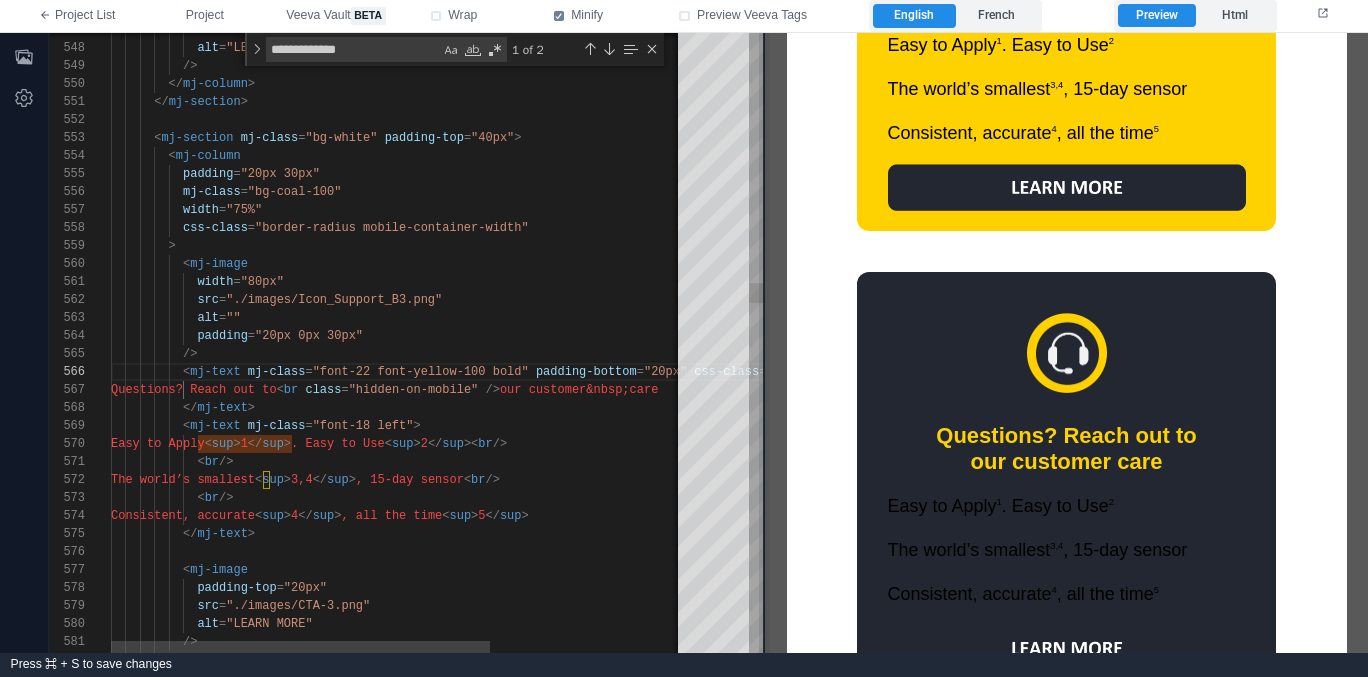drag, startPoint x: 1053, startPoint y: 357, endPoint x: 766, endPoint y: 403, distance: 290.66302 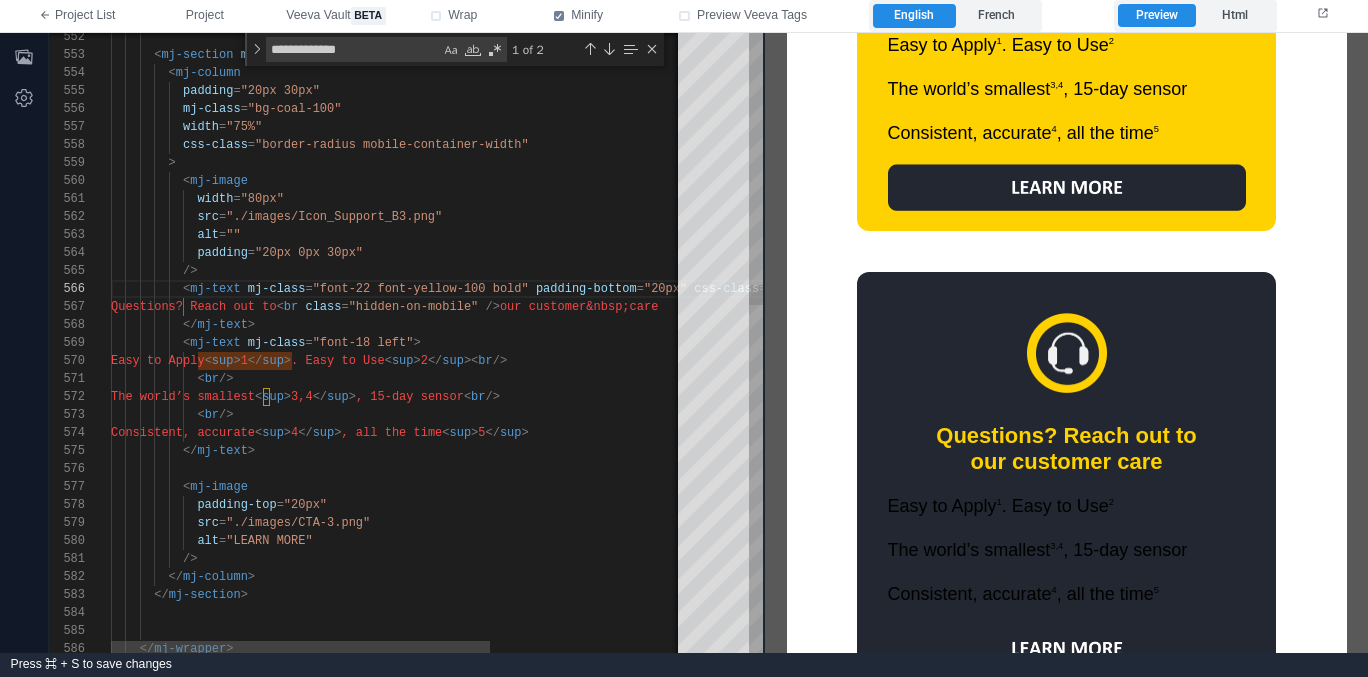click on ""font-18 left"" at bounding box center [363, 343] 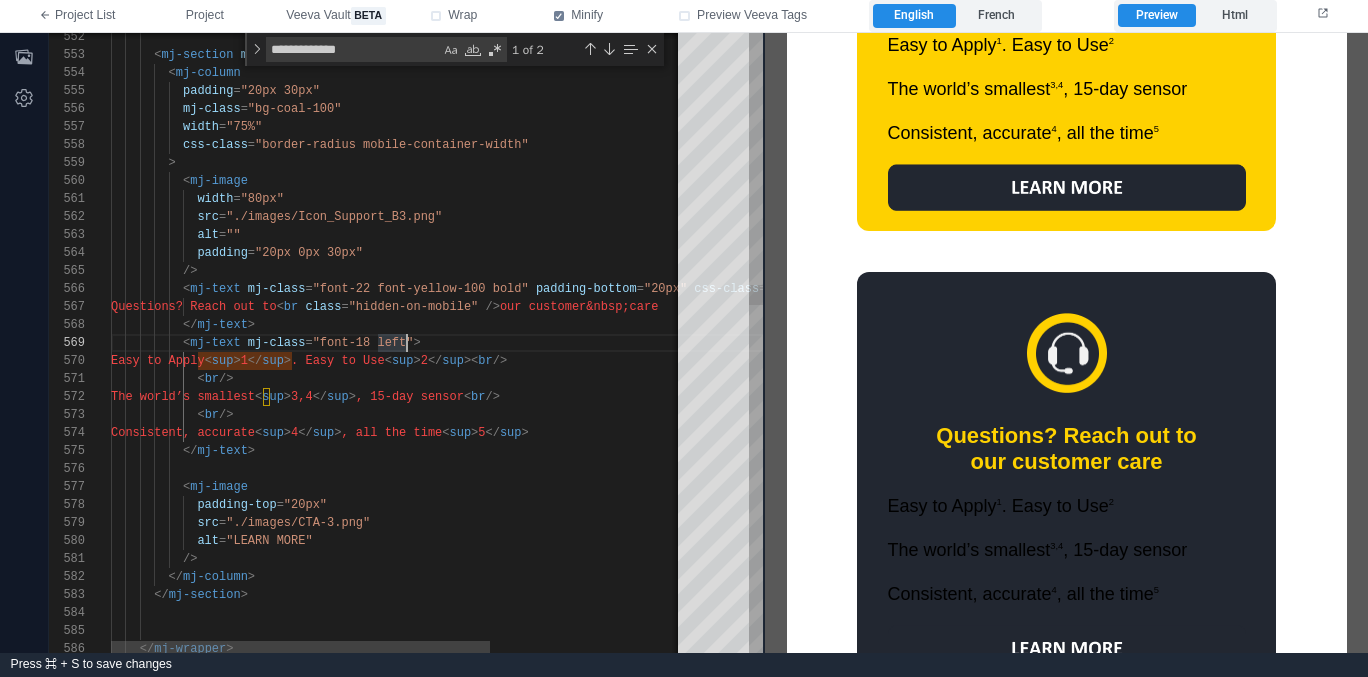 click on ""font-18 left"" at bounding box center [363, 343] 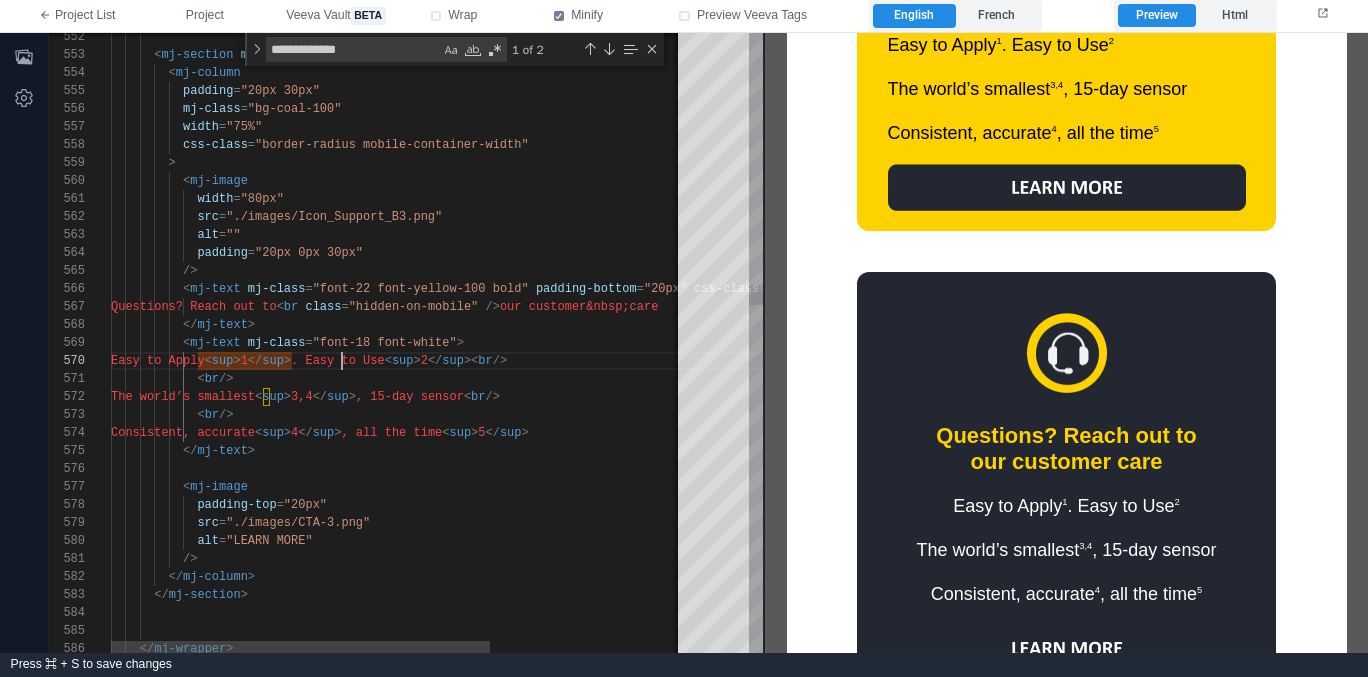 click on "</" at bounding box center (255, 361) 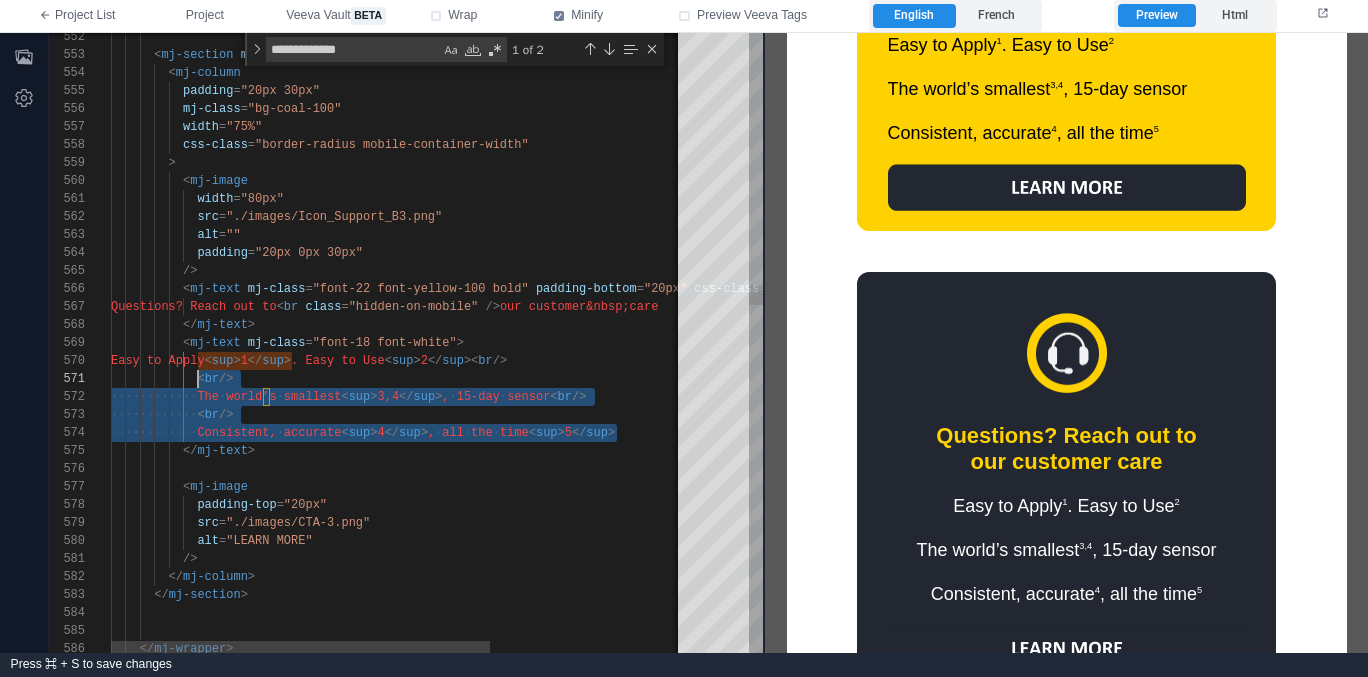 scroll, scrollTop: 162, scrollLeft: 87, axis: both 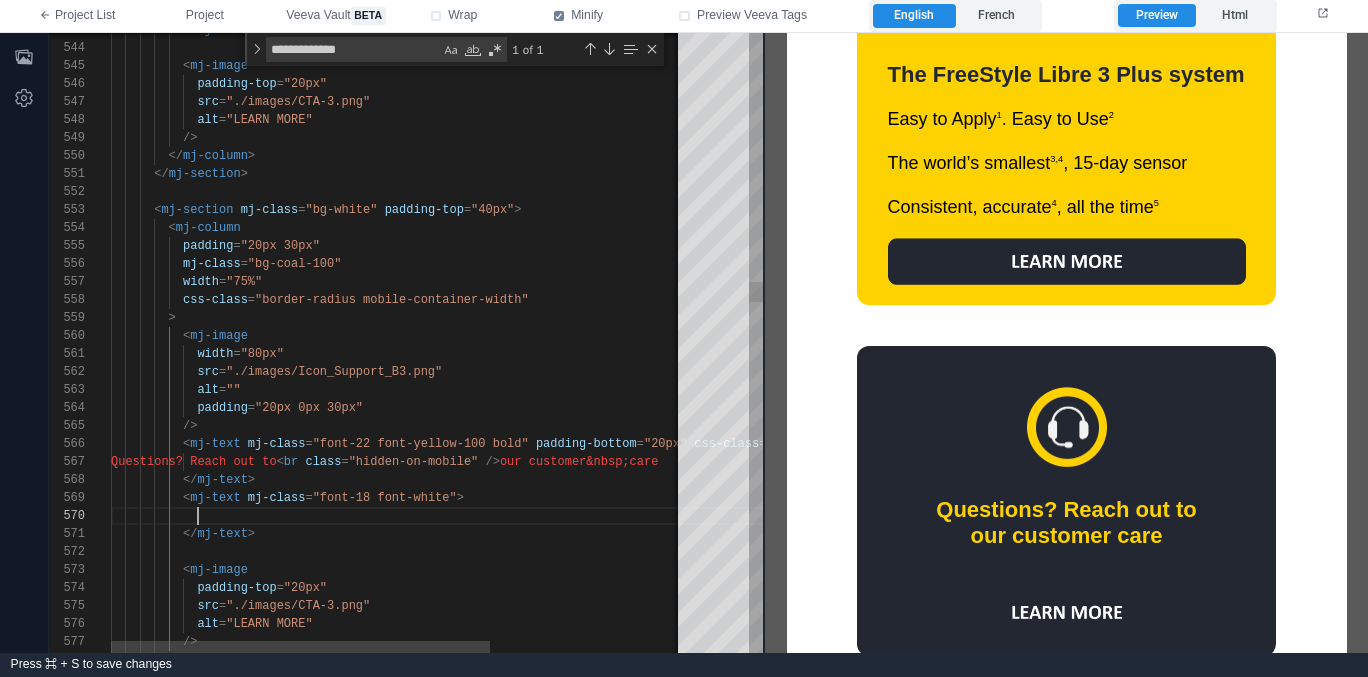 paste on "**********" 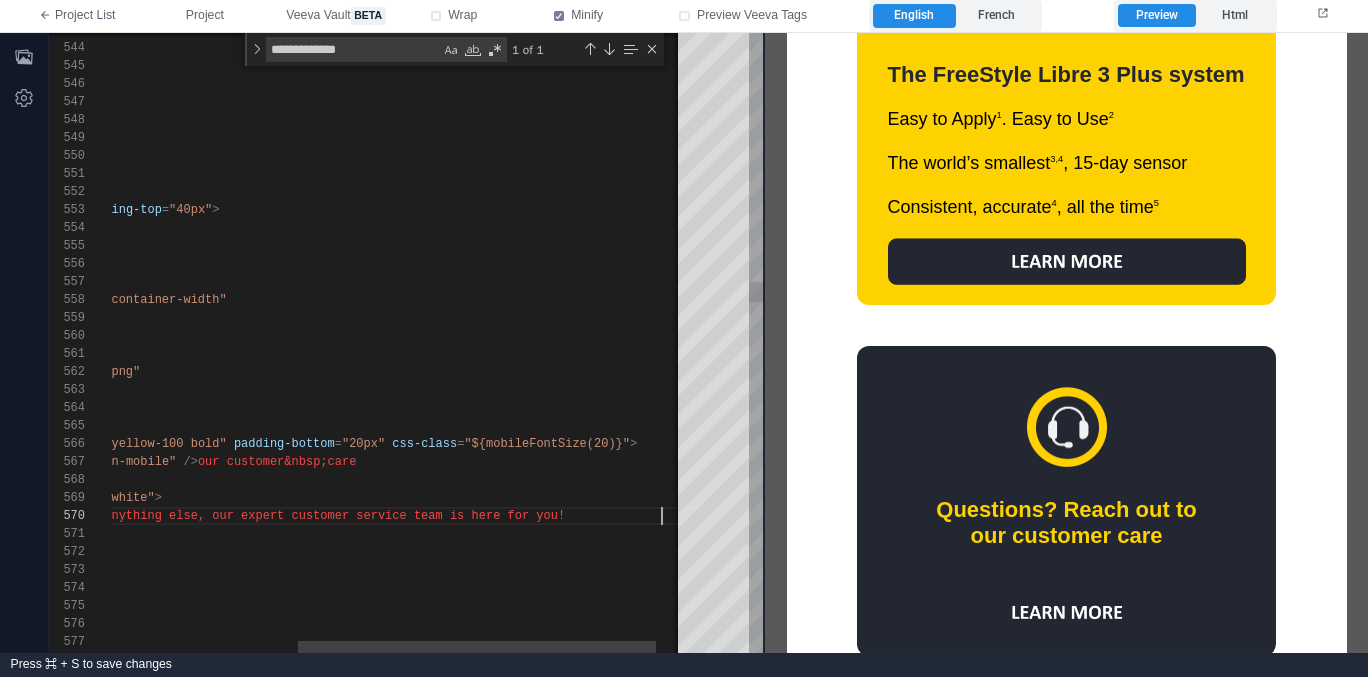 scroll, scrollTop: 144, scrollLeft: 851, axis: both 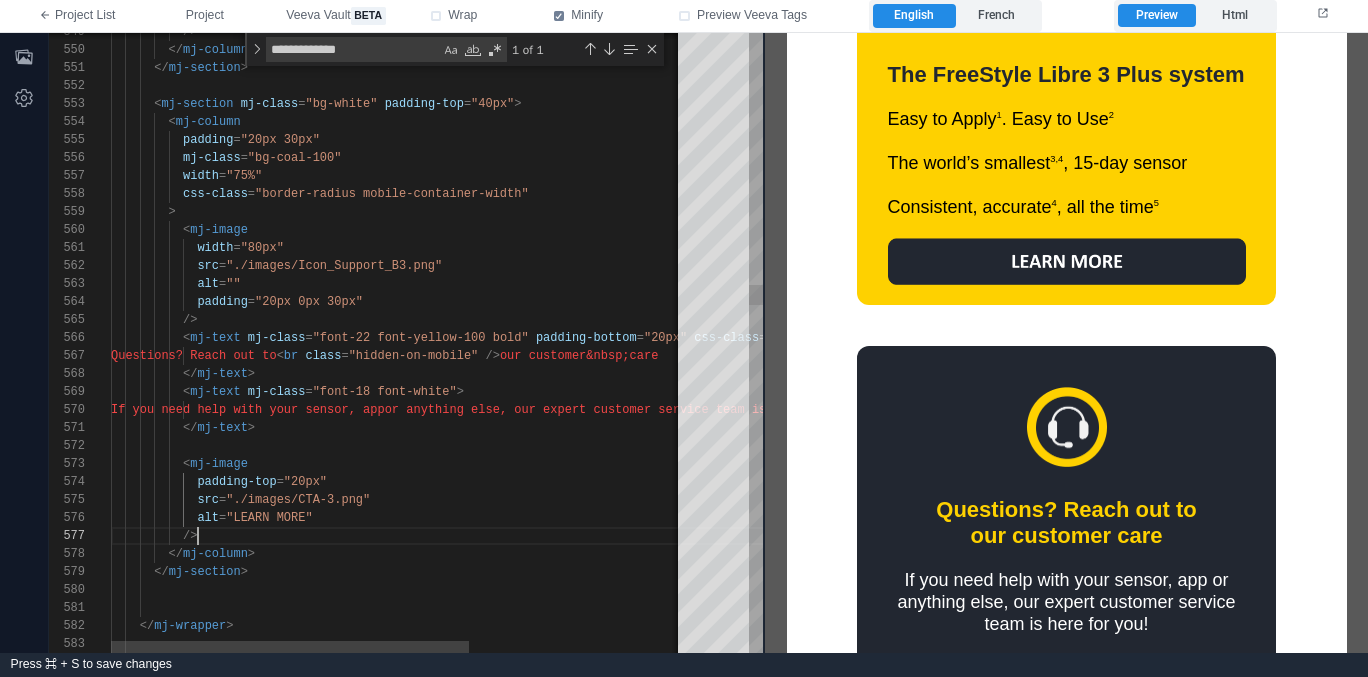 click on "/>" at bounding box center [570, 536] 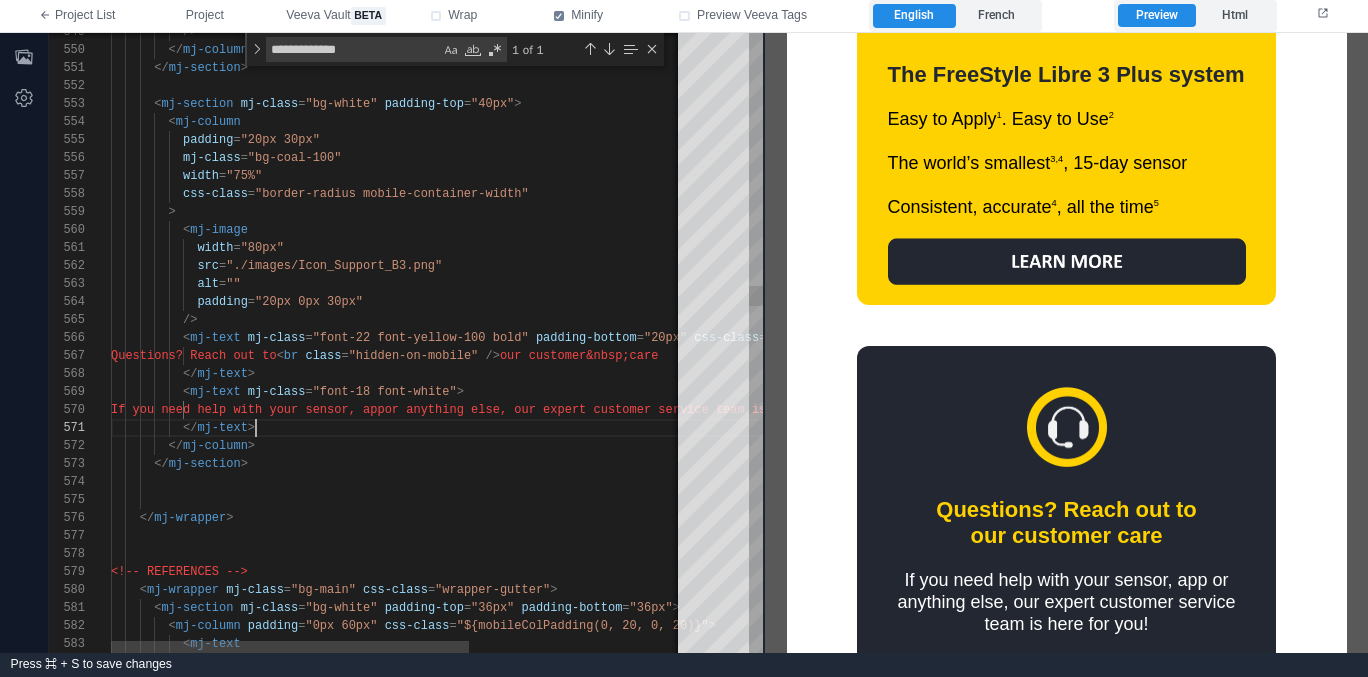 scroll, scrollTop: 0, scrollLeft: 145, axis: horizontal 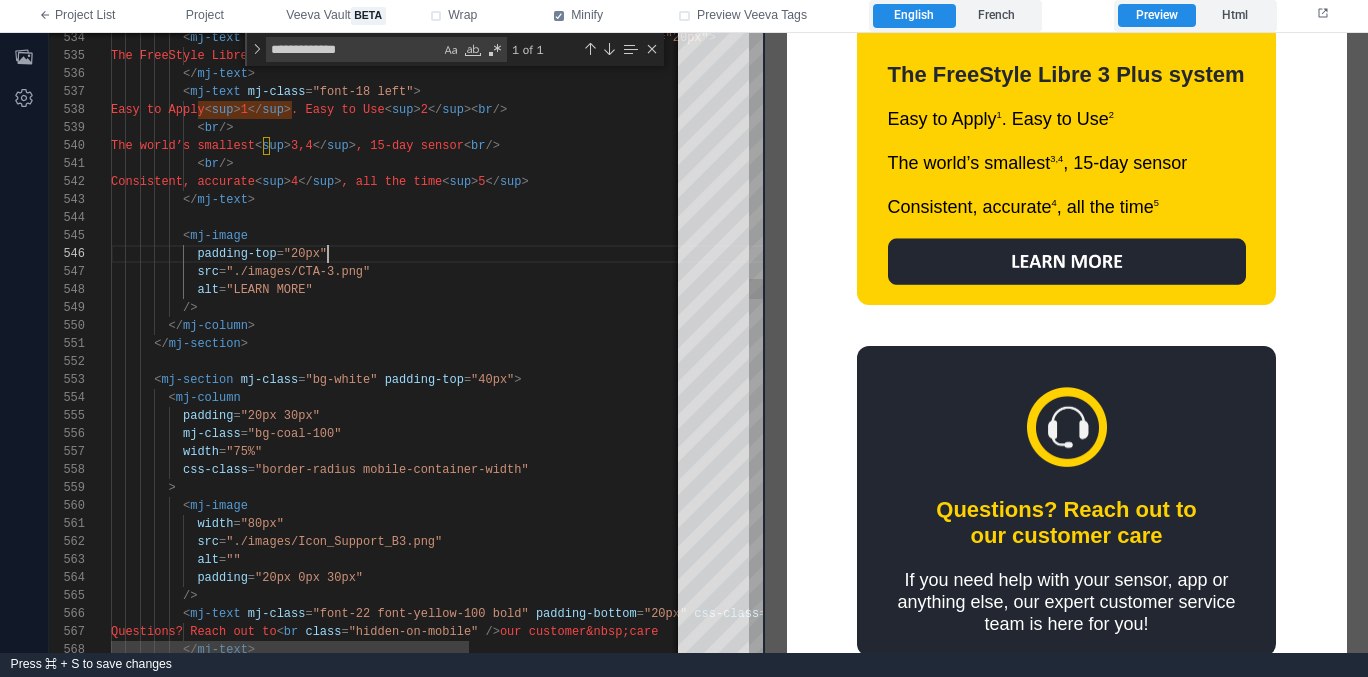 click on "padding-top = "20px"" at bounding box center [570, 254] 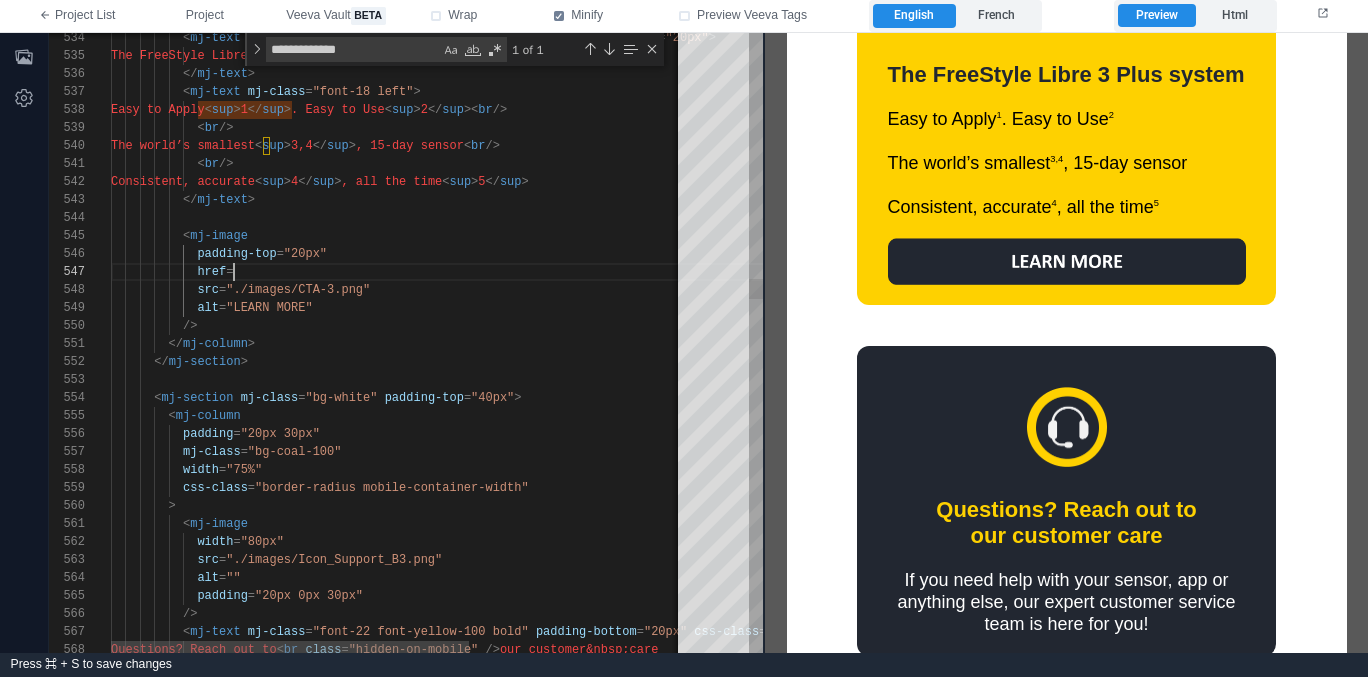 scroll, scrollTop: 108, scrollLeft: 130, axis: both 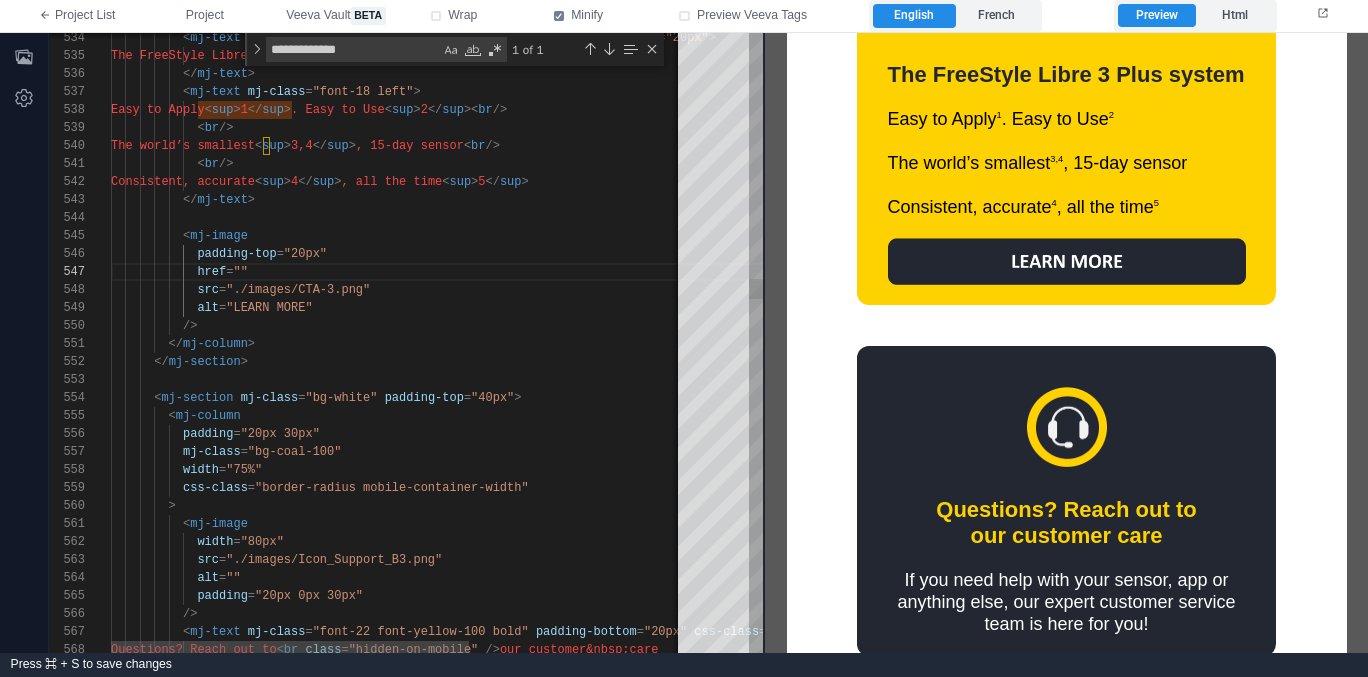 paste on "**********" 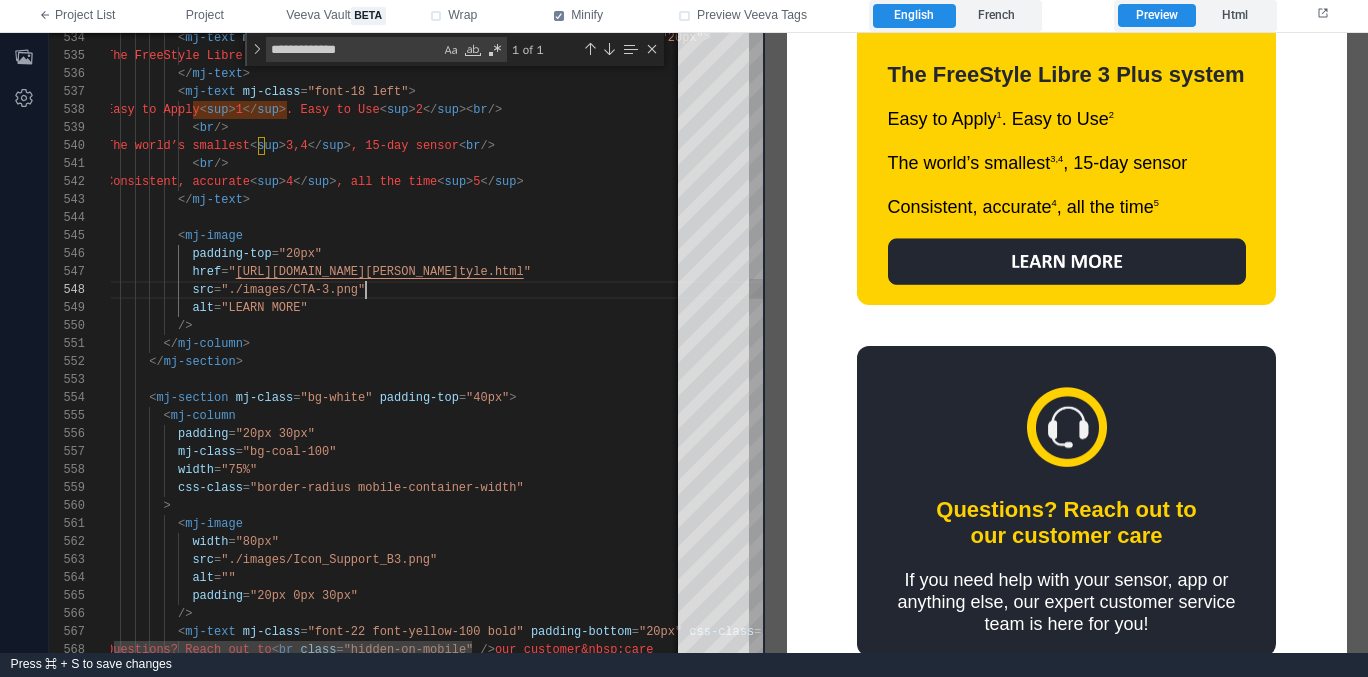click on "src = "./images/CTA-3.png"" at bounding box center [565, 290] 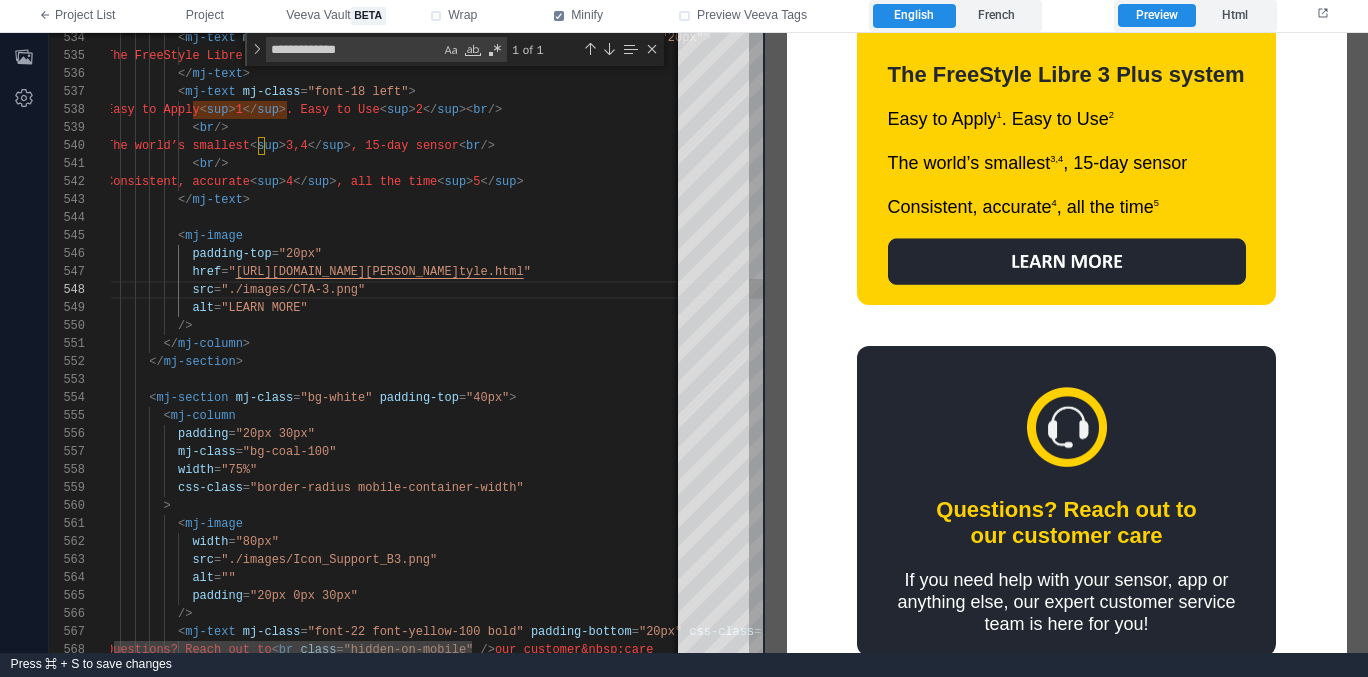 scroll, scrollTop: 144, scrollLeft: 202, axis: both 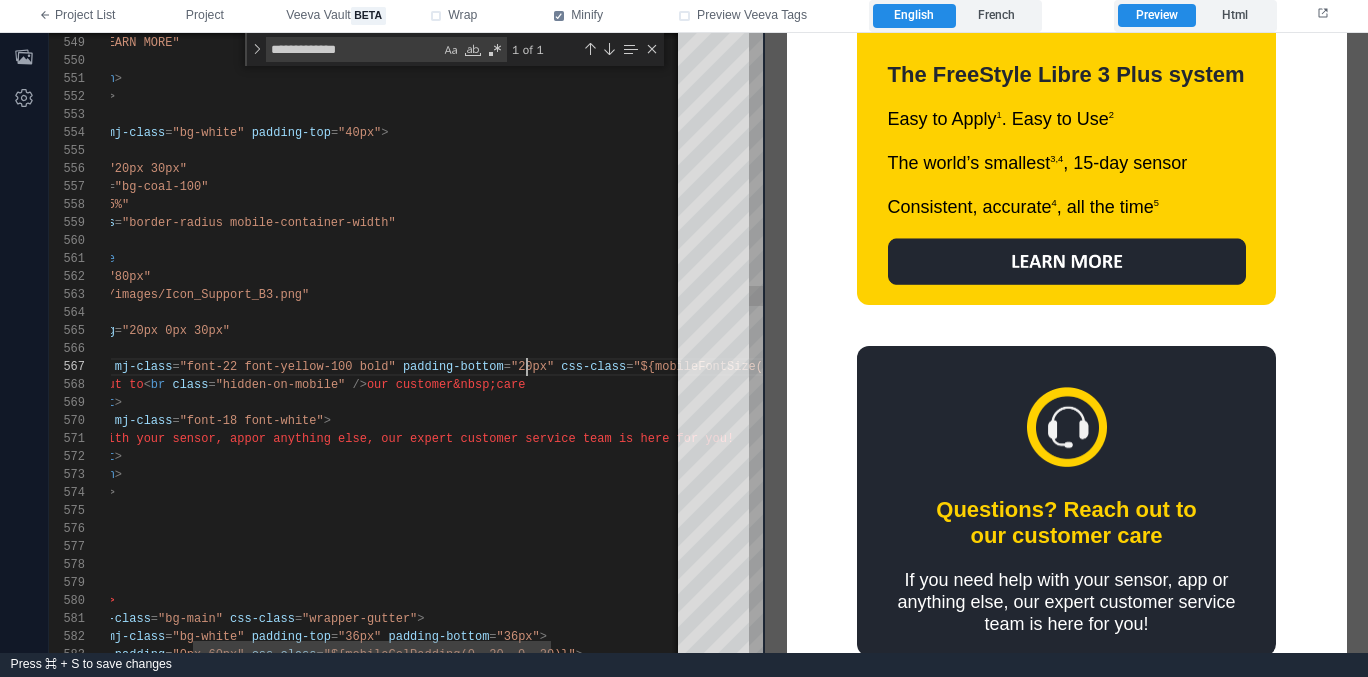 click on "553 554 555 556 557 558 559 560 561 562 563 564 565 566 567 568 552 551 550 549 548 569 570 571 572 573 574 575 576 577 578 579 580 581 582 583        < mj-section   mj-class = "bg-white"   padding-top = "40px" >          < mj-column            padding = "20px 30px"            mj-class = "bg-coal-100"              width = "75%"            css-class = "border-radius mobile-container-width"          >            < mj-image              width = "80px"              src = "./images/Icon_Support_B3.png"              alt = ""              padding = "20px 0px 30px"            />            < mj-text   mj-class = "font-22 font-yellow-100 bold"   padding-bottom = "20px"   css-class = "${mobileFontSize(20)}" >             Questions? Reach out to < br   class = "hidden-on-mobile"   />  our customer&nbsp;care        </ mj-section >" at bounding box center [406, 343] 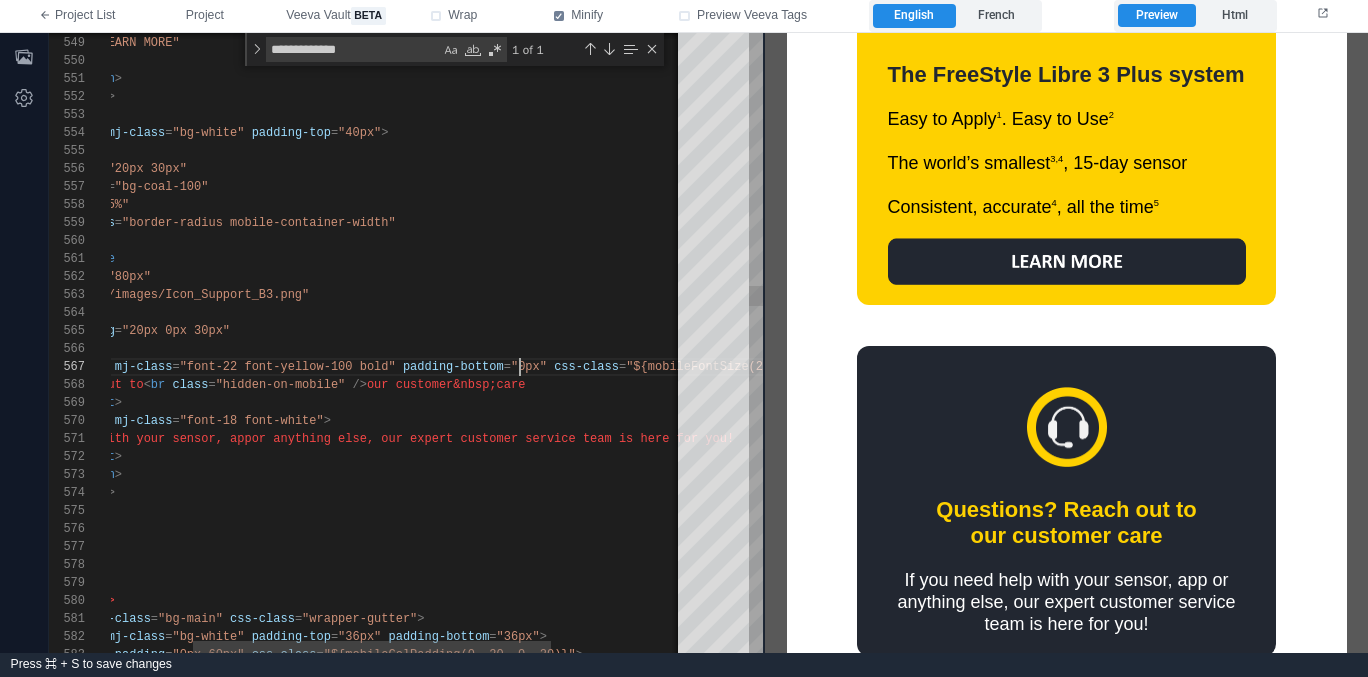 scroll, scrollTop: 108, scrollLeft: 549, axis: both 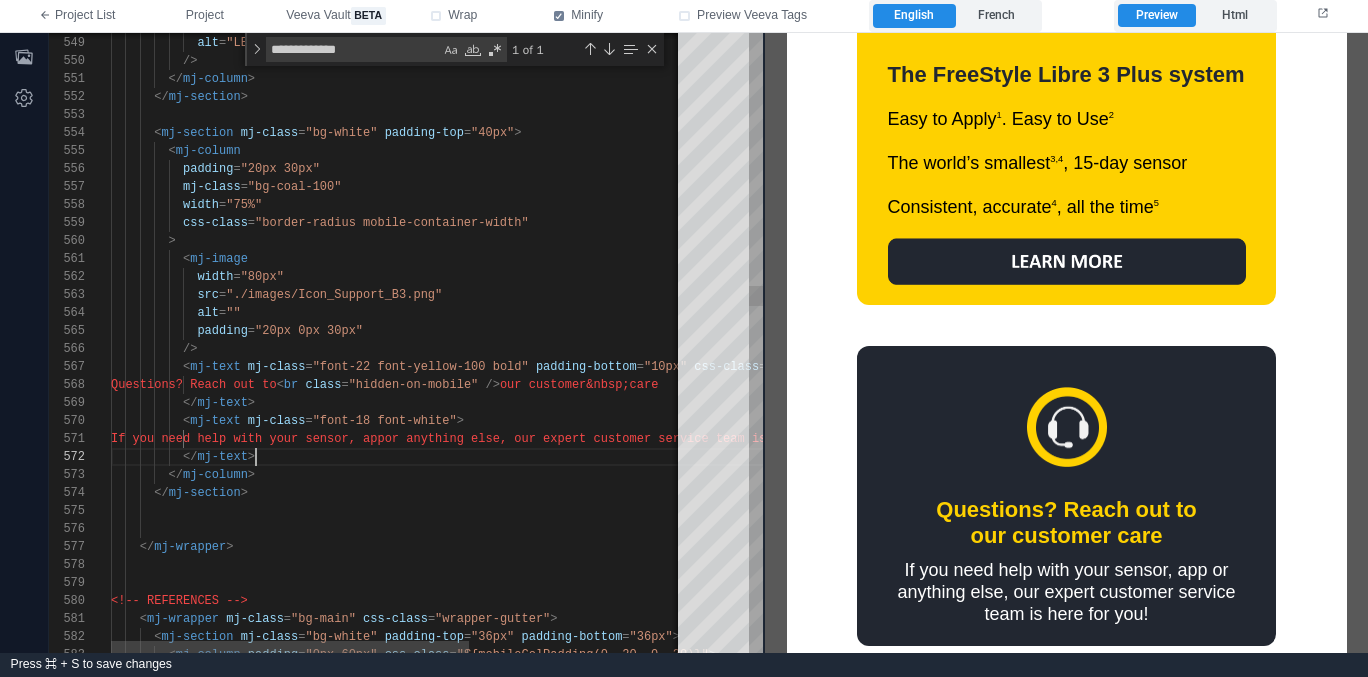 click on "</ mj-column >" at bounding box center [570, 475] 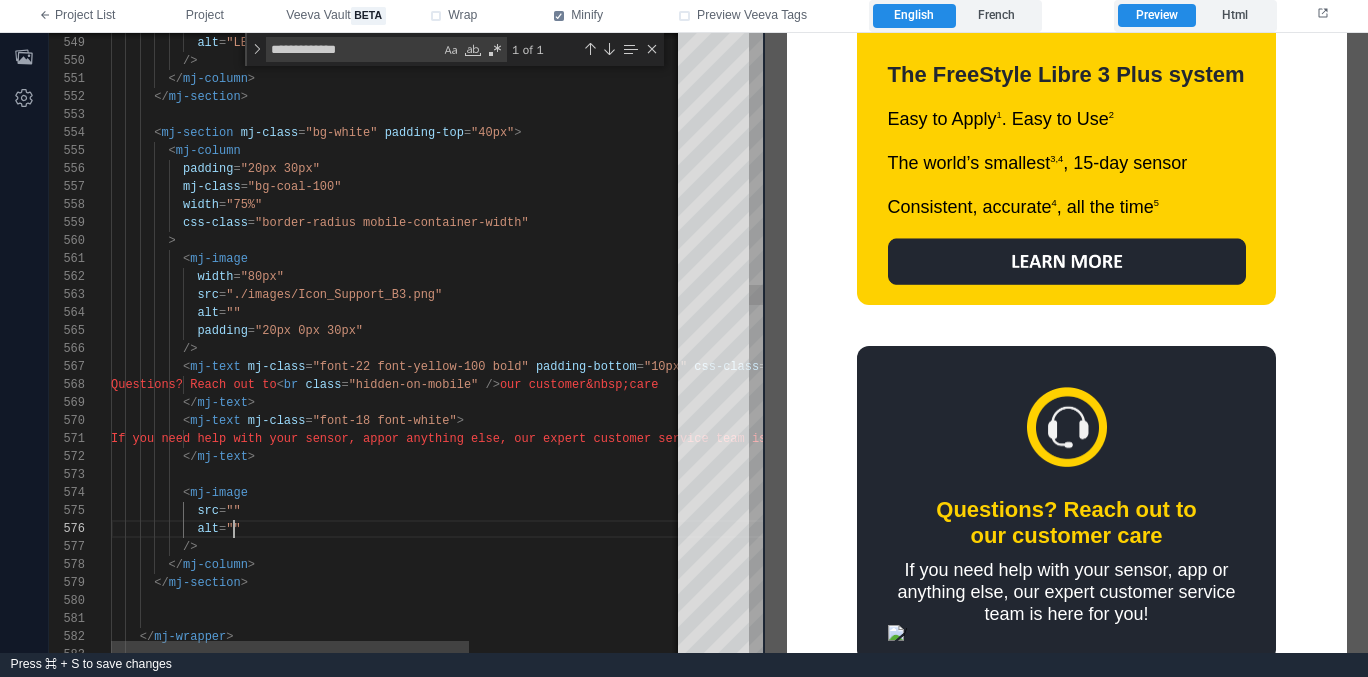 scroll, scrollTop: 90, scrollLeft: 130, axis: both 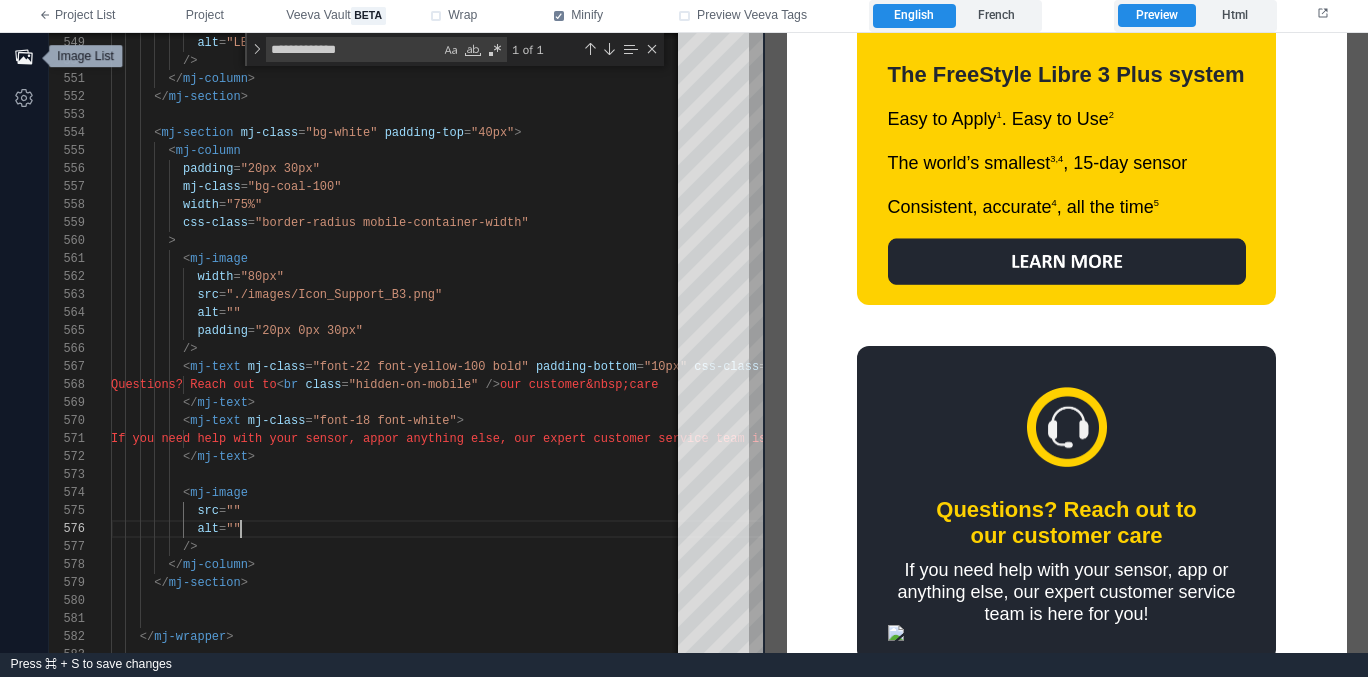 click at bounding box center (24, 57) 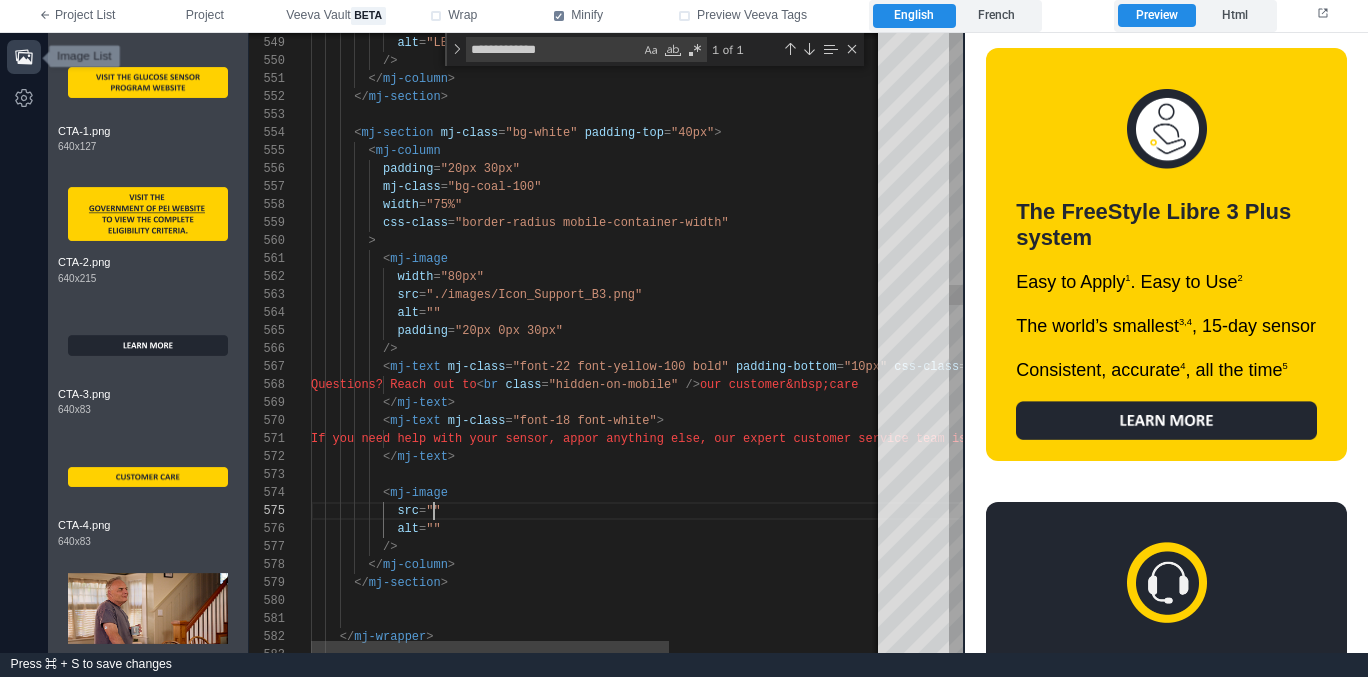 click on """" at bounding box center (433, 511) 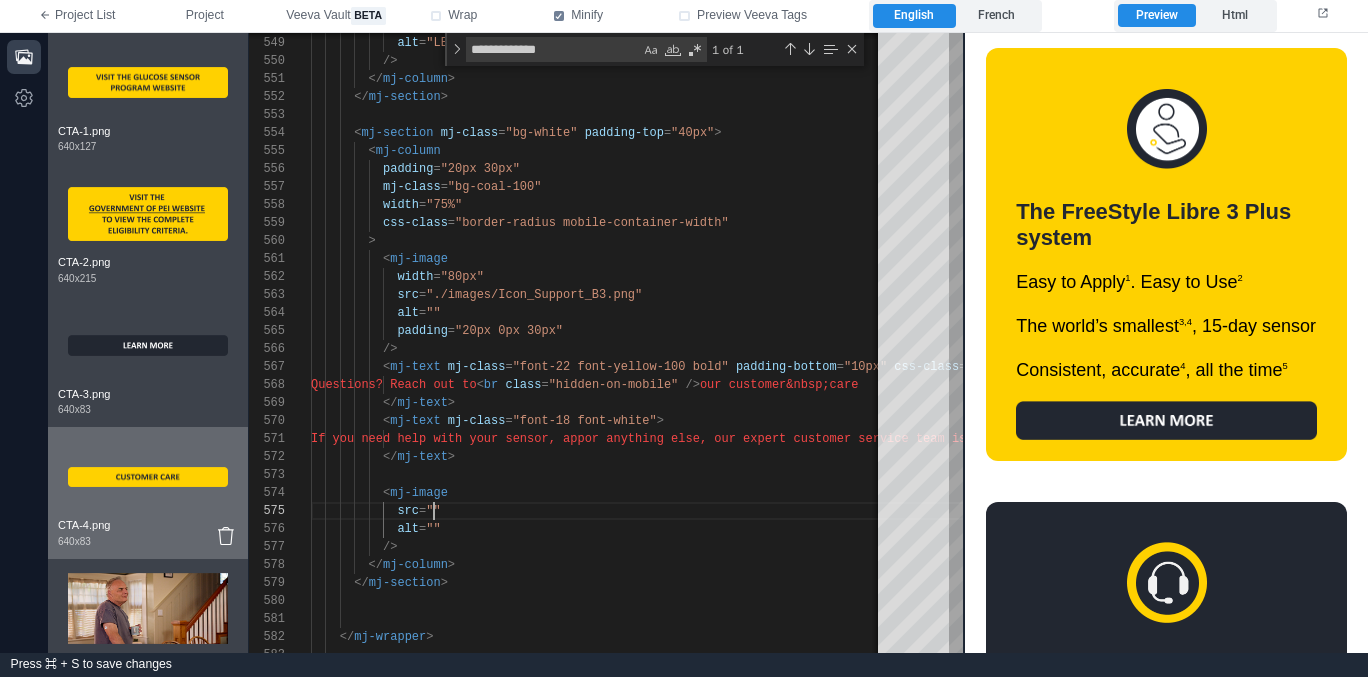 drag, startPoint x: 147, startPoint y: 481, endPoint x: 163, endPoint y: 482, distance: 16.03122 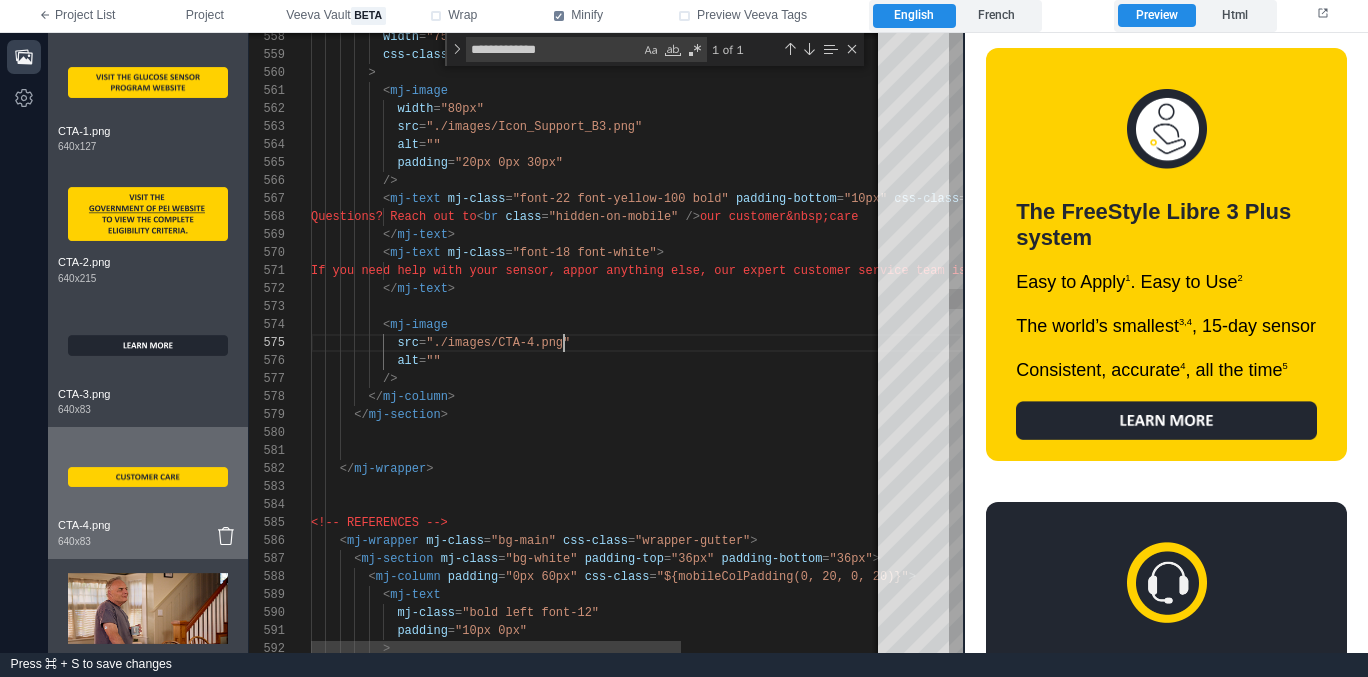 scroll, scrollTop: 72, scrollLeft: 253, axis: both 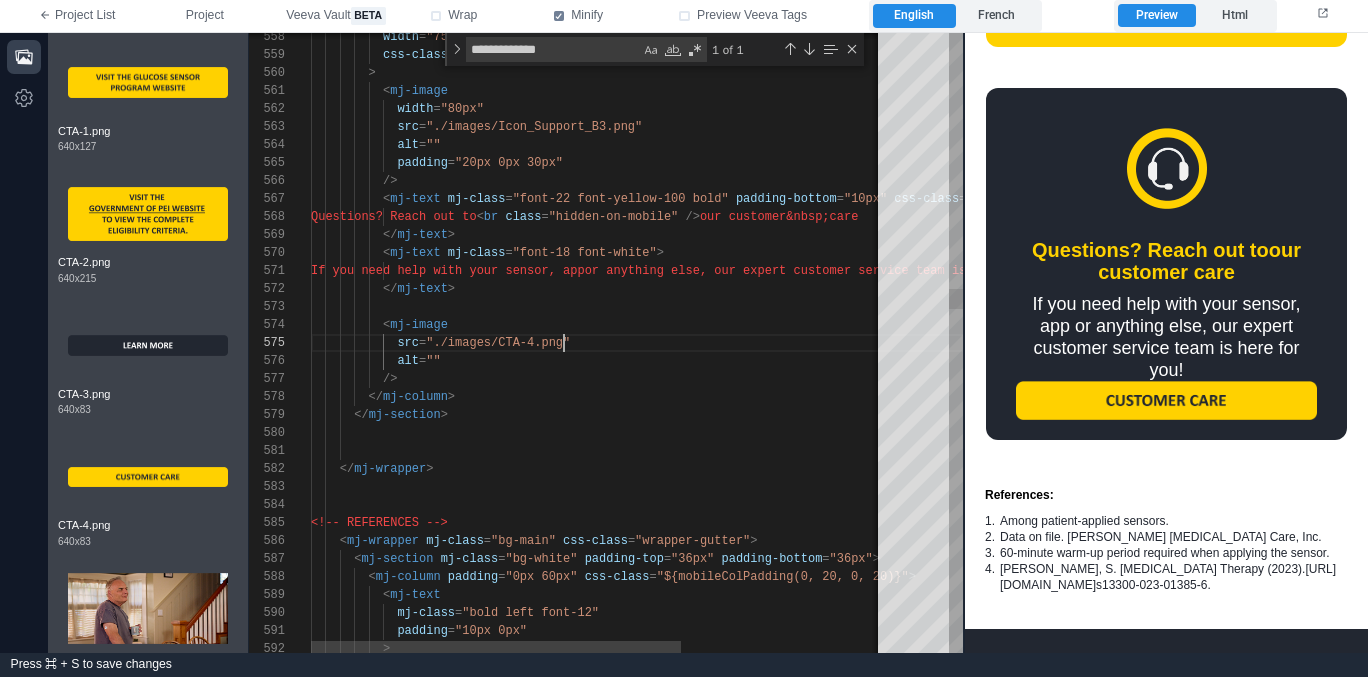 click on "< mj-image" at bounding box center (755, 325) 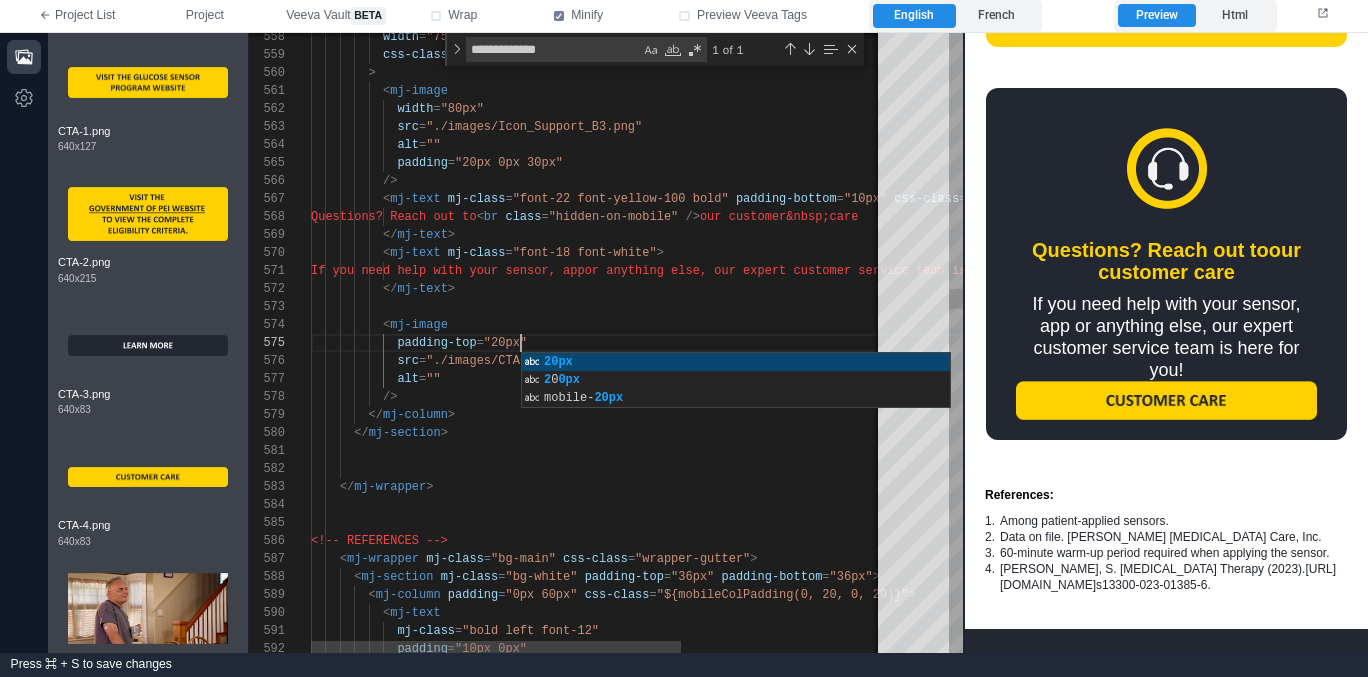 scroll, scrollTop: 72, scrollLeft: 217, axis: both 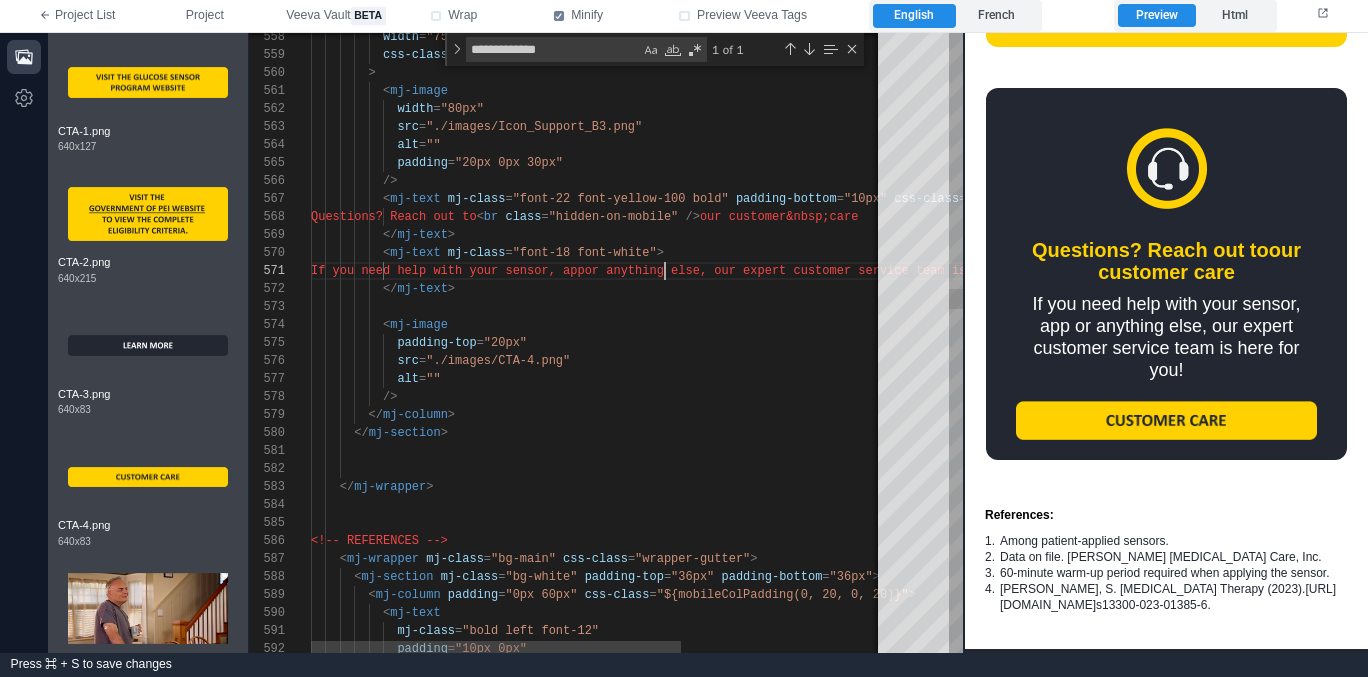 click on "If you need help with your sensor, app" at bounding box center [448, 271] 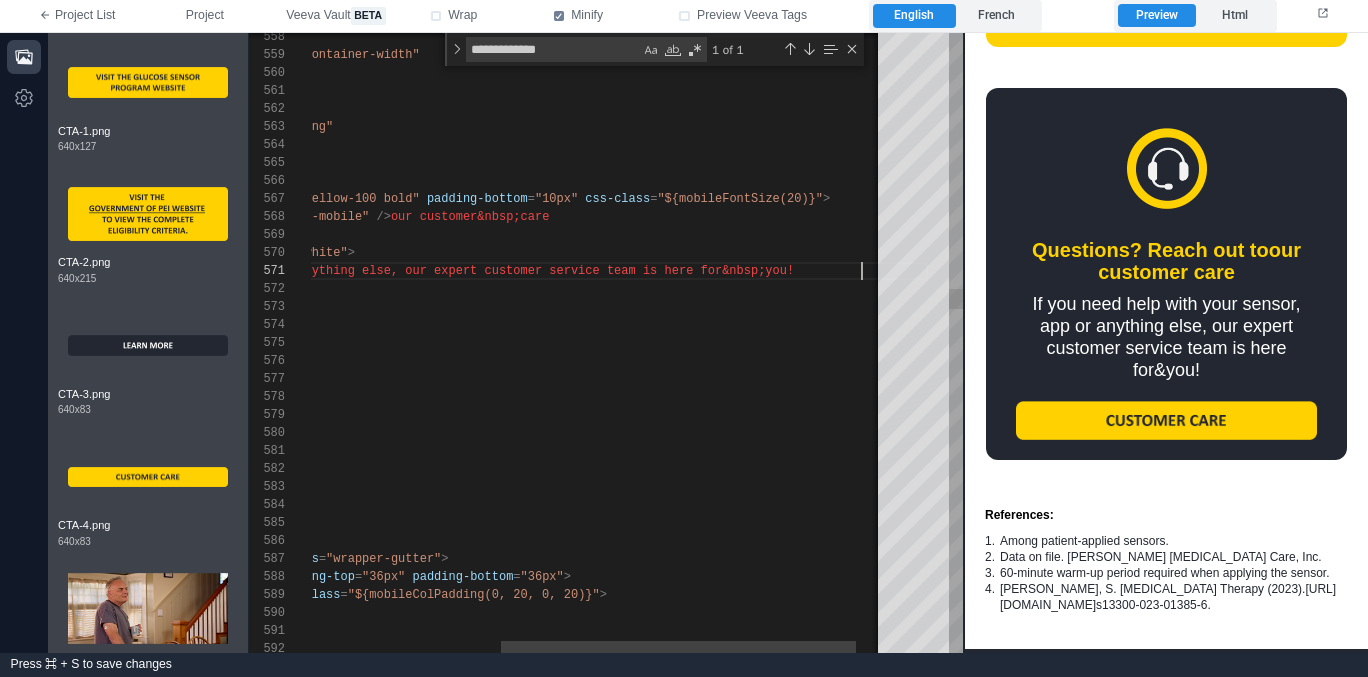 scroll, scrollTop: 0, scrollLeft: 860, axis: horizontal 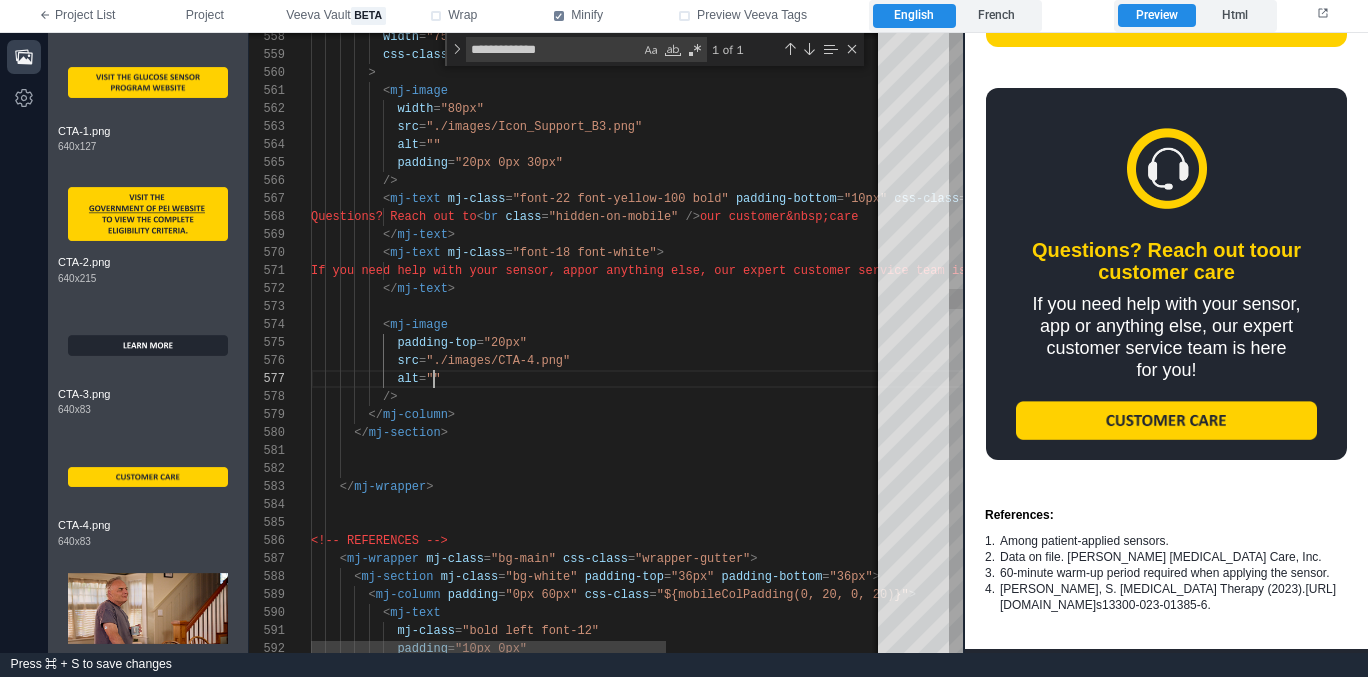 click on "558 559 560 561 562 563 564 565 566 567 568 569 570 571 572 573 574 576 577 578 579 580 581 582 583 584 585 586 587 588 589 590 591 592 575            width = "75%"            css-class = "border-radius mobile-container-width"          >            < mj-image              width = "80px"              src = "./images/Icon_Support_B3.png"              alt = ""              padding = "20px 0px 30px"            />            < mj-text   mj-class = "font-22 font-yellow-100 bold"   padding-bottom = "10px"   css-class = "${mobileFontSize(20)}" >             Questions? Reach out to < br   class = "hidden-on-mobile"   />  our customer&nbsp;care            </ mj-text >            < mj-text   mj-class = "font-18 font-white" >             If you need help with your sensor, app  or anything else, our expert customer service tea </ mj-text > < =" at bounding box center (606, 343) 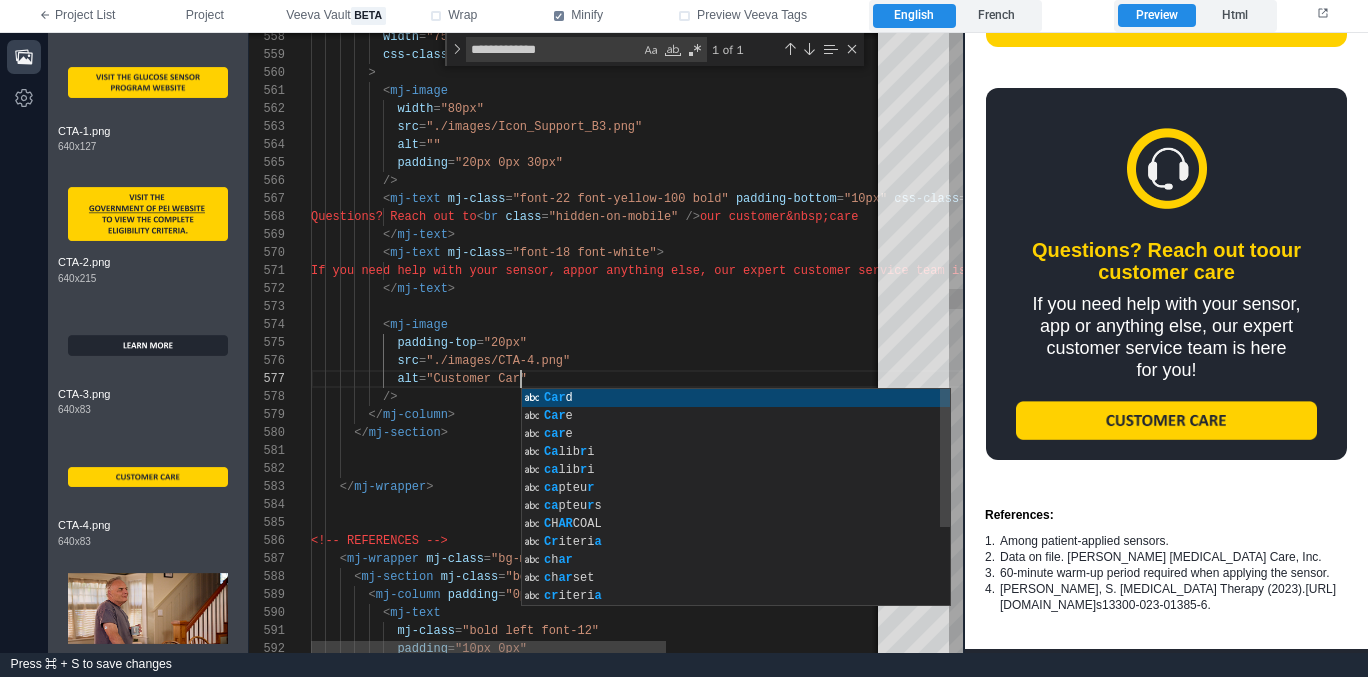 scroll, scrollTop: 108, scrollLeft: 217, axis: both 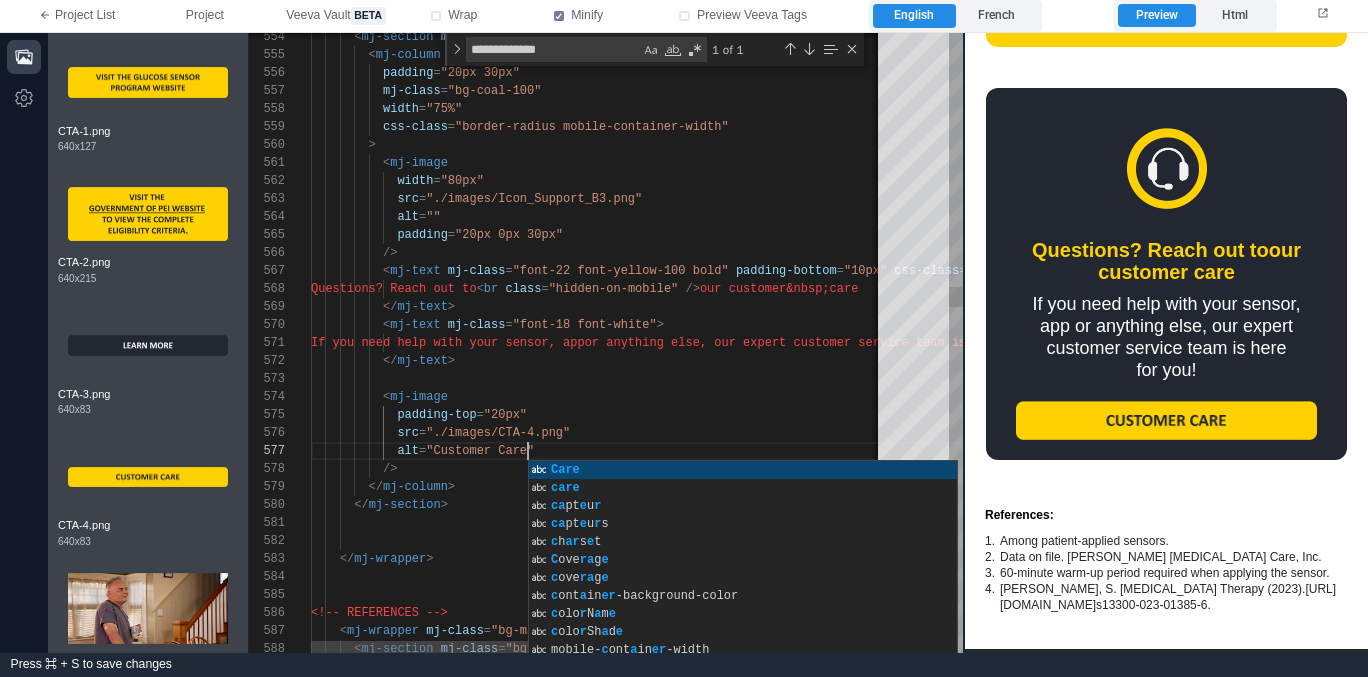 click on "</ mj-text >" at bounding box center (774, 361) 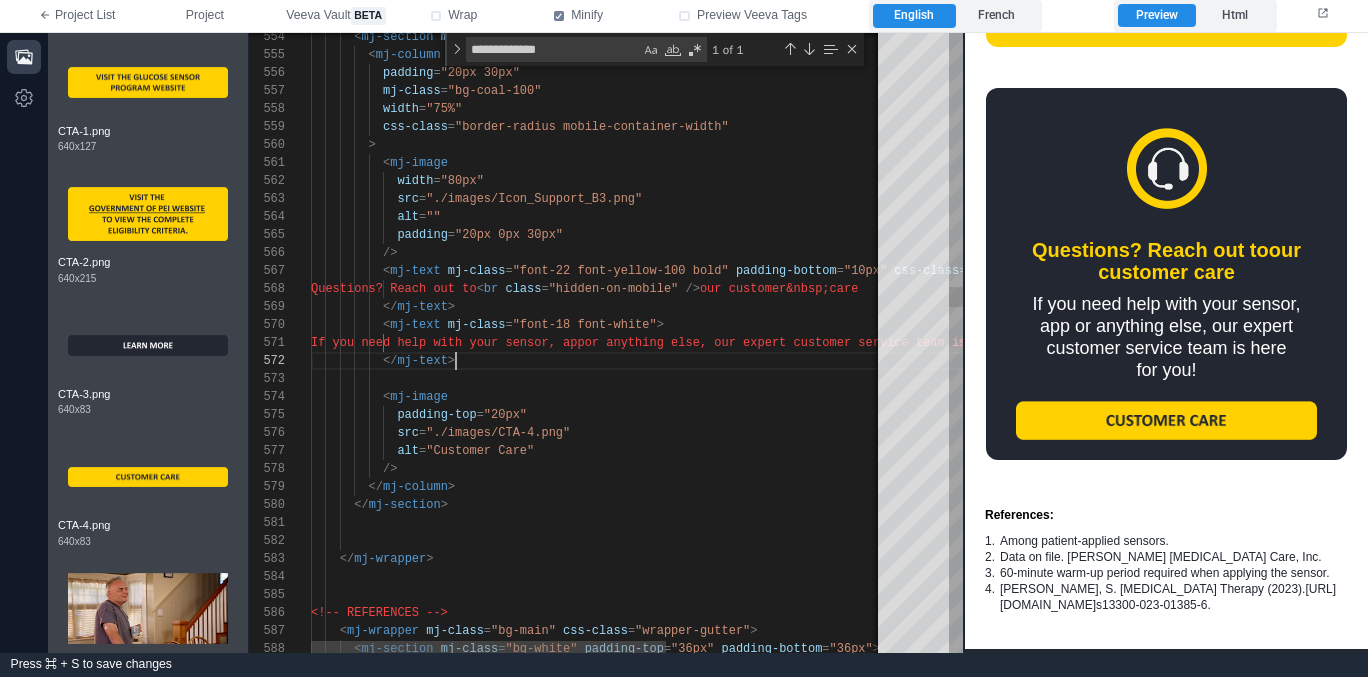 scroll, scrollTop: 18, scrollLeft: 145, axis: both 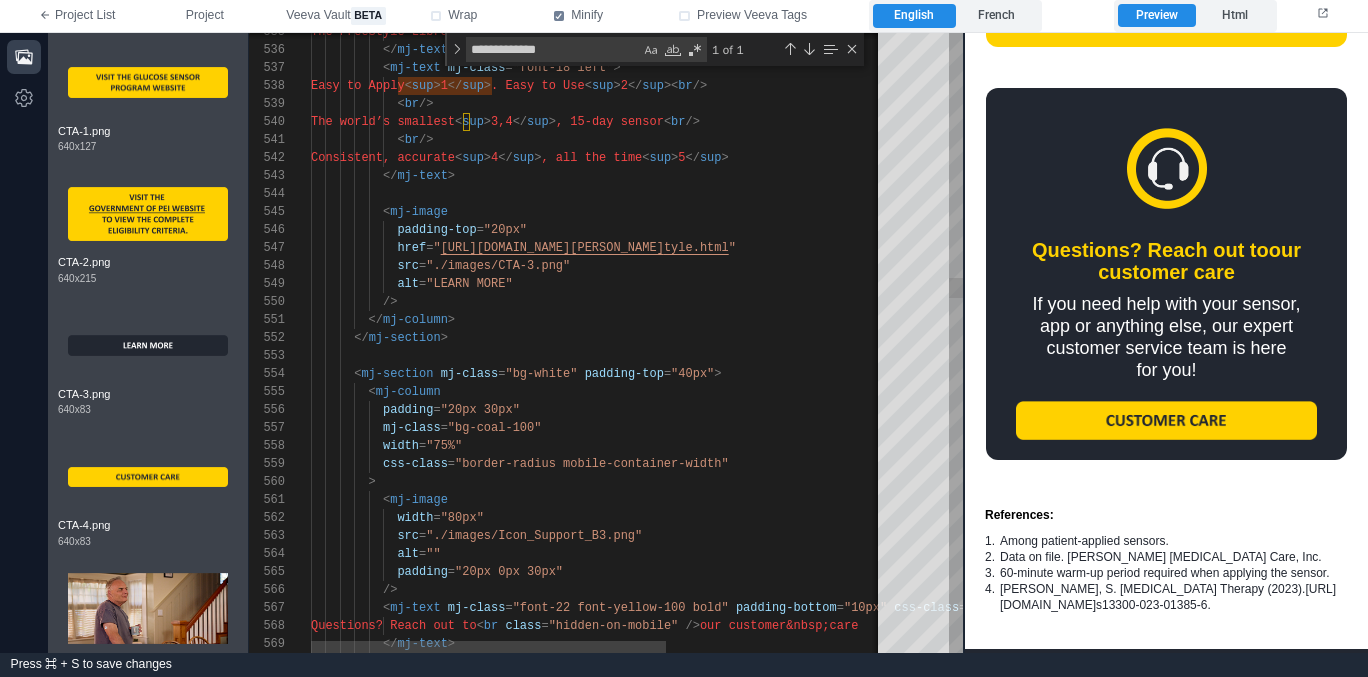 click on ""LEARN MORE"" at bounding box center [469, 284] 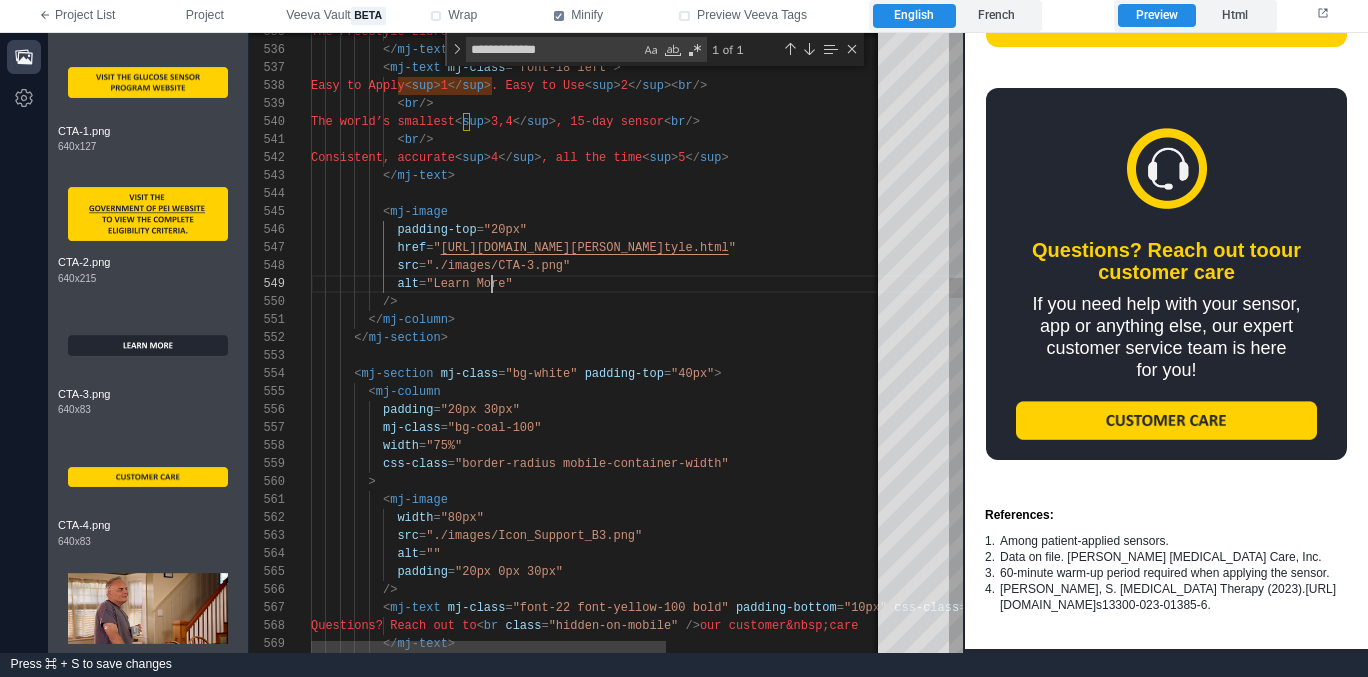 scroll, scrollTop: 144, scrollLeft: 188, axis: both 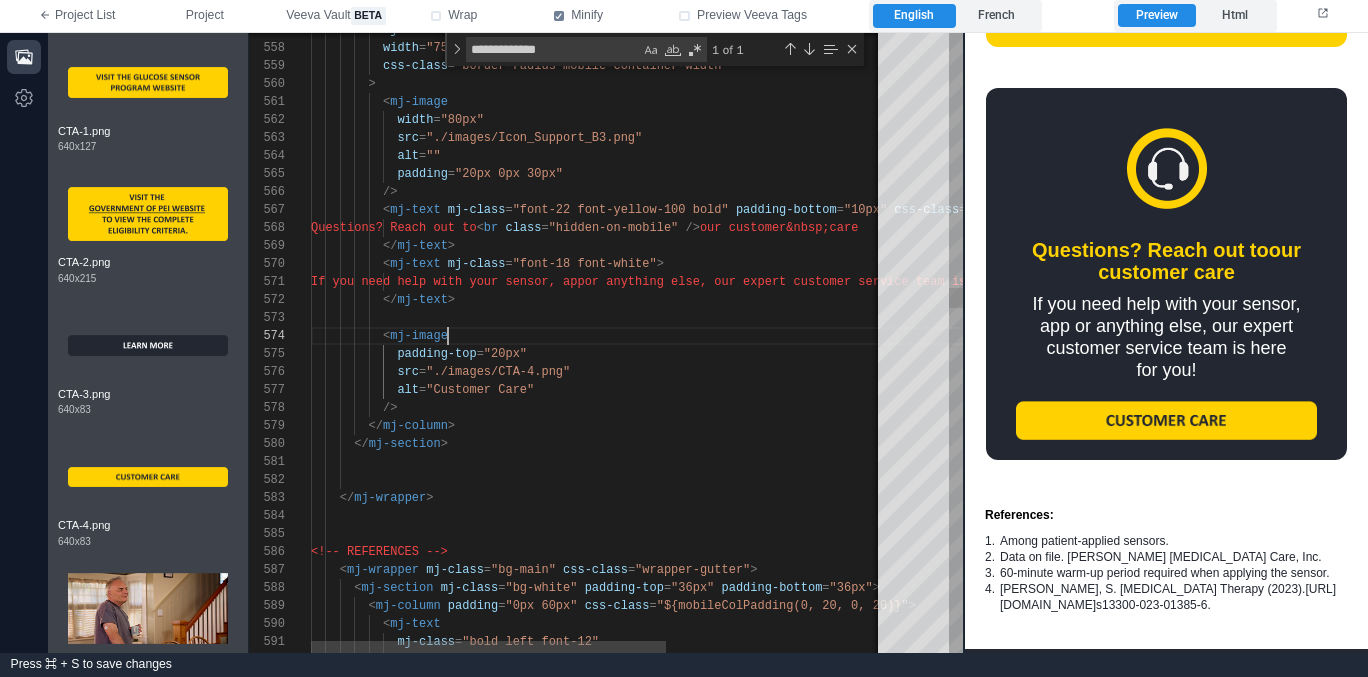 click on "padding-top = "20px"" at bounding box center (774, 354) 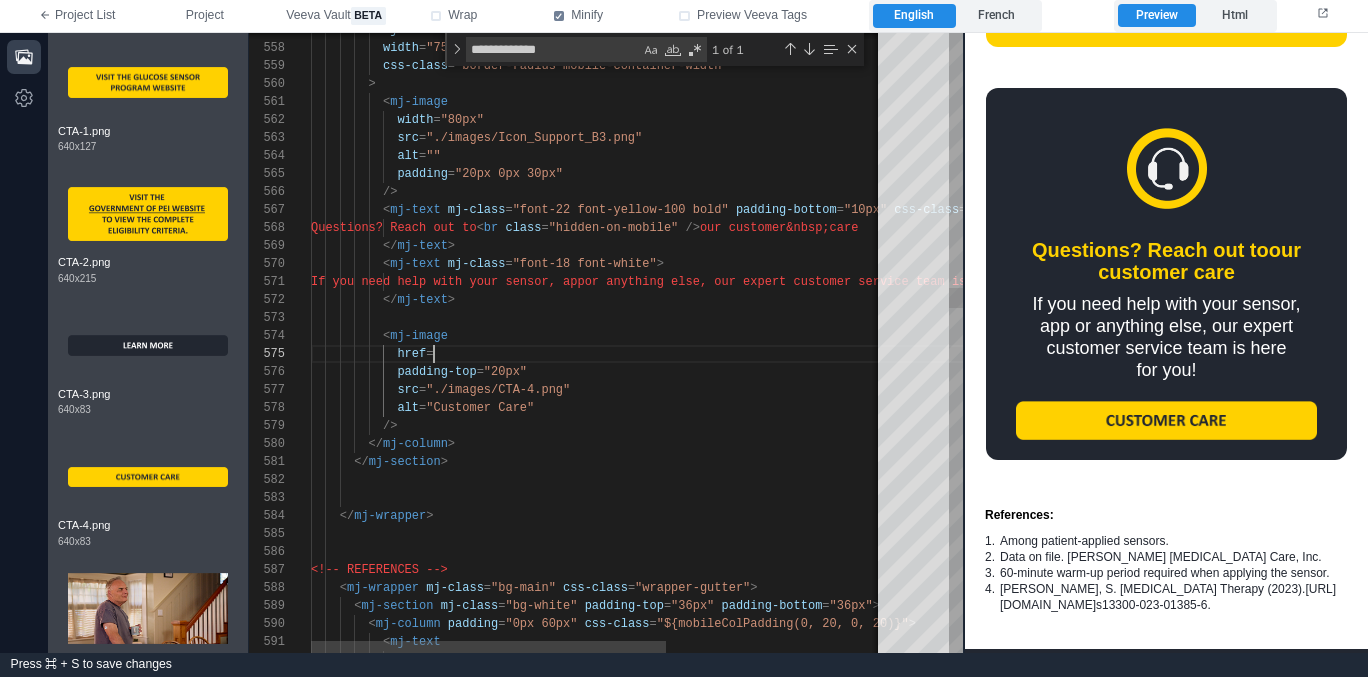 scroll, scrollTop: 72, scrollLeft: 130, axis: both 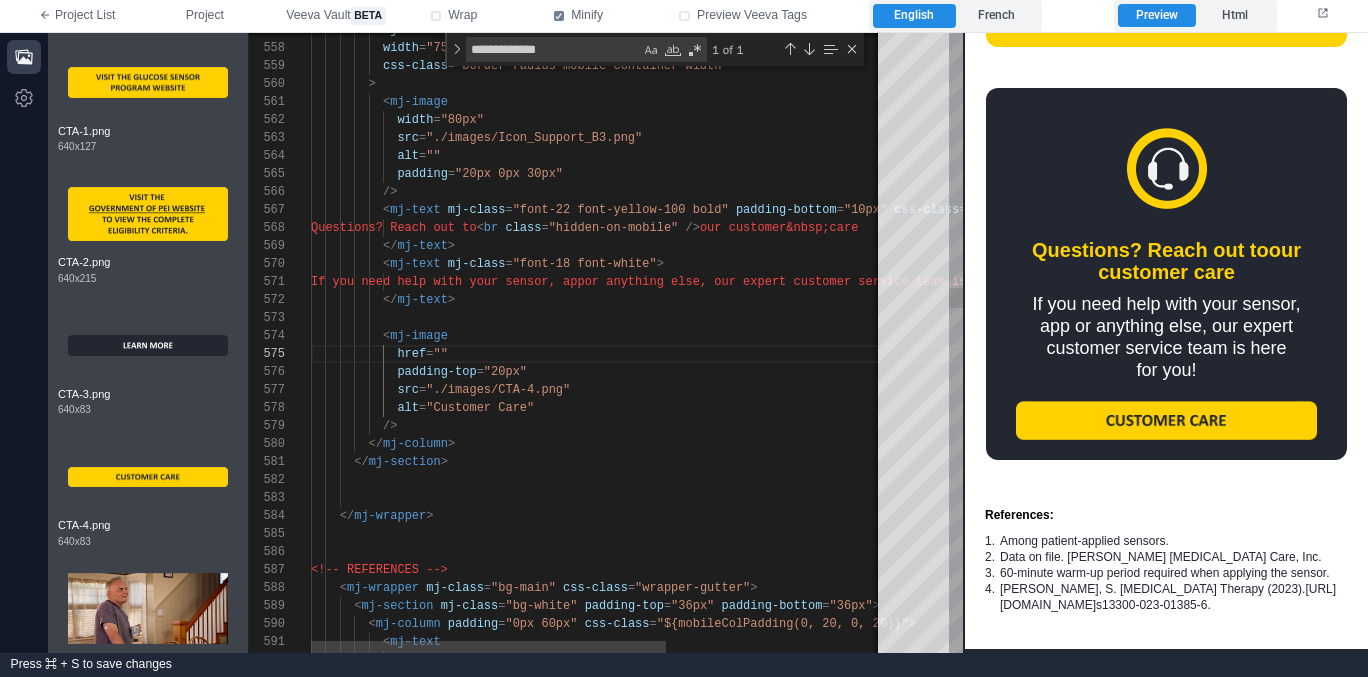 paste on "**********" 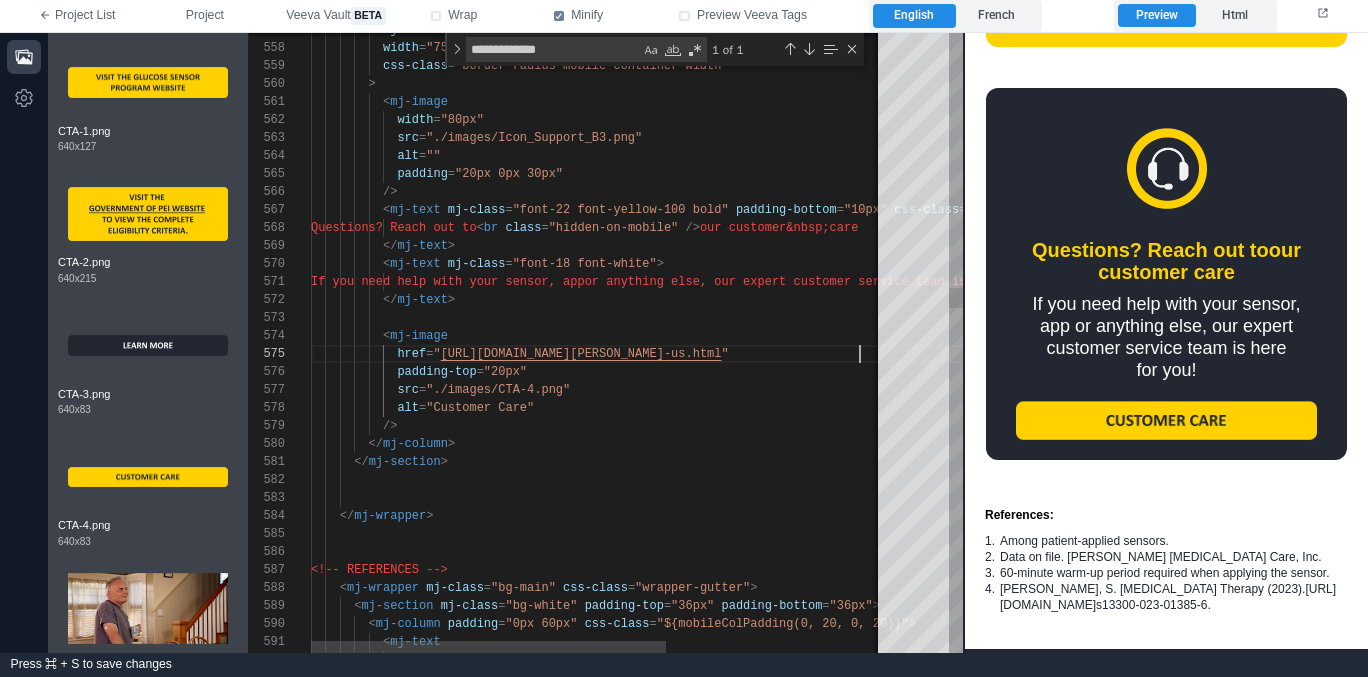 scroll, scrollTop: 108, scrollLeft: 260, axis: both 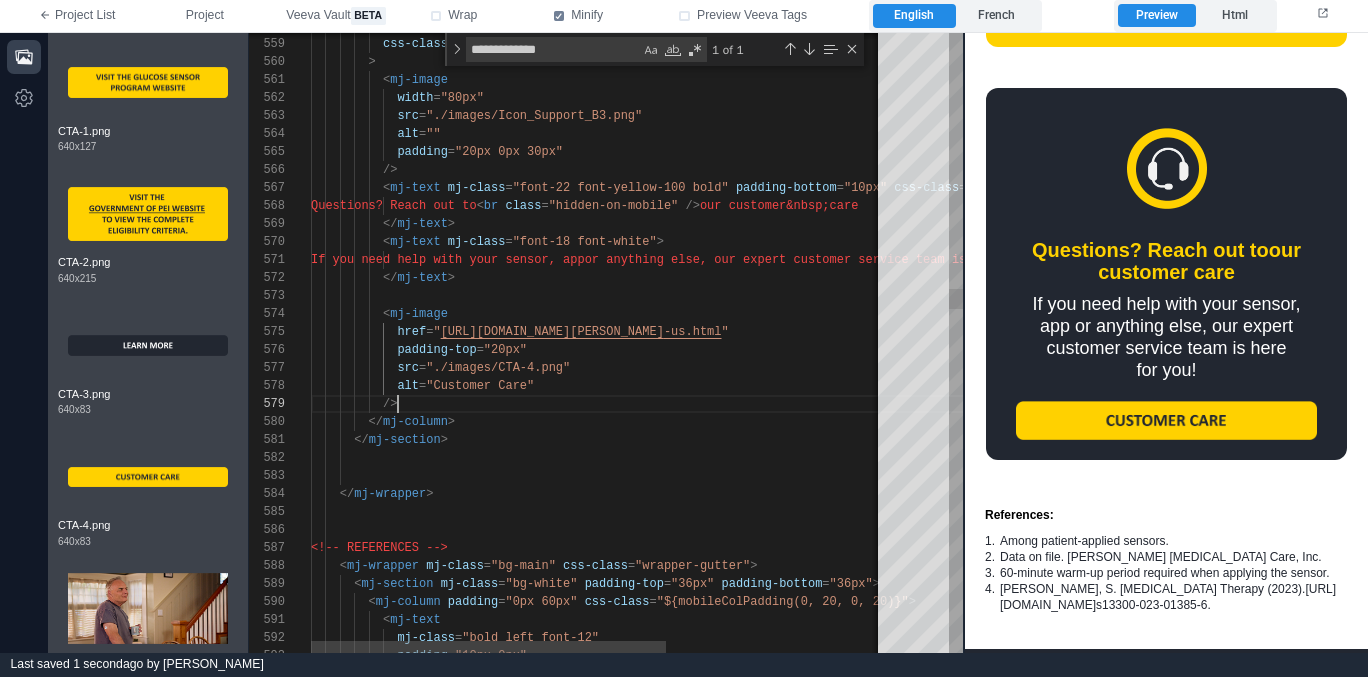 click on "/>" at bounding box center [774, 404] 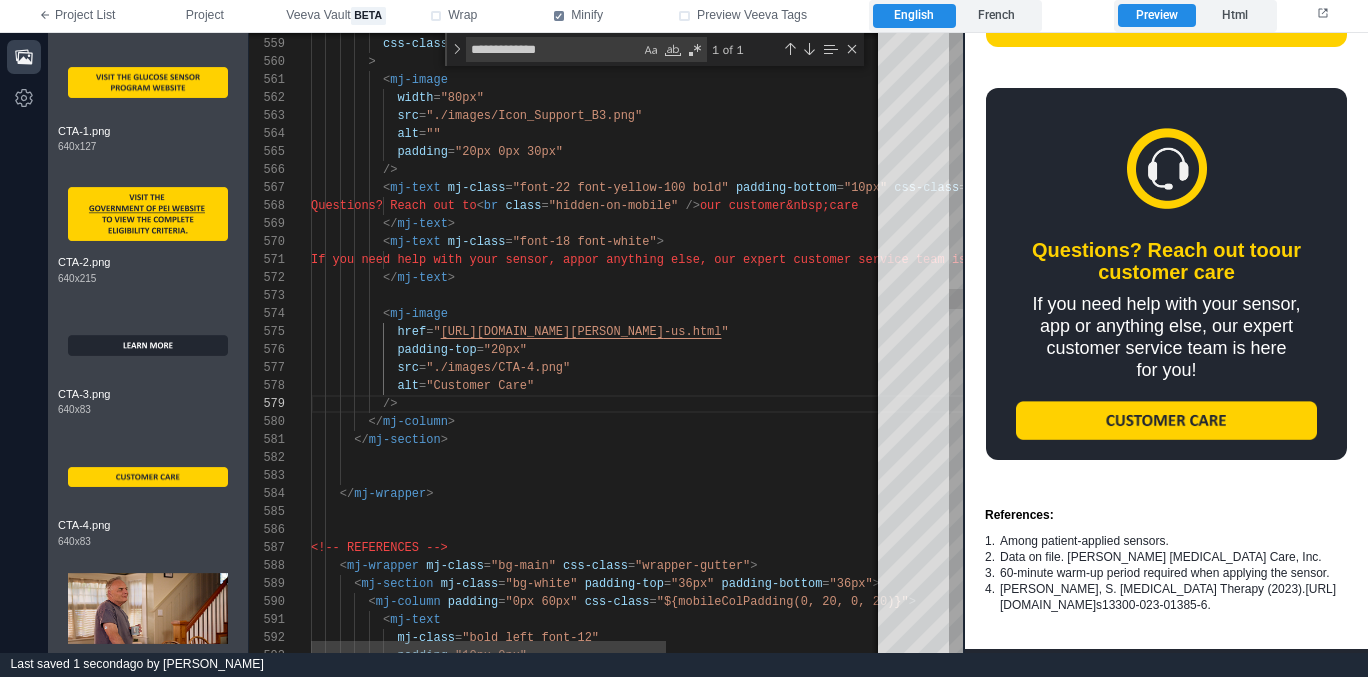 click on "alt = "Customer Care"" at bounding box center (774, 386) 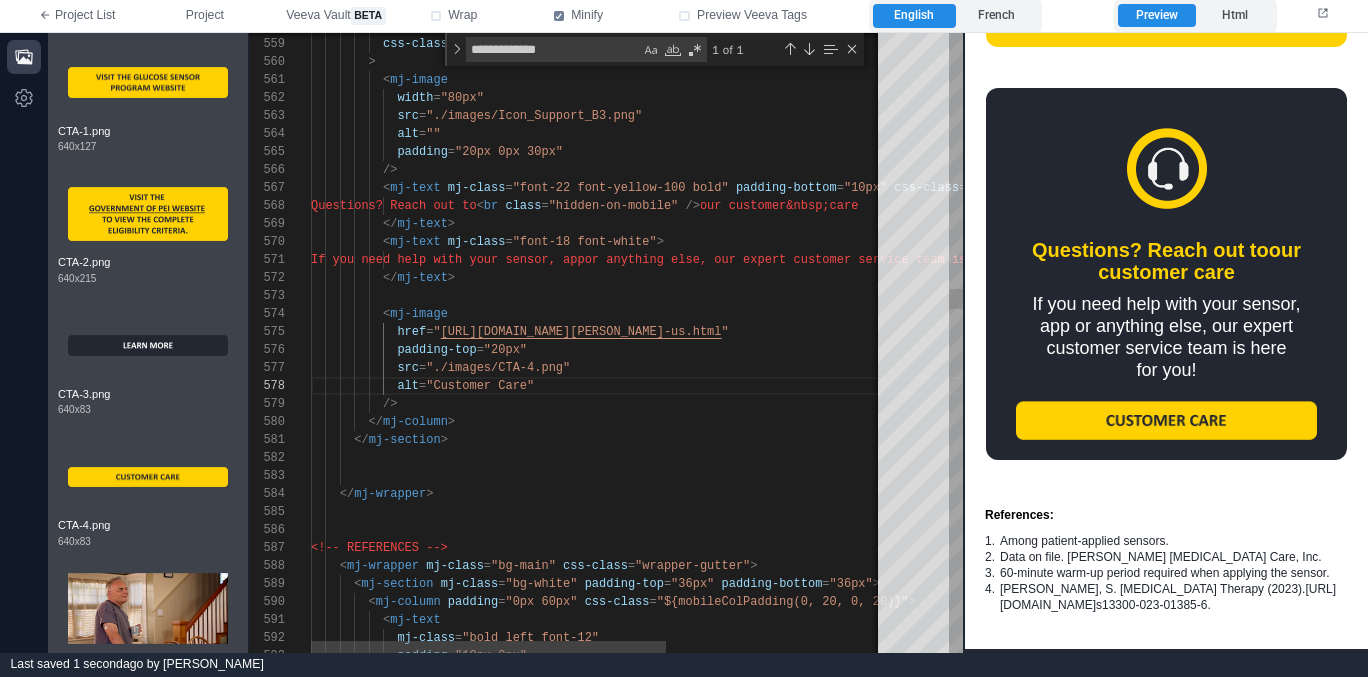 scroll, scrollTop: 144, scrollLeft: 87, axis: both 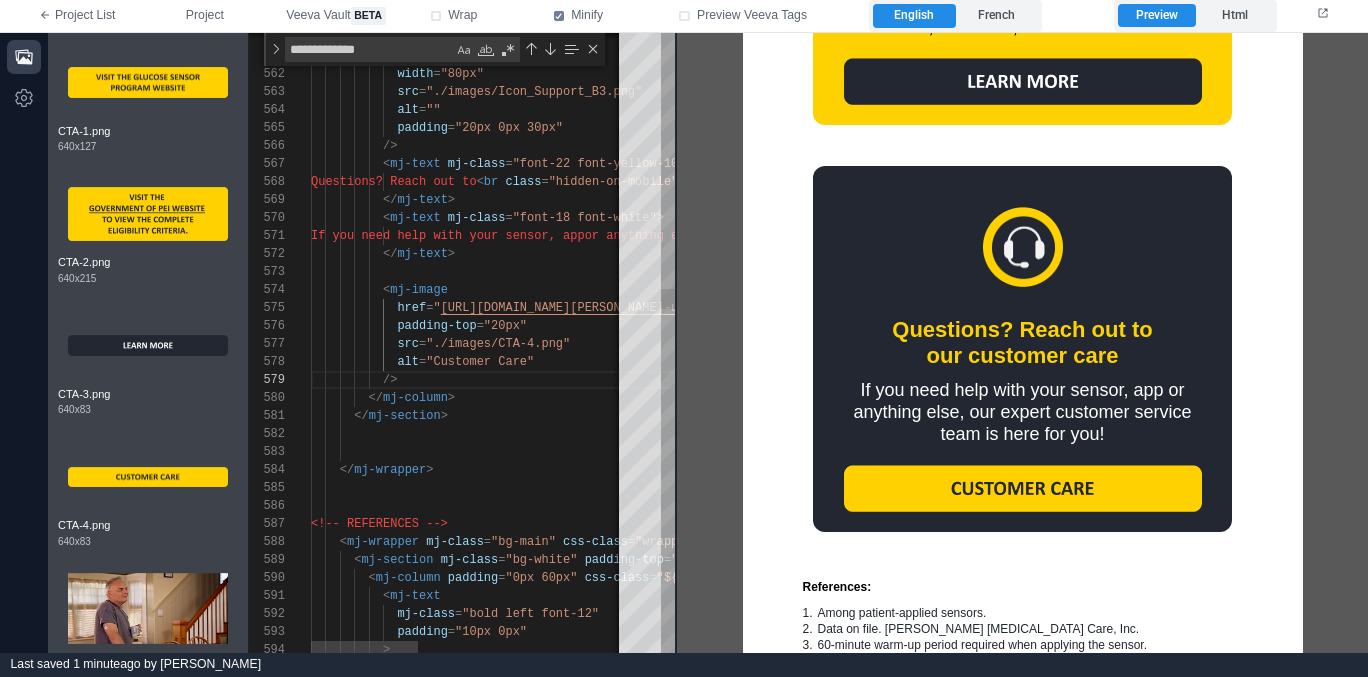 drag, startPoint x: 961, startPoint y: 302, endPoint x: 663, endPoint y: 328, distance: 299.13208 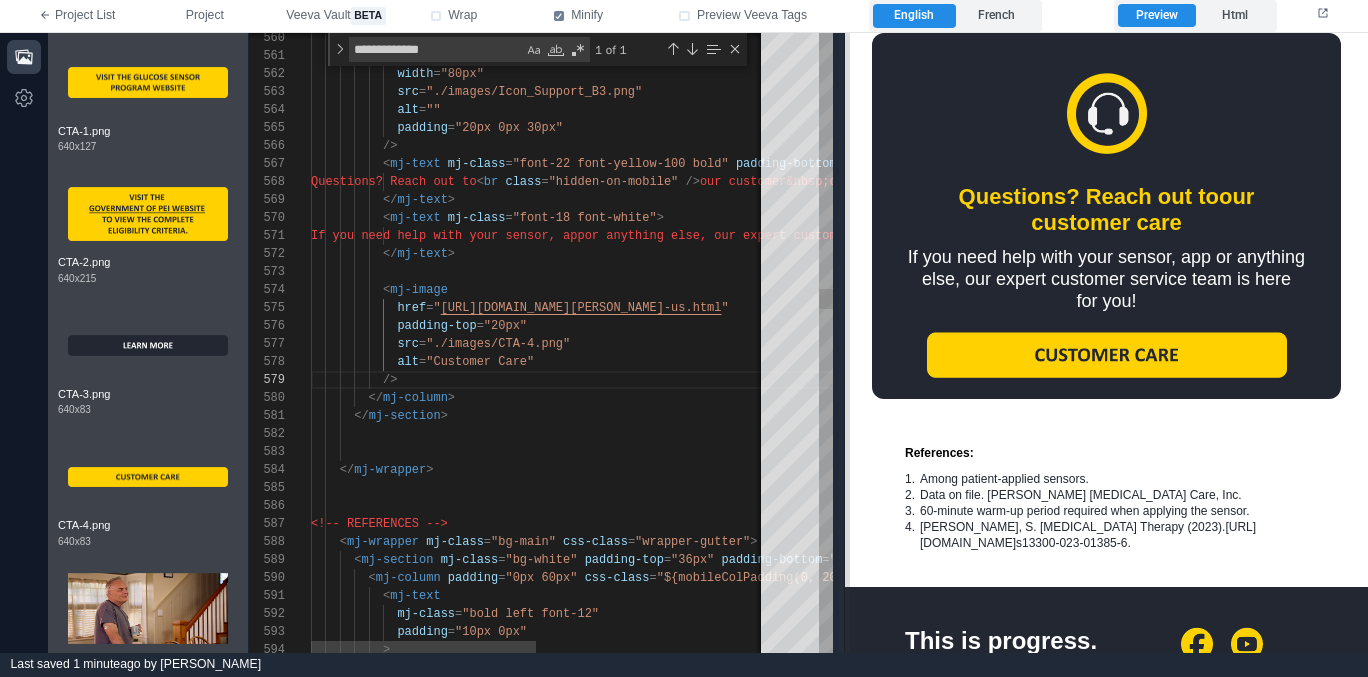scroll, scrollTop: 2664, scrollLeft: 0, axis: vertical 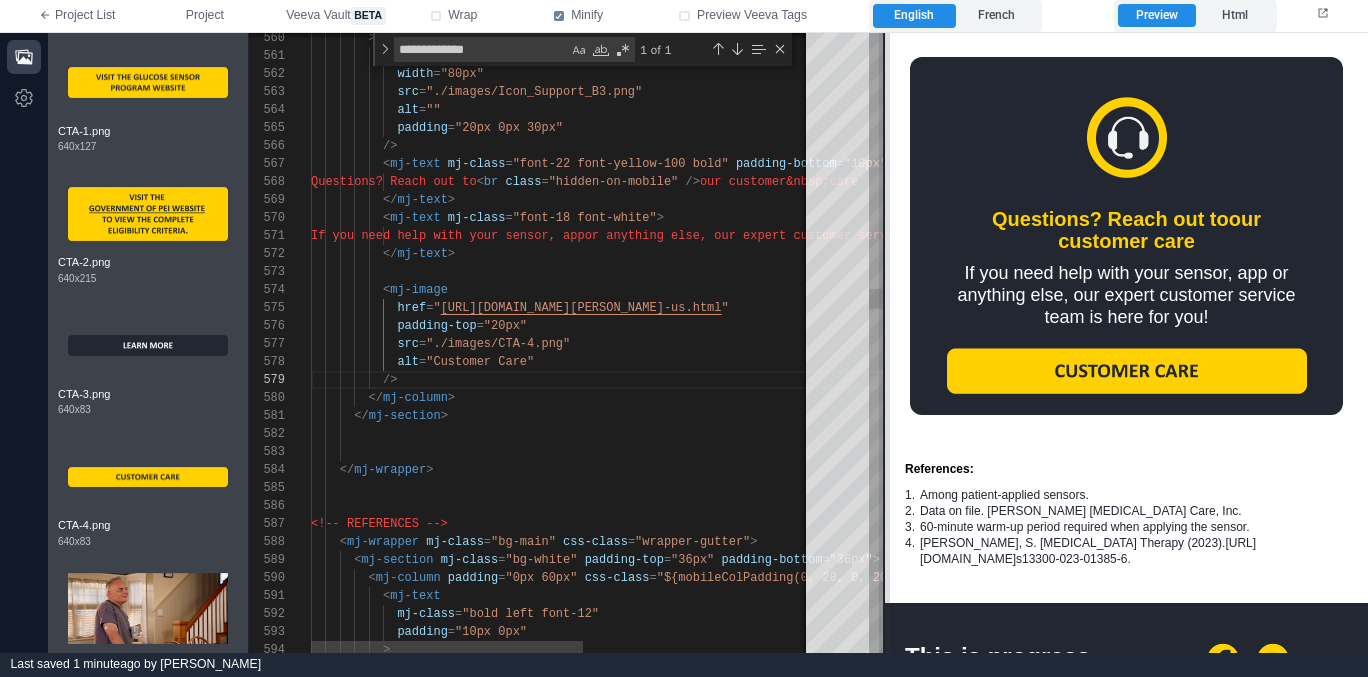 drag, startPoint x: 676, startPoint y: 283, endPoint x: 884, endPoint y: 282, distance: 208.00241 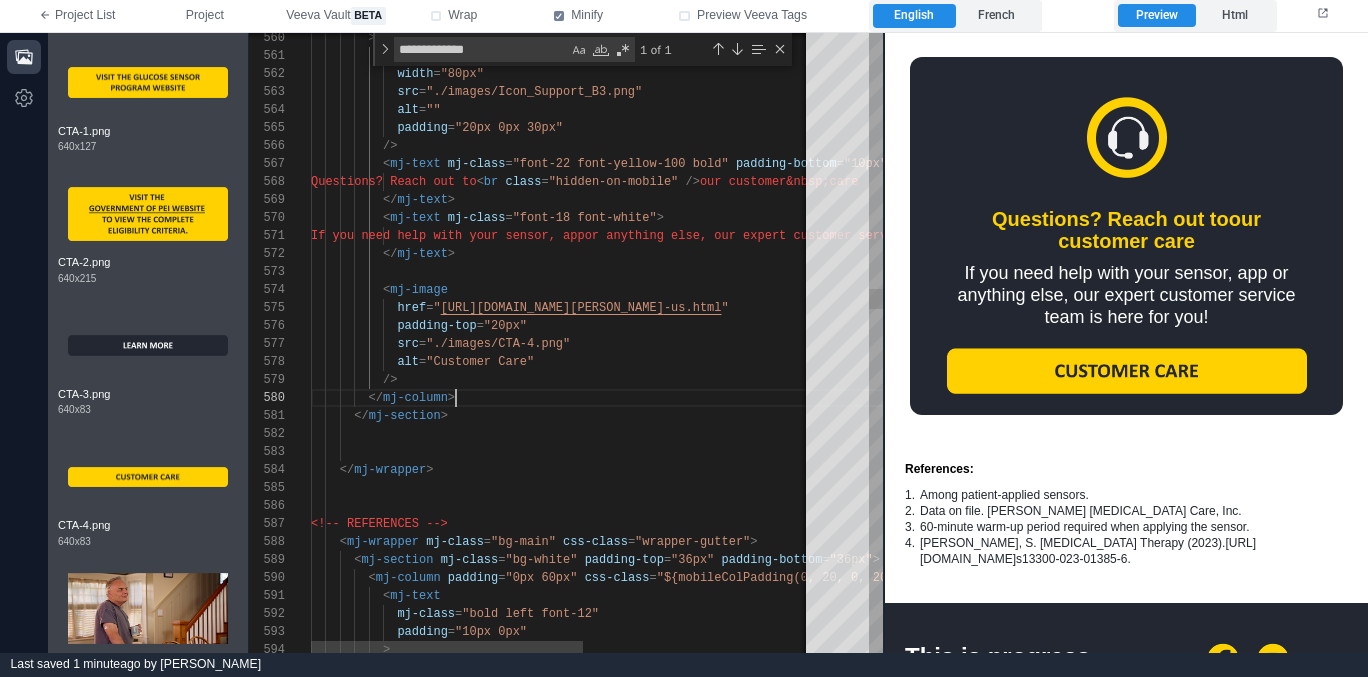 click on "</ mj-column >" at bounding box center (773, 398) 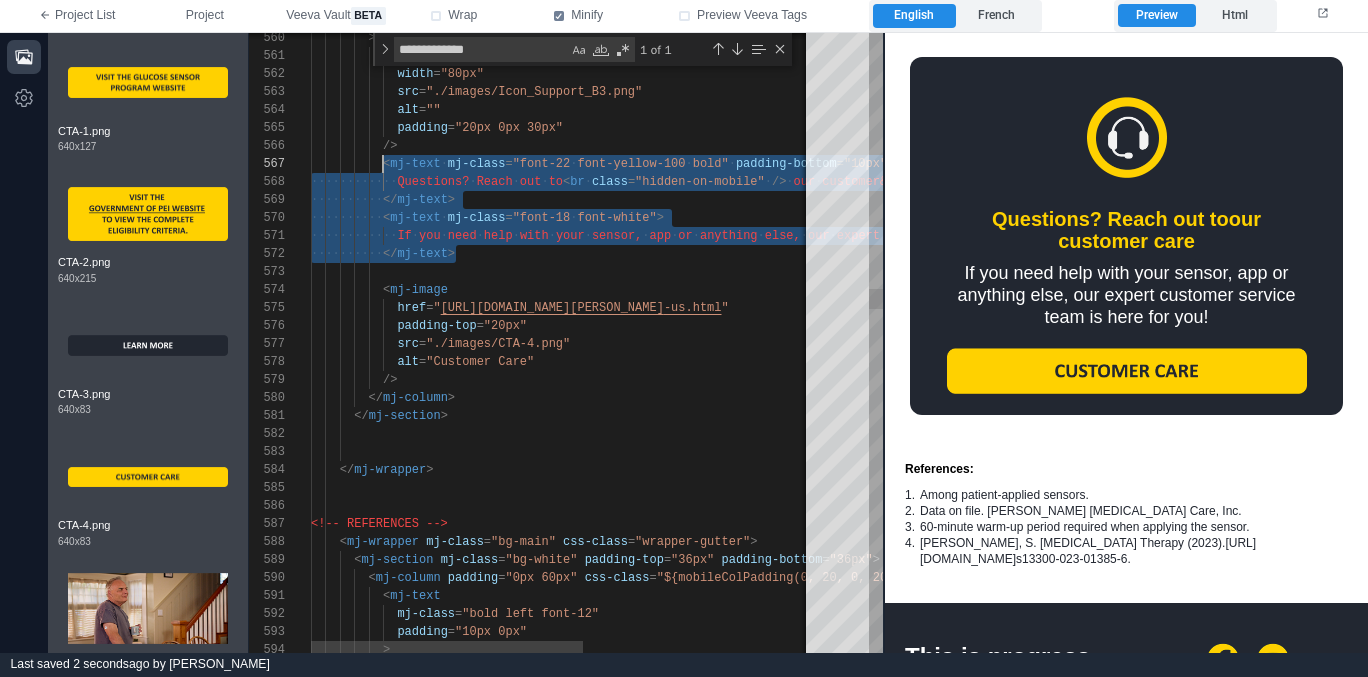 scroll, scrollTop: 108, scrollLeft: 72, axis: both 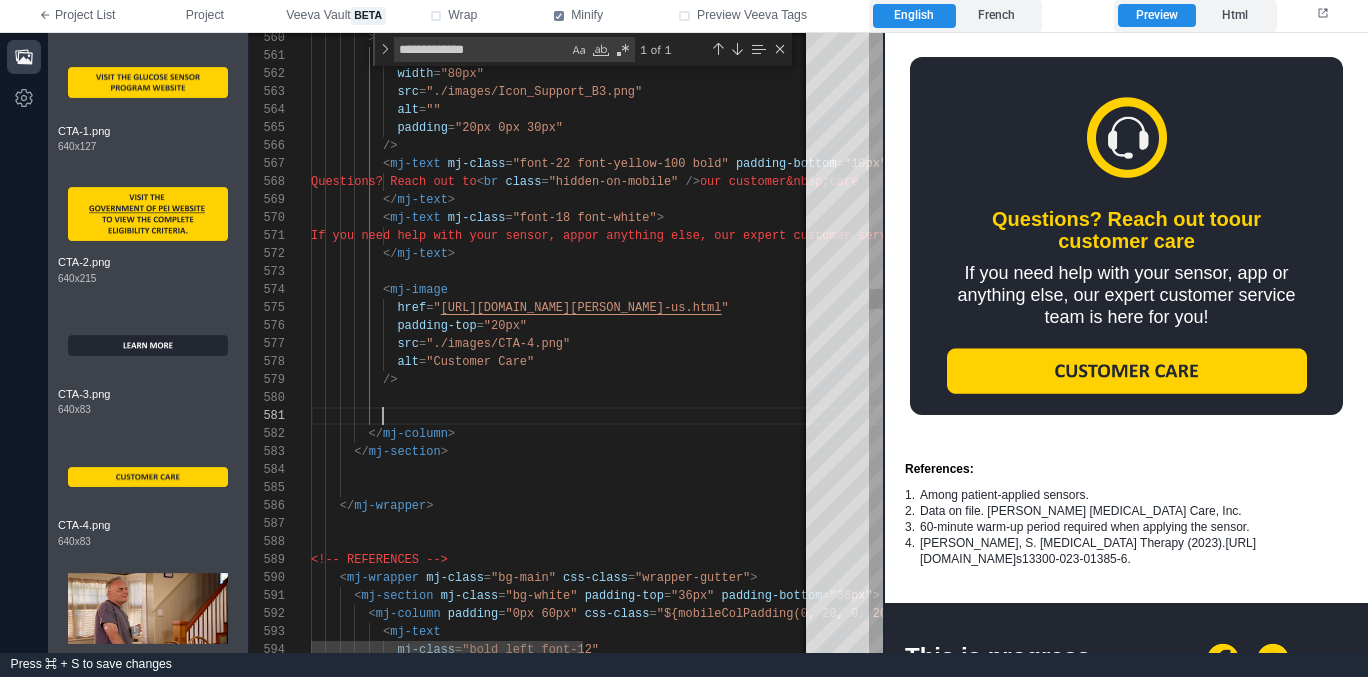 paste on "**********" 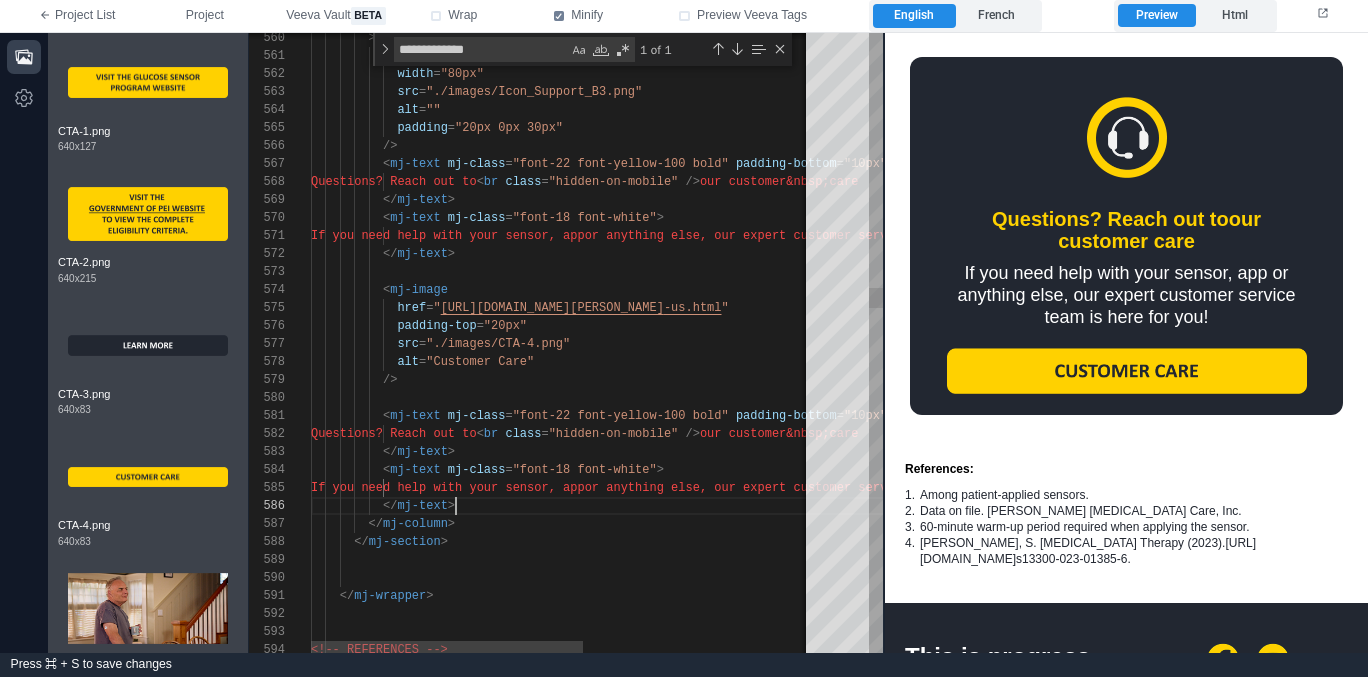 scroll, scrollTop: 90, scrollLeft: 145, axis: both 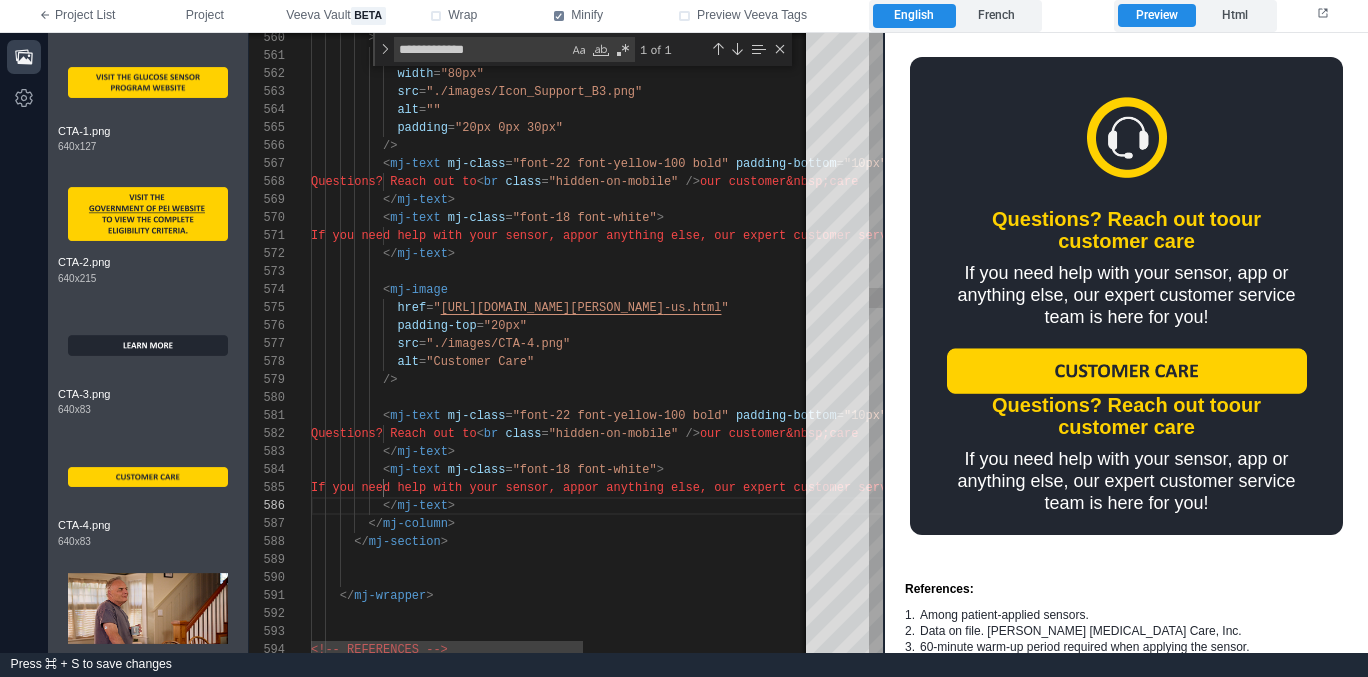 click on "Questions? Reach out to" at bounding box center [394, 434] 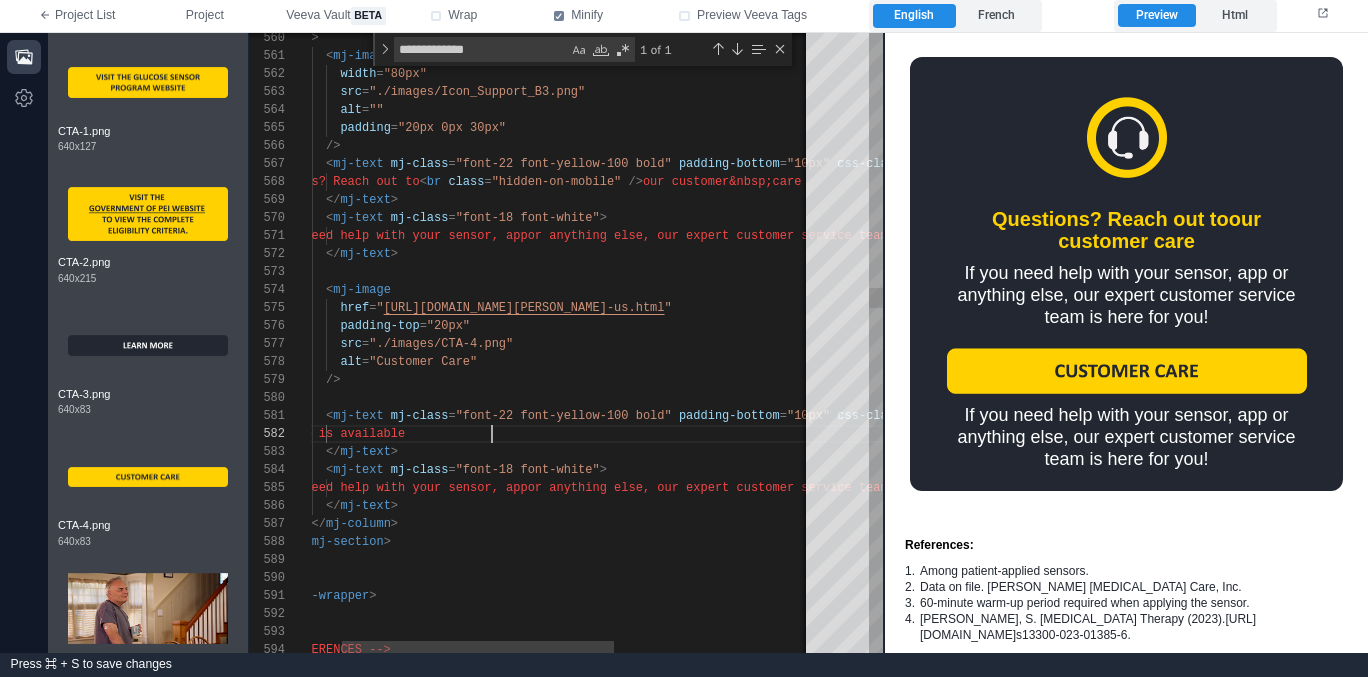 scroll, scrollTop: 18, scrollLeft: 246, axis: both 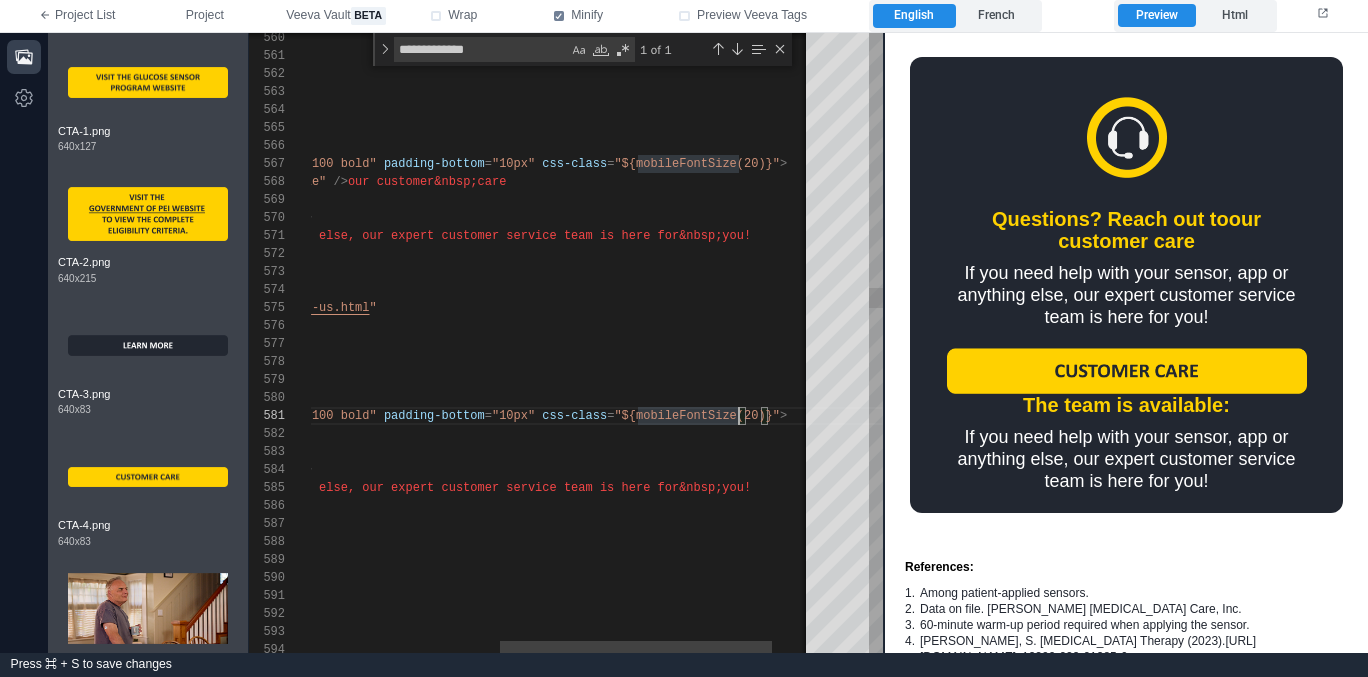 click on ">            < mj-image              width = "80px"              src = "./images/Icon_Support_B3.png"              alt = ""              padding = "20px 0px 30px"            />            < mj-text   mj-class = "font-22 font-yellow-100 bold"   padding-bottom = "10px"   css-class = "${mobileFontSize(20)}" >             Questions? Reach out to < br   class = "hidden-on-mobile"   />  our customer&nbsp;care            </ mj-text >            < mj-text   mj-class = "font-18 font-white" >             If you need help with your sensor, app  or anything else, our expert customer service tea m is here for&nbsp;you!            </ mj-text >            < mj-image              padding-top = "20px"              src = "./images/CTA-4.png"              alt = "Customer Care"            /> >" at bounding box center (499959, 489934) 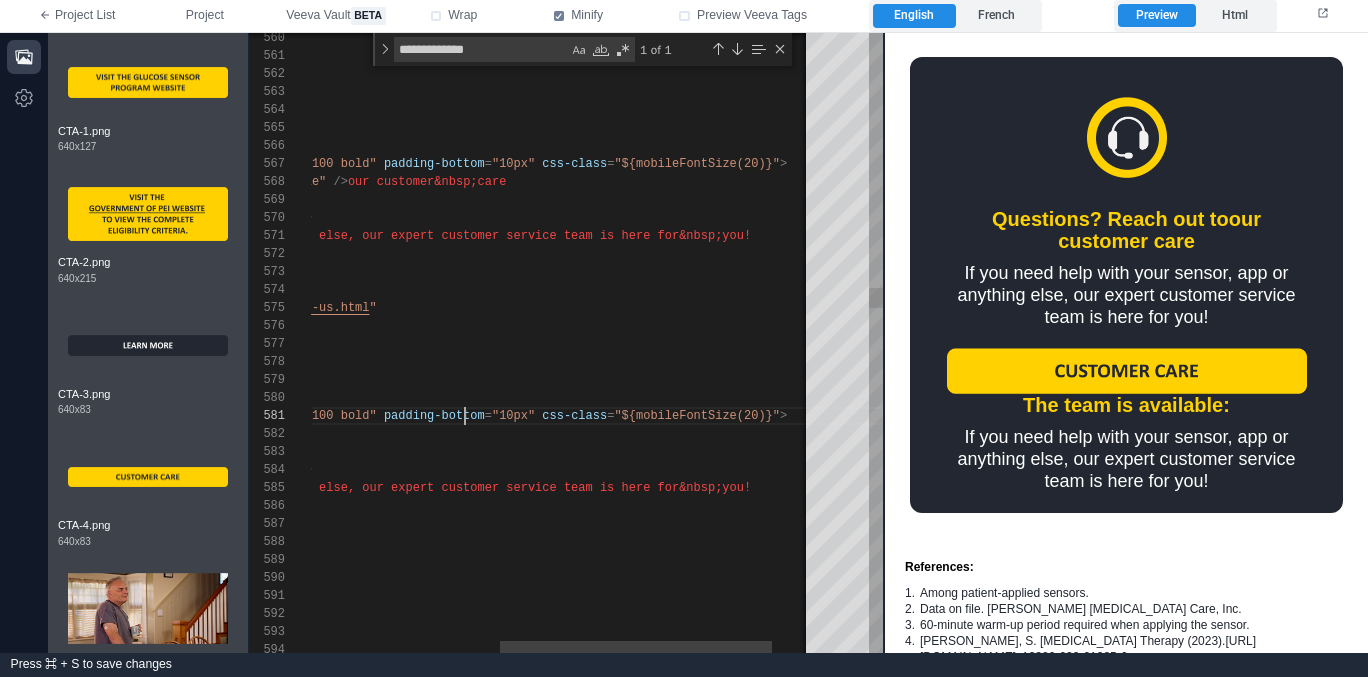 click on "560 561 562 563 564 565 566 567 568 569 570 571 572 573 574 576 577 578 579 587 588 589 590 591 592 593 594 575 580 581 582 583 584 585 586          >            < mj-image              width = "80px"              src = "./images/Icon_Support_B3.png"              alt = ""              padding = "20px 0px 30px"            />            < mj-text   mj-class = "font-22 font-yellow-100 bold"   padding-bottom = "10px"   css-class = "${mobileFontSize(20)}" >             Questions? Reach out to < br   class = "hidden-on-mobile"   />  our customer&nbsp;care            </ mj-text >            < mj-text   mj-class = "font-18 font-white" >             If you need help with your sensor, app  or anything else, our expert customer service tea m is here for&nbsp;you!            </ mj-text >            < mj-image              = src" at bounding box center (566, 343) 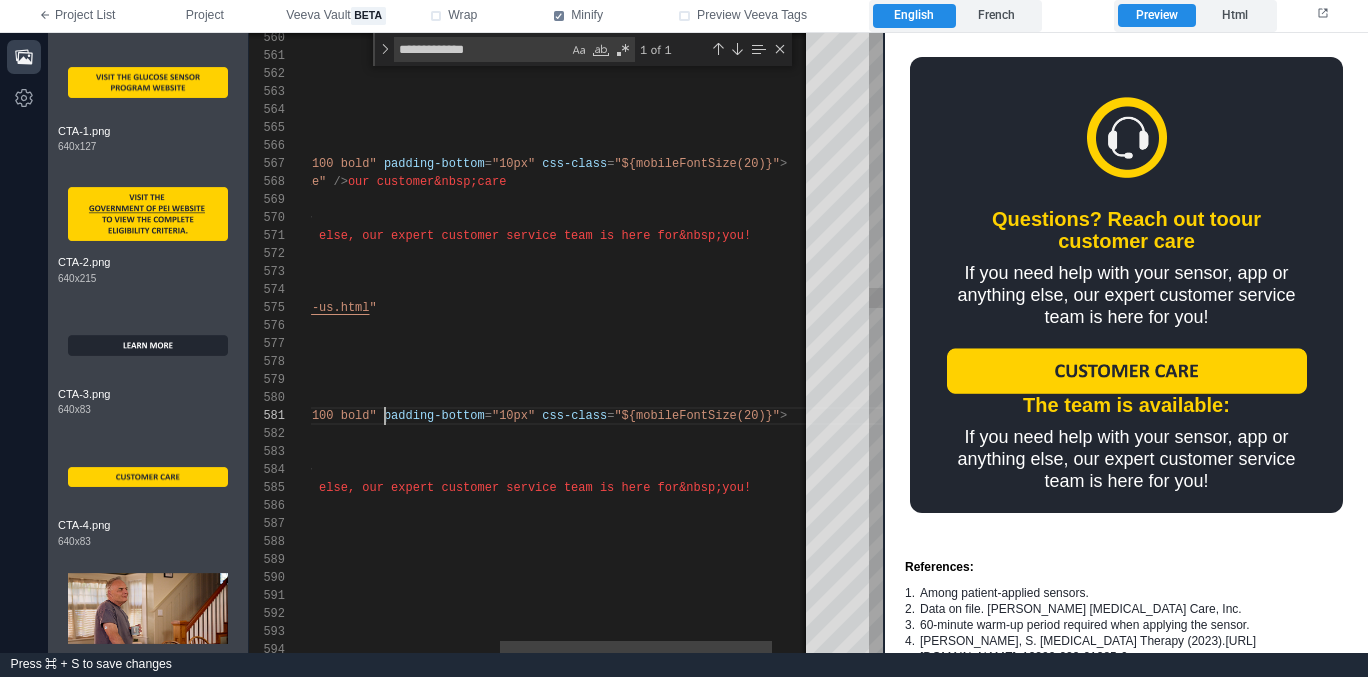click on "560 561 562 563 564 565 566 567 568 569 570 571 572 573 574 576 577 578 579 587 588 589 590 591 592 593 594 575 580 581 582 583 584 585 586          >            < mj-image              width = "80px"              src = "./images/Icon_Support_B3.png"              alt = ""              padding = "20px 0px 30px"            />            < mj-text   mj-class = "font-22 font-yellow-100 bold"   padding-bottom = "10px"   css-class = "${mobileFontSize(20)}" >             Questions? Reach out to < br   class = "hidden-on-mobile"   />  our customer&nbsp;care            </ mj-text >            < mj-text   mj-class = "font-18 font-white" >             If you need help with your sensor, app  or anything else, our expert customer service tea m is here for&nbsp;you!            </ mj-text >            < mj-image              = src" at bounding box center [566, 343] 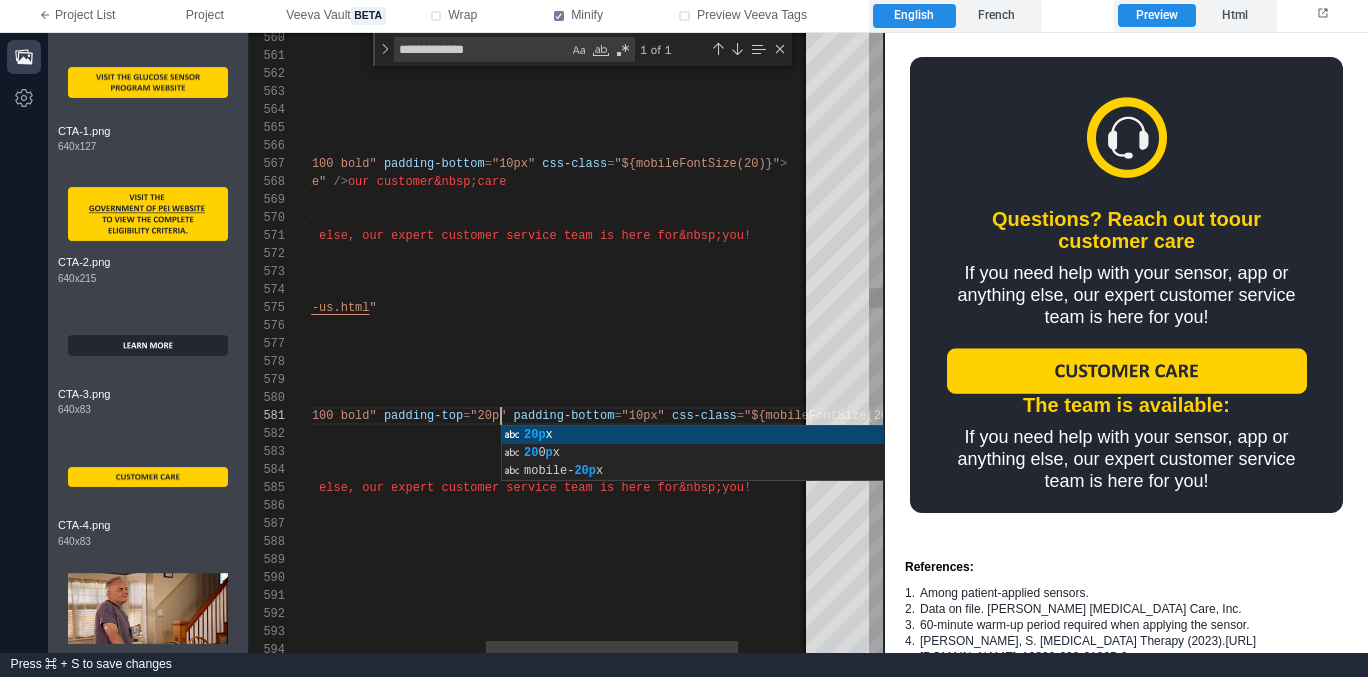 scroll, scrollTop: 0, scrollLeft: 549, axis: horizontal 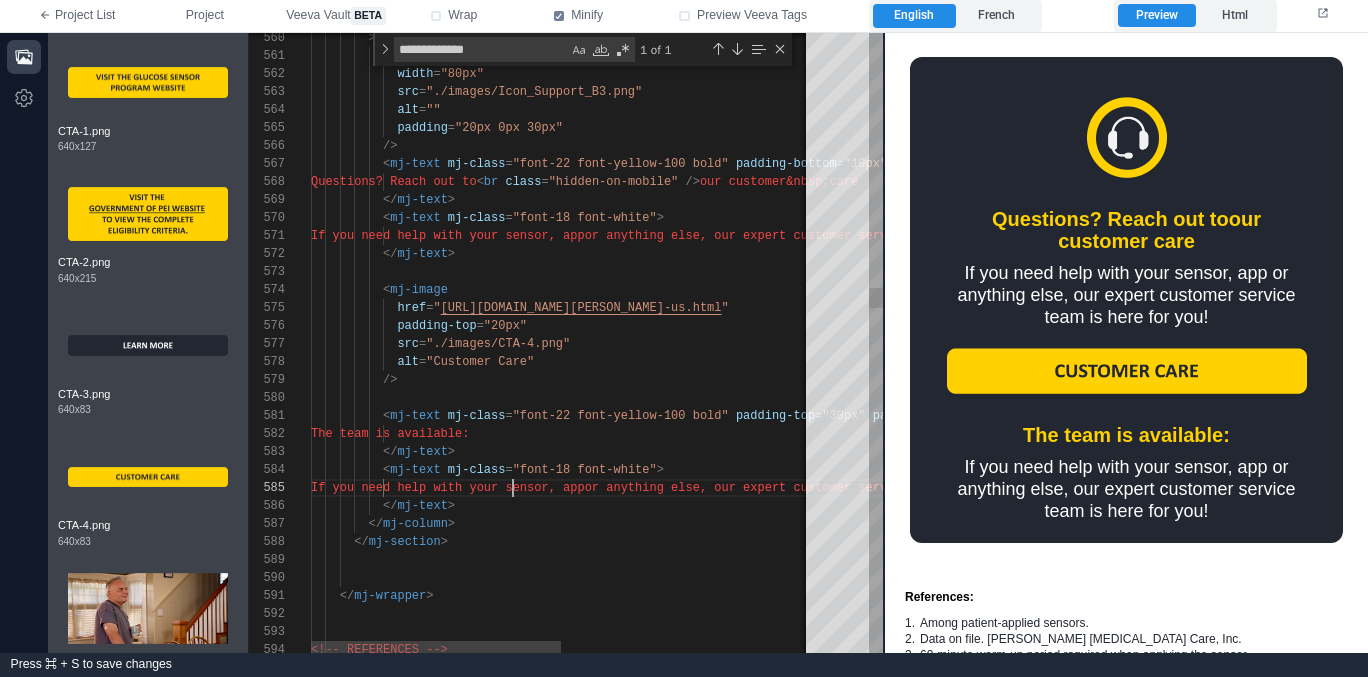 click on "If you need help with your sensor, app" at bounding box center (448, 488) 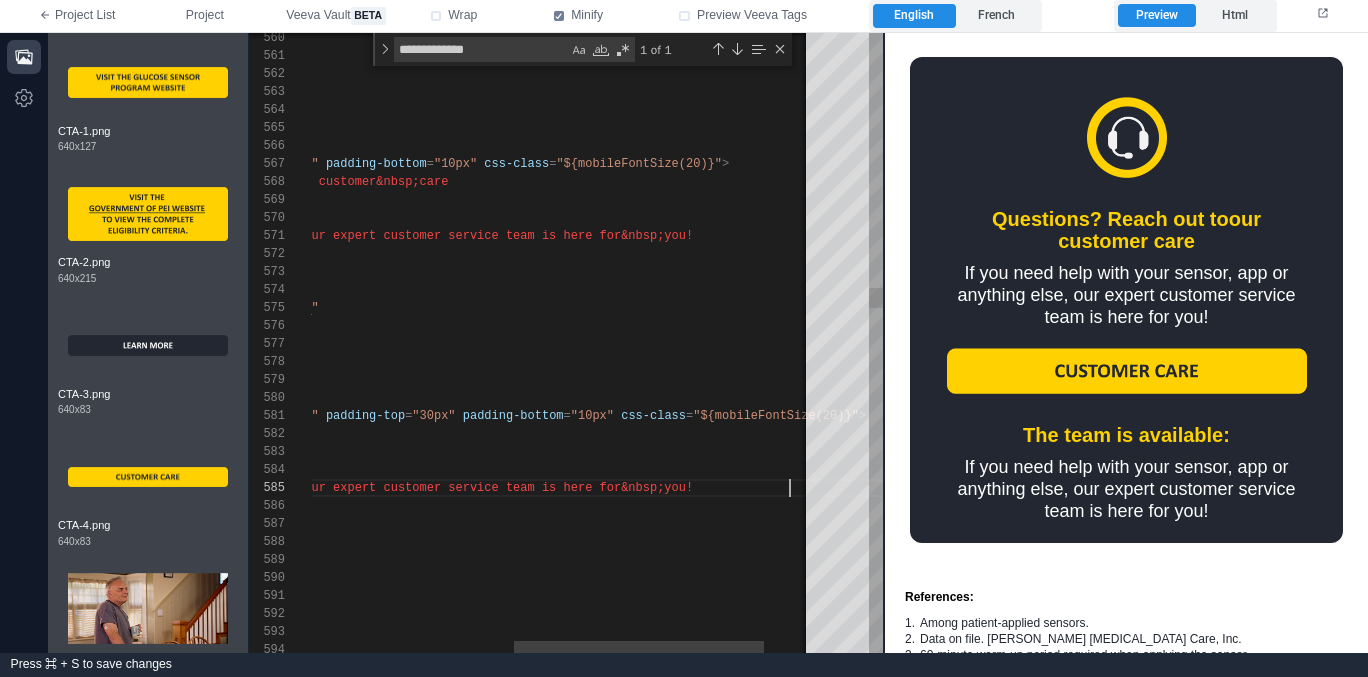 scroll, scrollTop: 72, scrollLeft: 87, axis: both 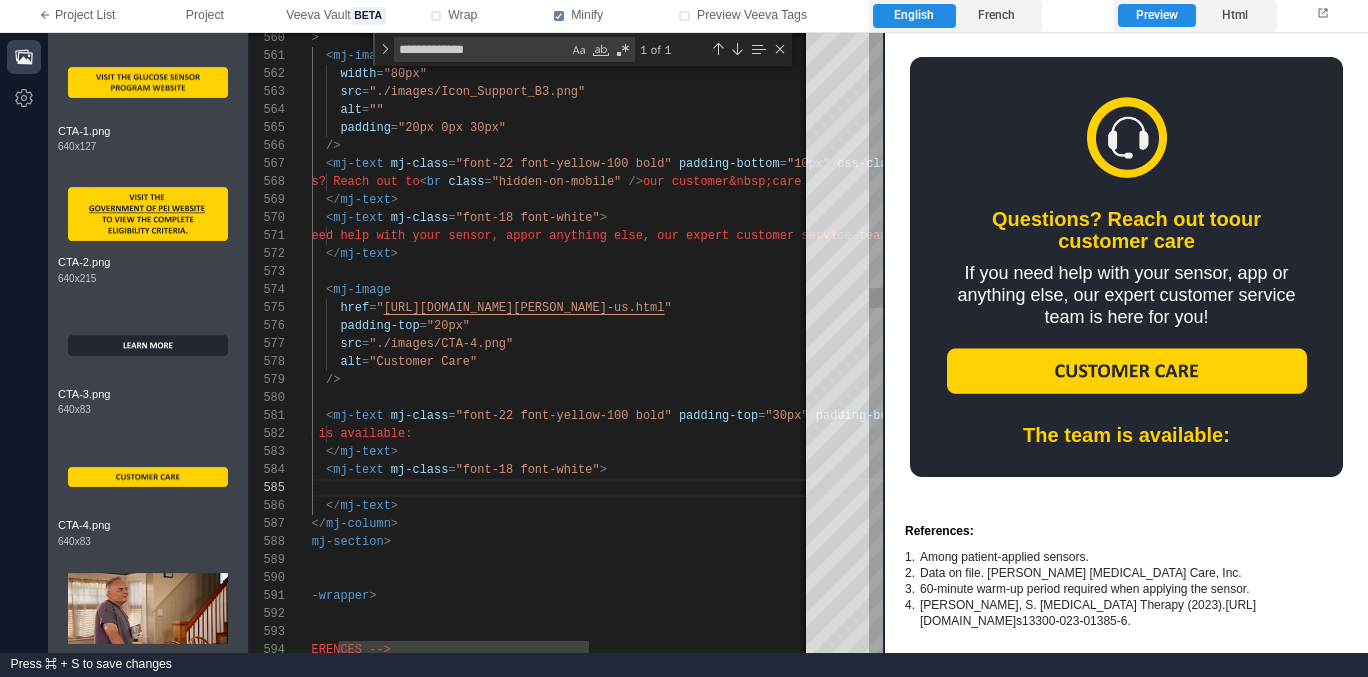 paste on "**********" 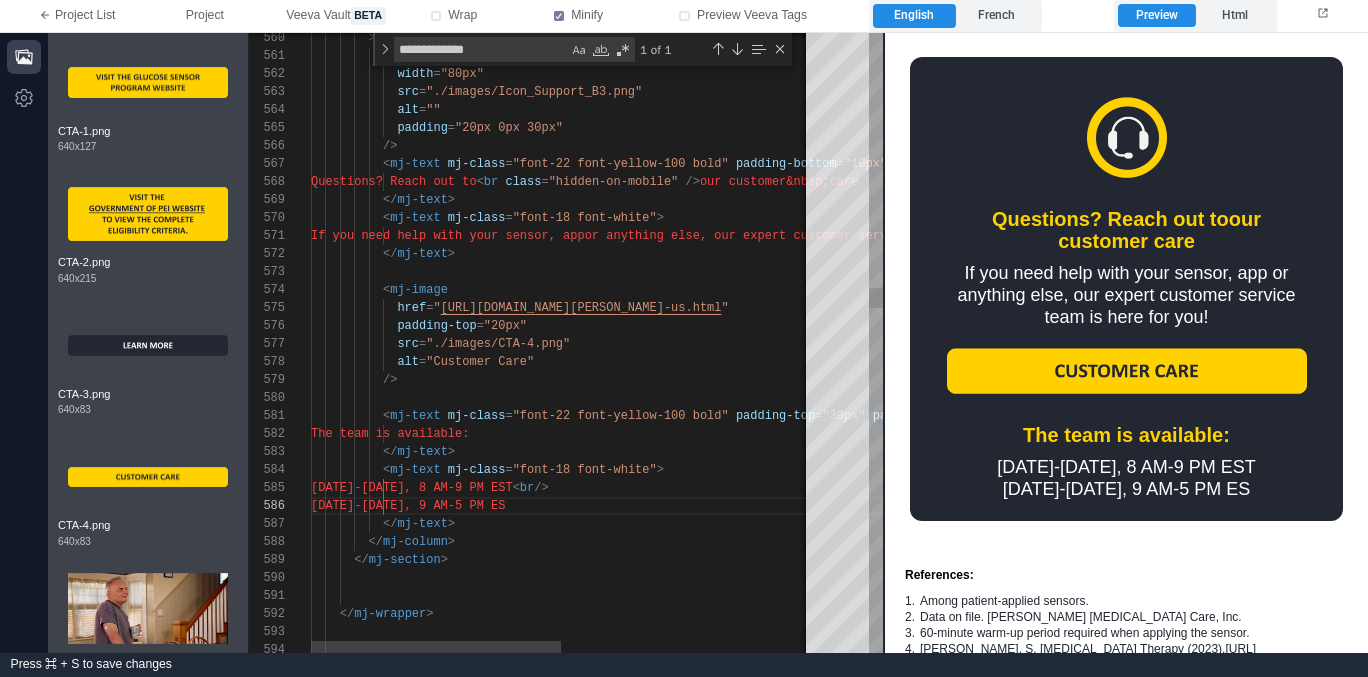 scroll, scrollTop: 90, scrollLeft: 304, axis: both 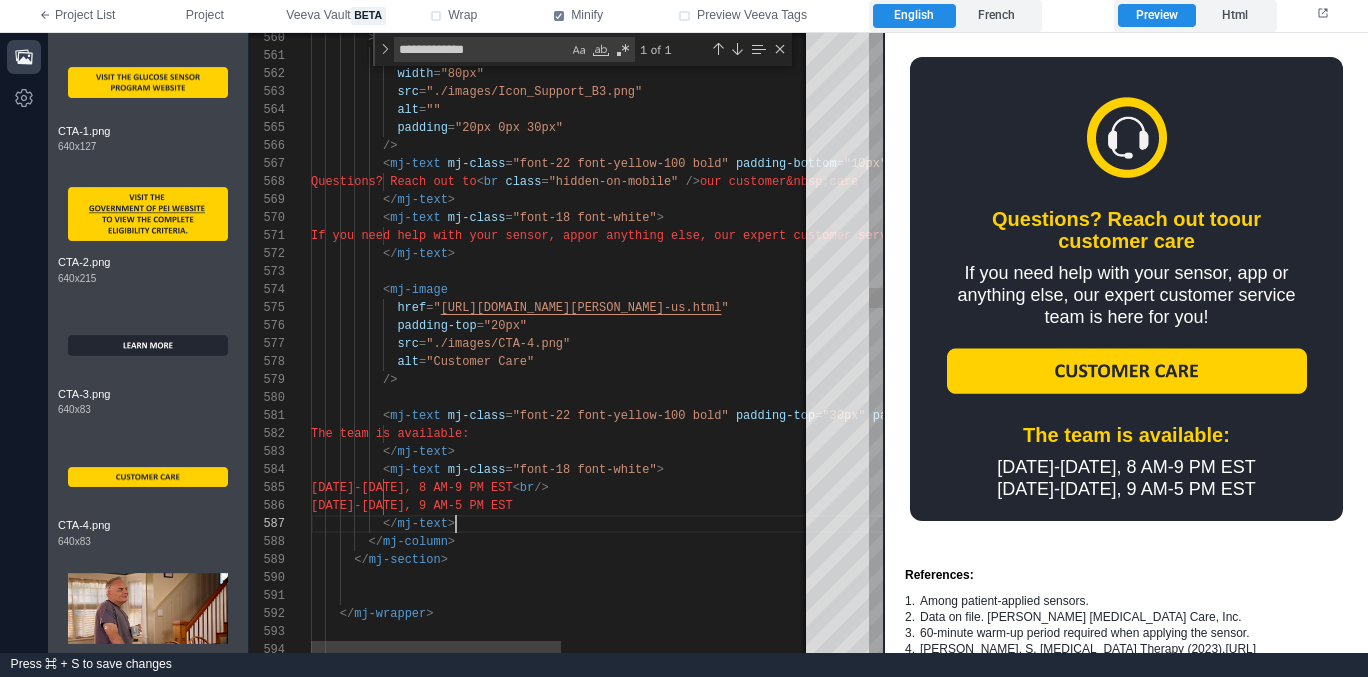 click on "</ mj-text >" at bounding box center (813, 524) 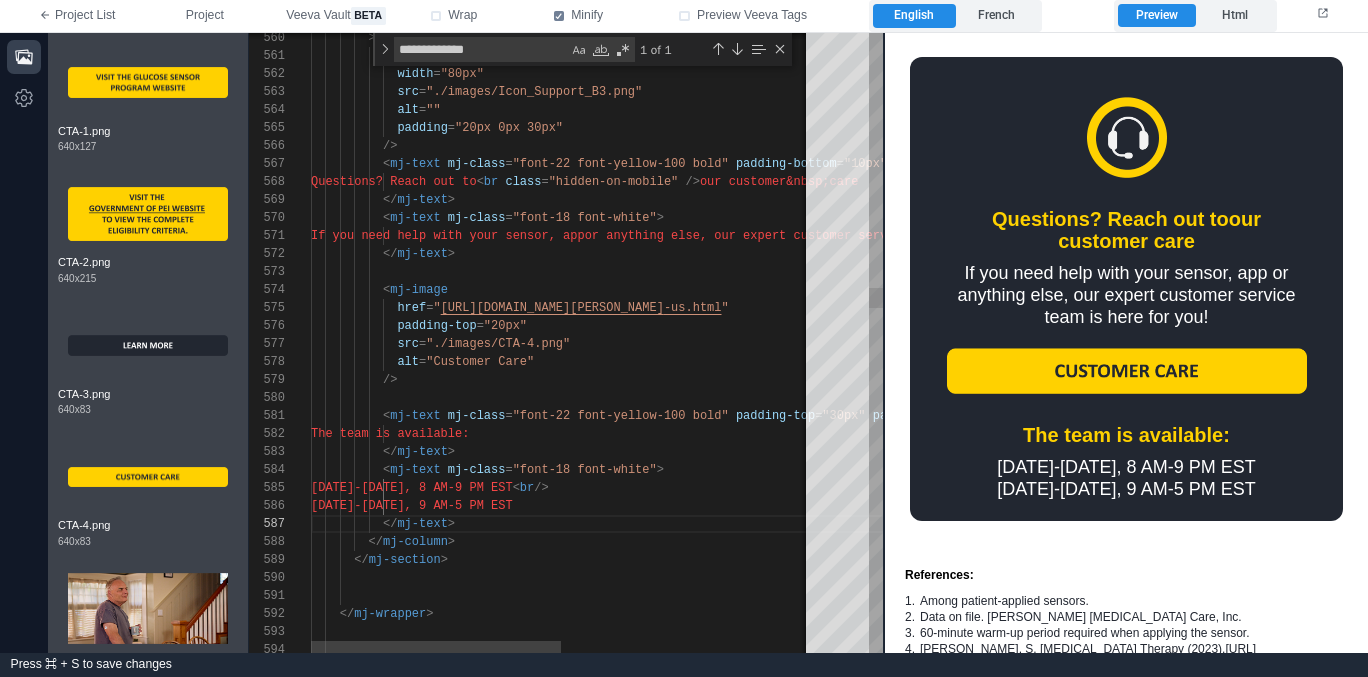 click on ">            < mj-image              width = "80px"              src = "./images/Icon_Support_B3.png"              alt = ""              padding = "20px 0px 30px"            />            < mj-text   mj-class = "font-22 font-yellow-100 bold"   padding-bottom = "10px"   css-class = "${mobileFontSize(20)}" >             Questions? Reach out to < br   class = "hidden-on-mobile"   />  our customer&nbsp;care            </ mj-text >            < mj-text   mj-class = "font-18 font-white" >             If you need help with your sensor, app  or anything else, our expert customer service tea m is here for&nbsp;you!            </ mj-text >            < mj-image              padding-top = "20px"              src = "./images/CTA-4.png"              alt = "Customer Care"            /> >" at bounding box center [500311, 489934] 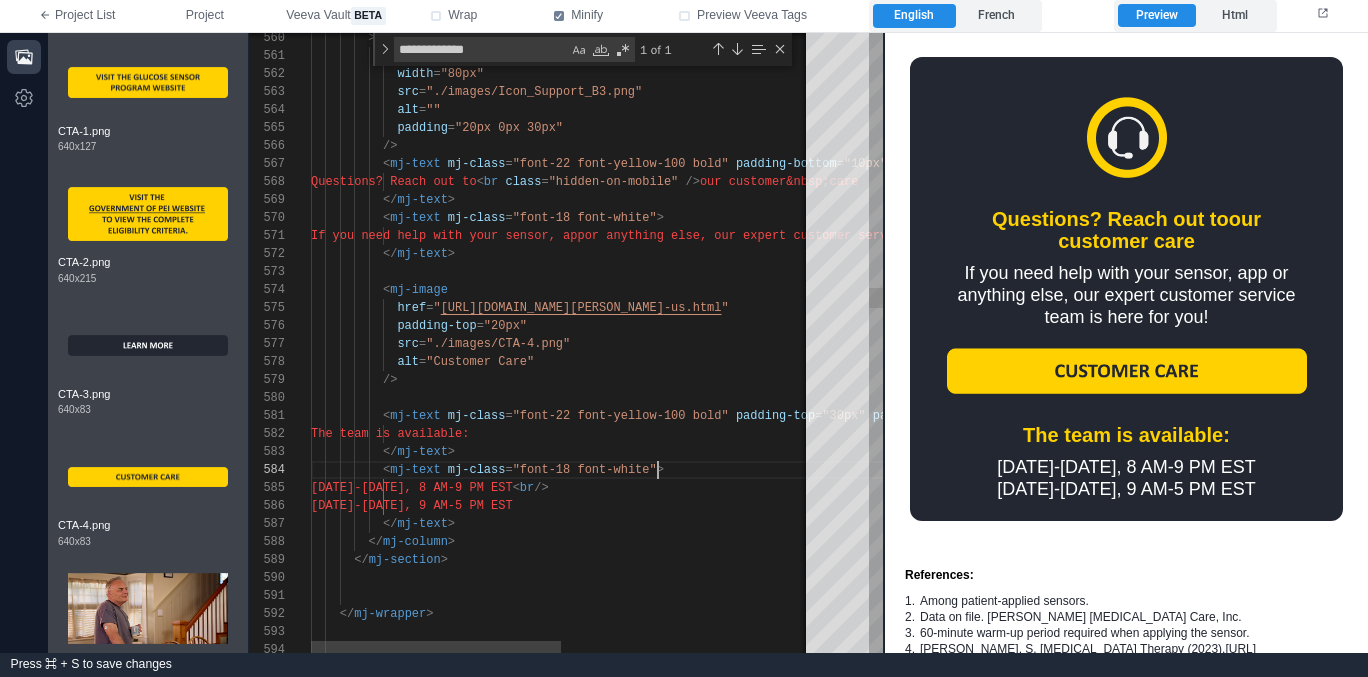 scroll, scrollTop: 54, scrollLeft: 347, axis: both 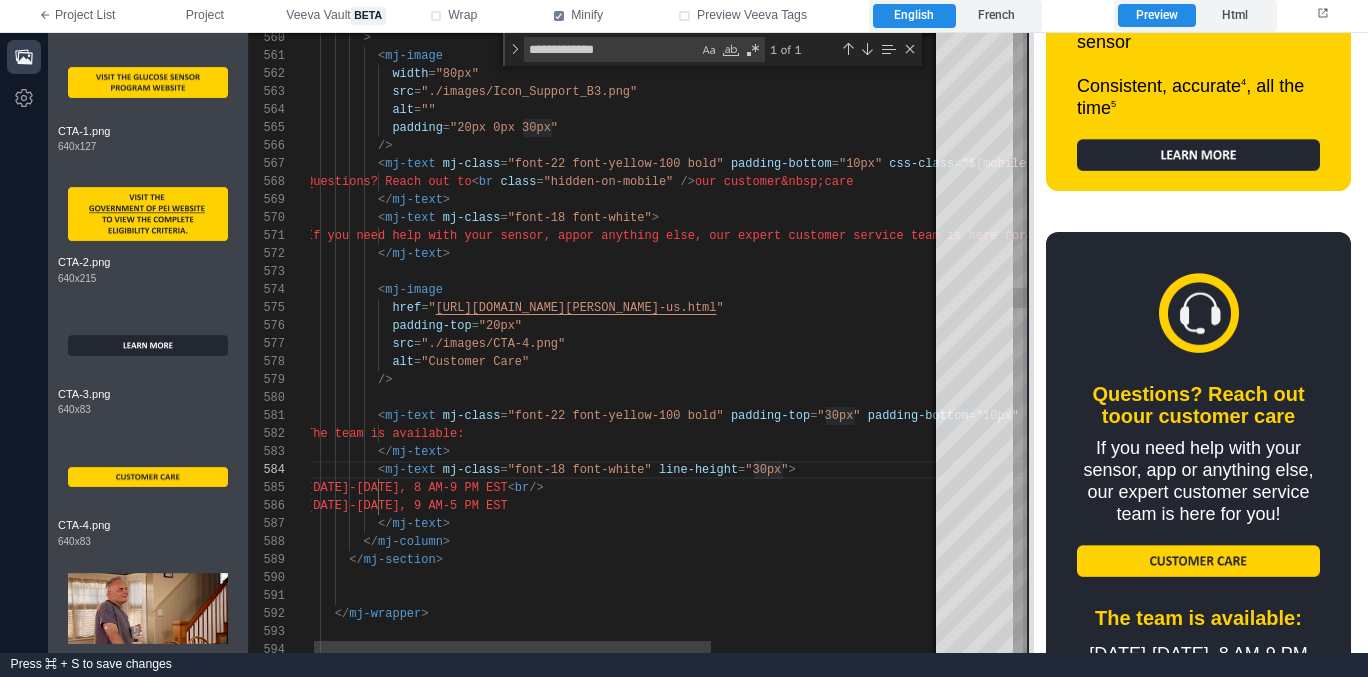 drag, startPoint x: 886, startPoint y: 454, endPoint x: 1030, endPoint y: 472, distance: 145.12064 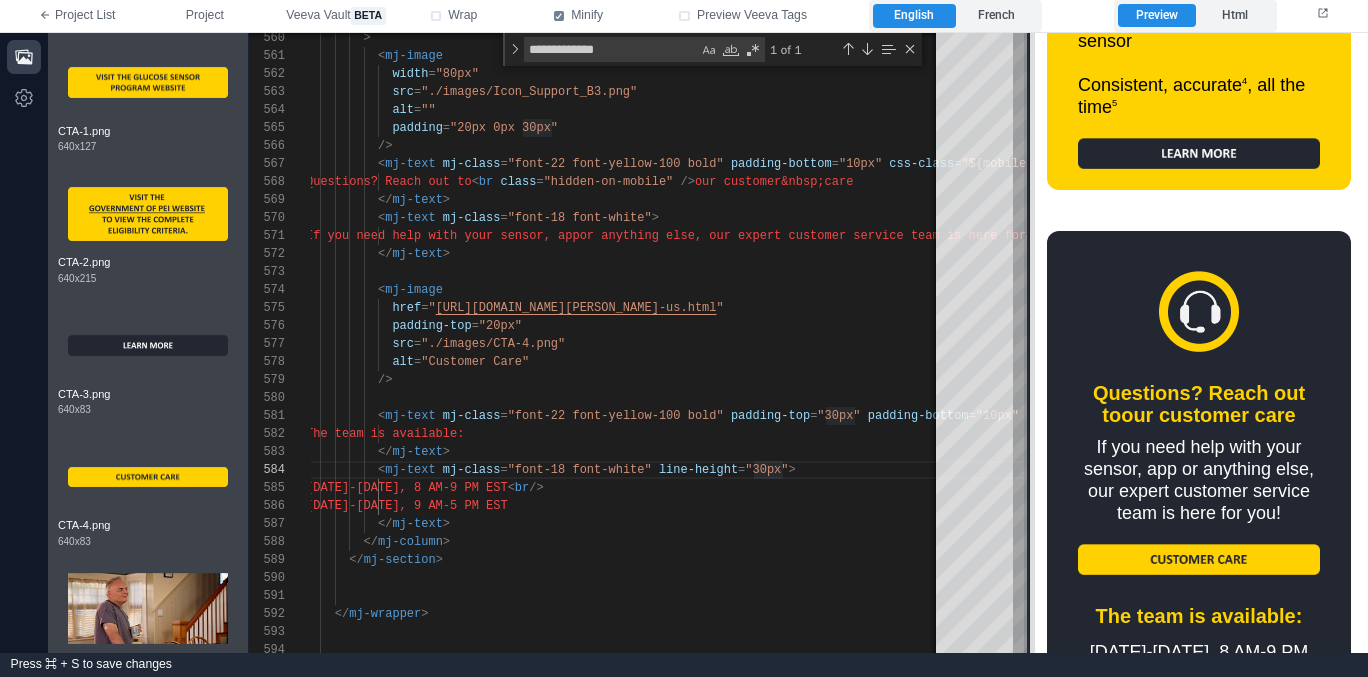 scroll, scrollTop: 3346, scrollLeft: 0, axis: vertical 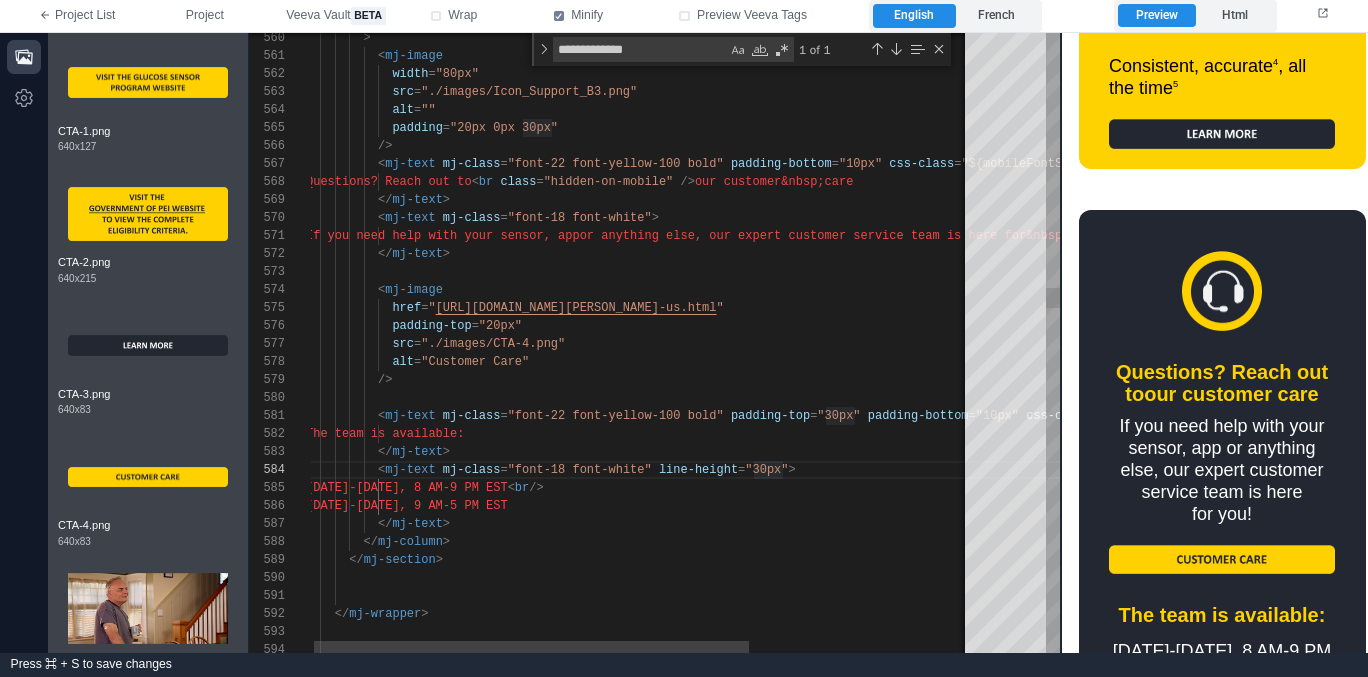 drag, startPoint x: 1030, startPoint y: 472, endPoint x: 901, endPoint y: 489, distance: 130.11533 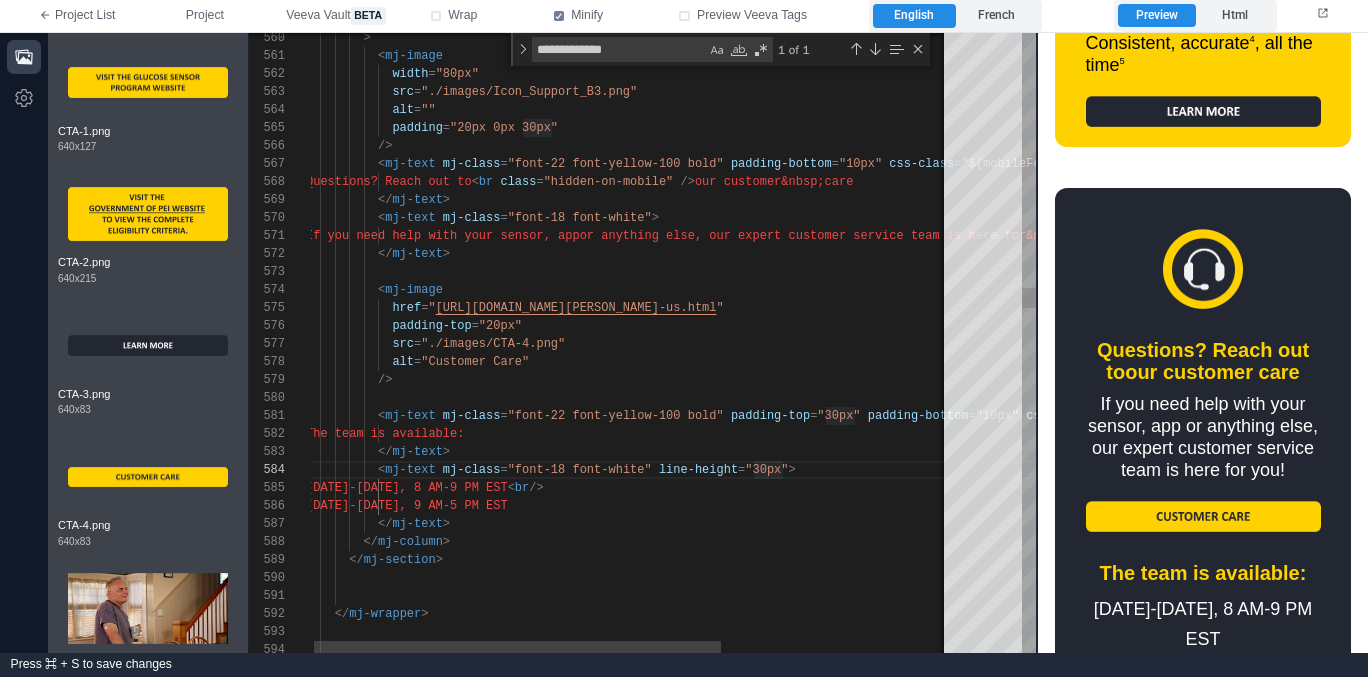 click on "[DATE]-[DATE], 8 AM-9 PM EST" at bounding box center [407, 488] 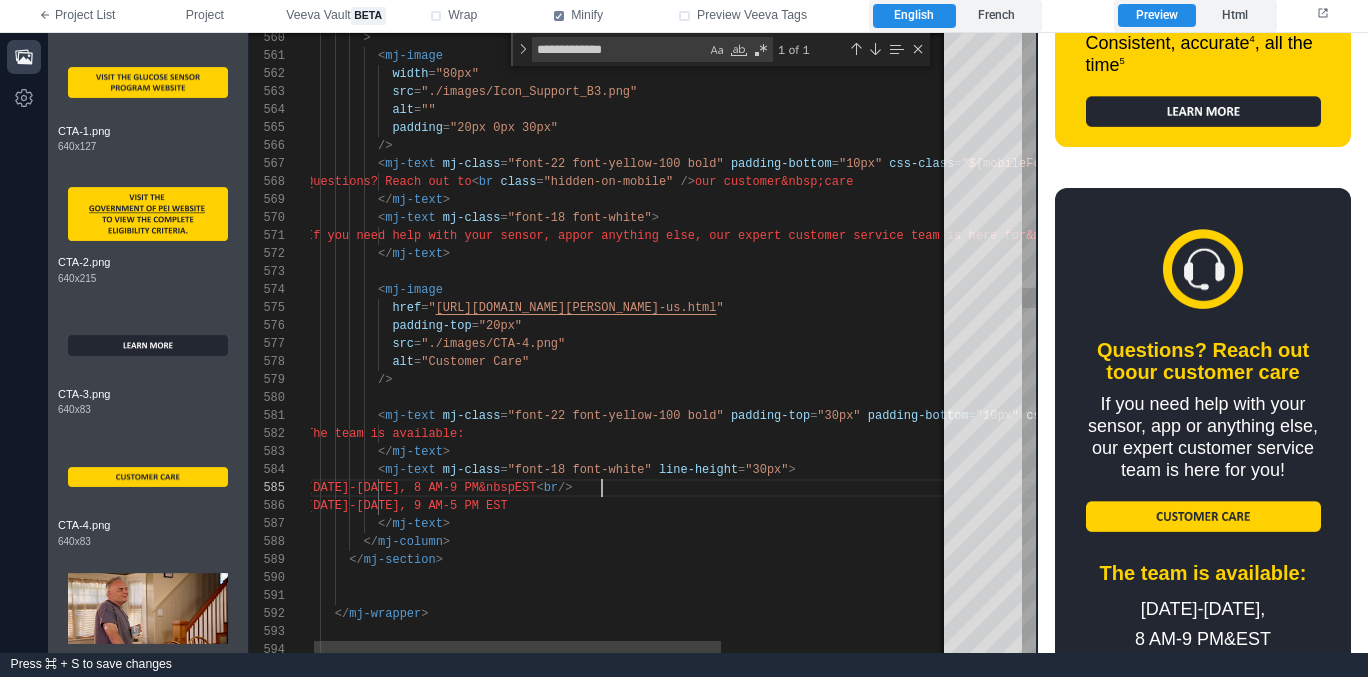 scroll, scrollTop: 72, scrollLeft: 304, axis: both 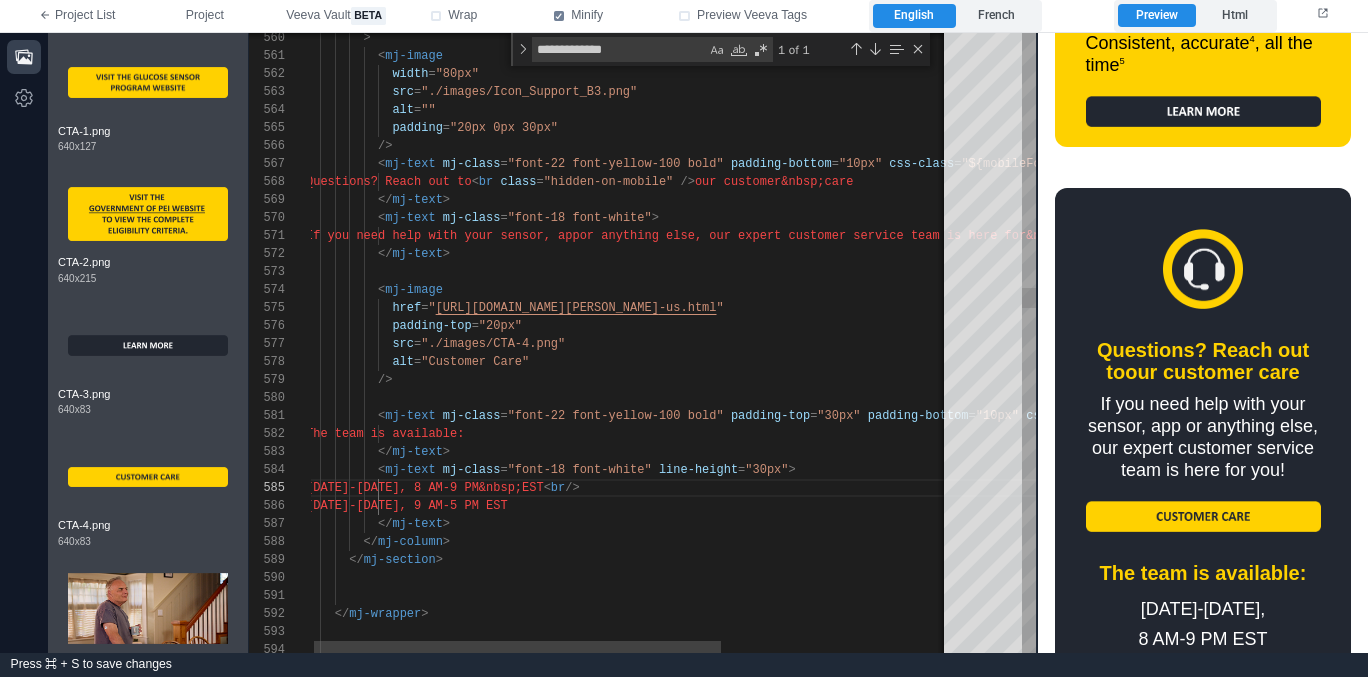 click on "[DATE]-[DATE], 9 AM-5 PM EST" at bounding box center (407, 506) 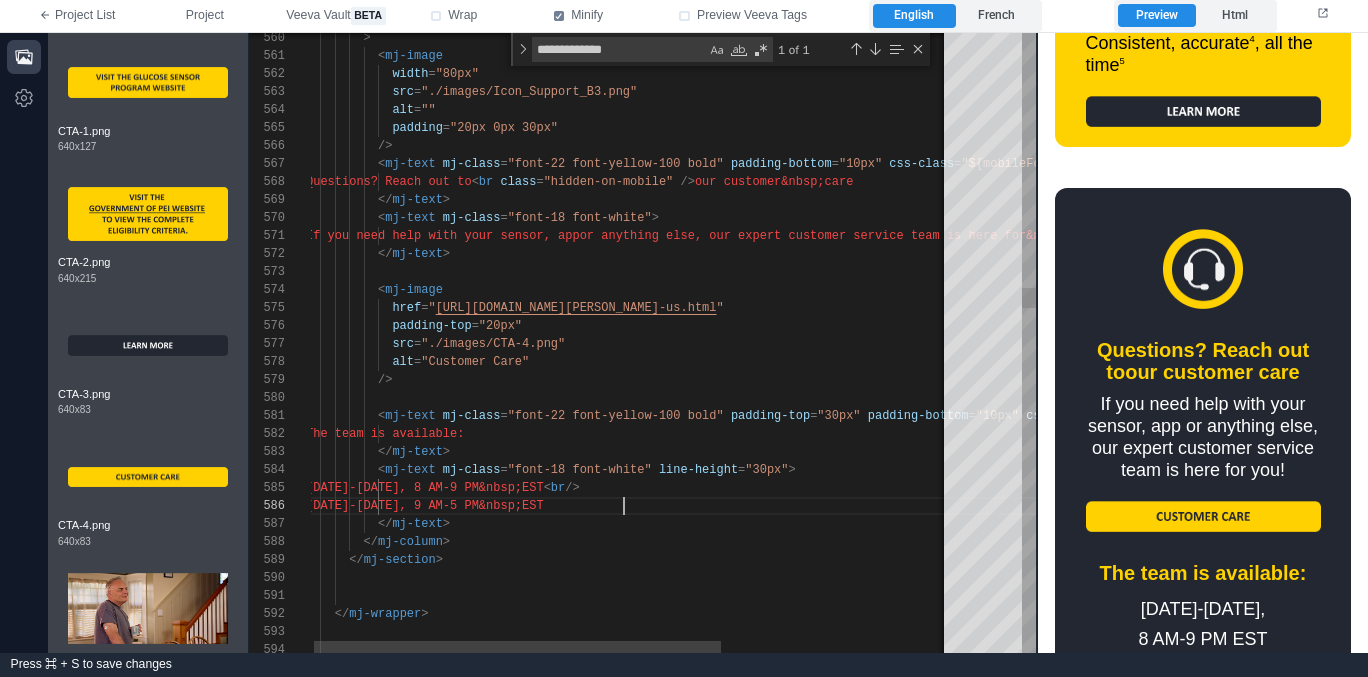 scroll, scrollTop: 90, scrollLeft: 318, axis: both 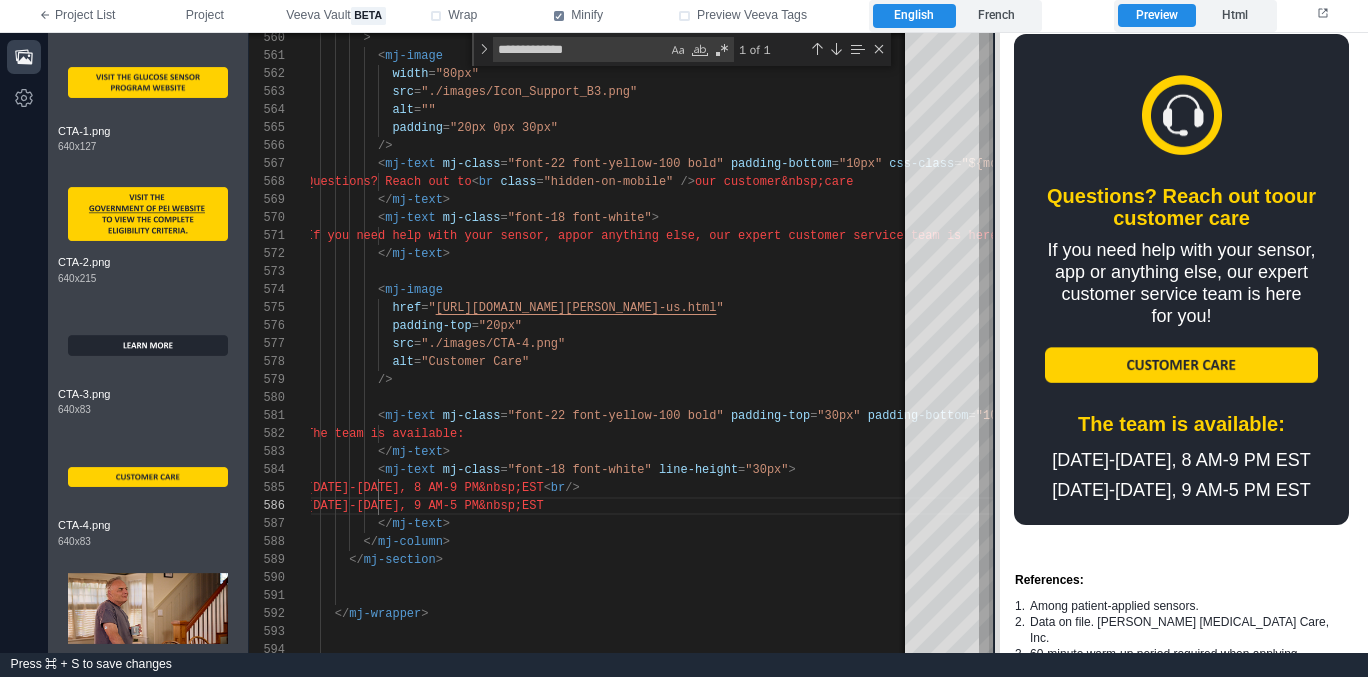 drag, startPoint x: 1035, startPoint y: 488, endPoint x: 992, endPoint y: 508, distance: 47.423622 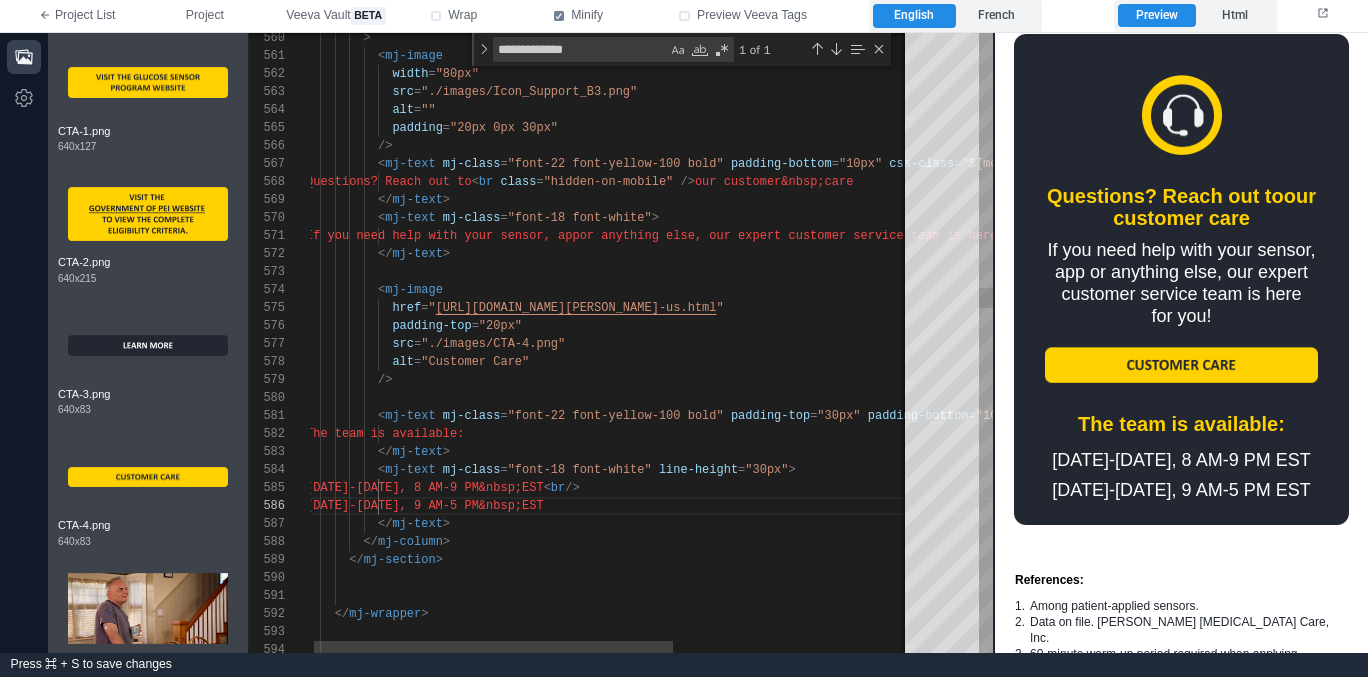 click on "[DATE]-[DATE], 8 AM-9 PM&nbsp;EST" at bounding box center [425, 488] 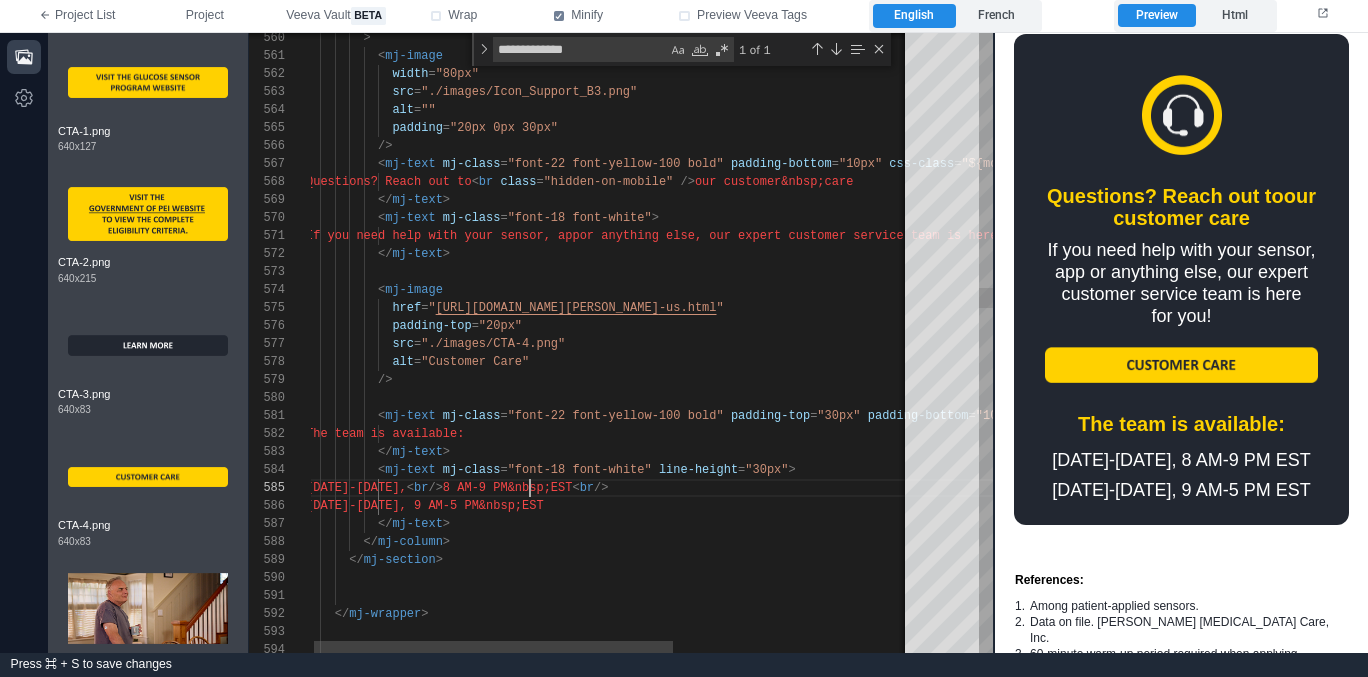 scroll, scrollTop: 72, scrollLeft: 224, axis: both 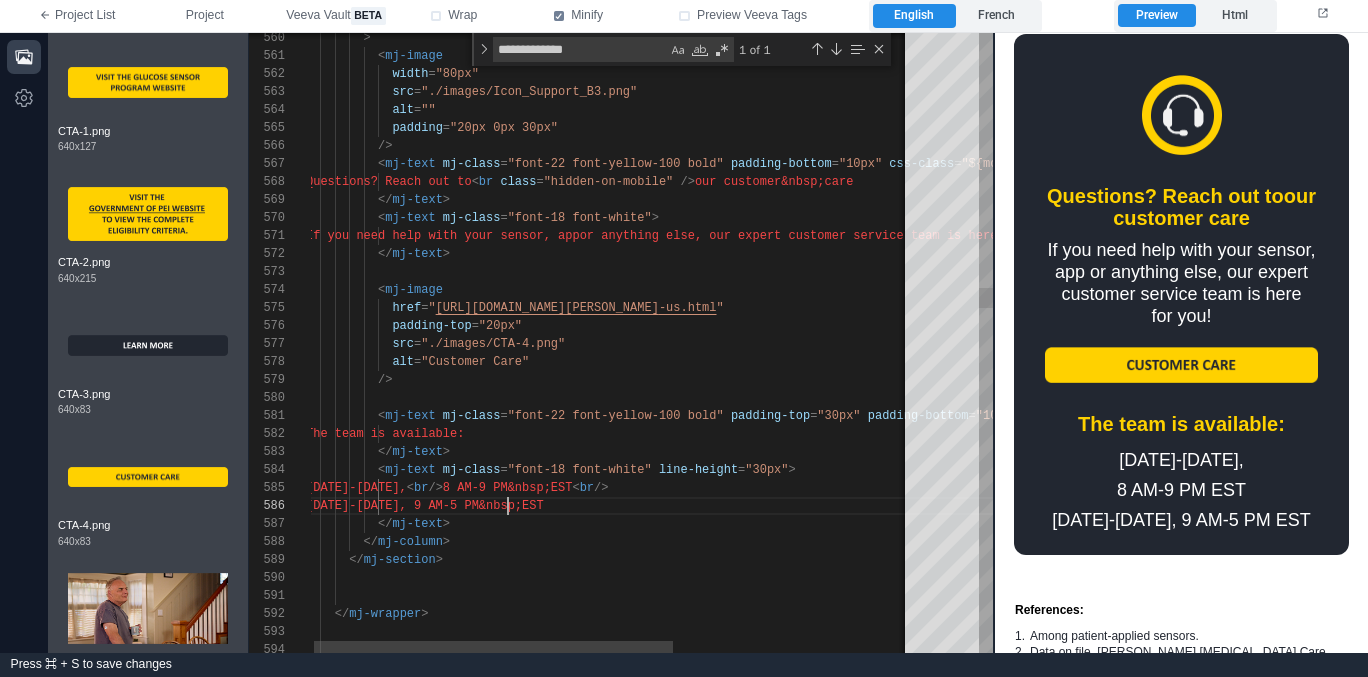 click on ">            < mj-image              width = "80px"              src = "./images/Icon_Support_B3.png"              alt = ""              padding = "20px 0px 30px"            />            < mj-text   mj-class = "font-22 font-yellow-100 bold"   padding-bottom = "10px"   css-class = "${mobileFontSize(20)}" >             Questions? Reach out to < br   class = "hidden-on-mobile"   />  our customer&nbsp;care            </ mj-text >            < mj-text   mj-class = "font-18 font-white" >             If you need help with your sensor, app  or anything else, our expert customer service tea m is here for&nbsp;you!            </ mj-text >            < mj-image              padding-top = "20px"              src = "./images/CTA-4.png"              alt = "Customer Care"            /> >" at bounding box center (500306, 489934) 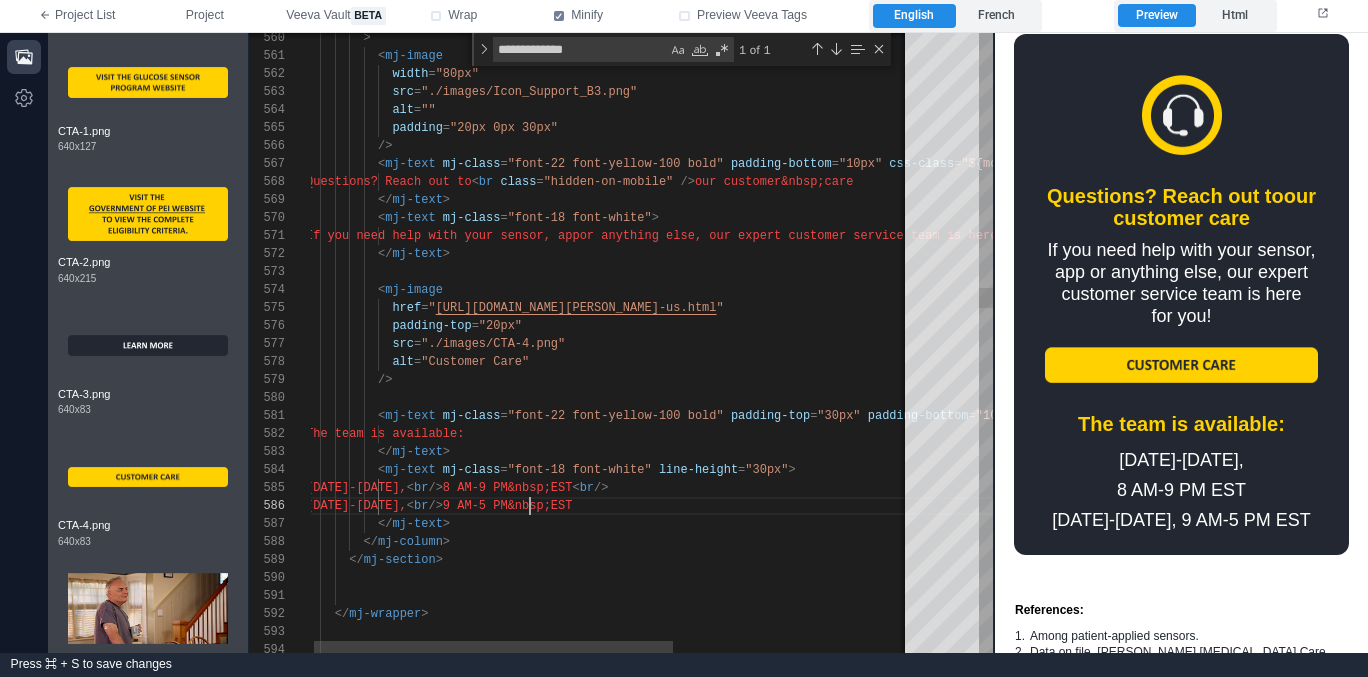 scroll, scrollTop: 90, scrollLeft: 224, axis: both 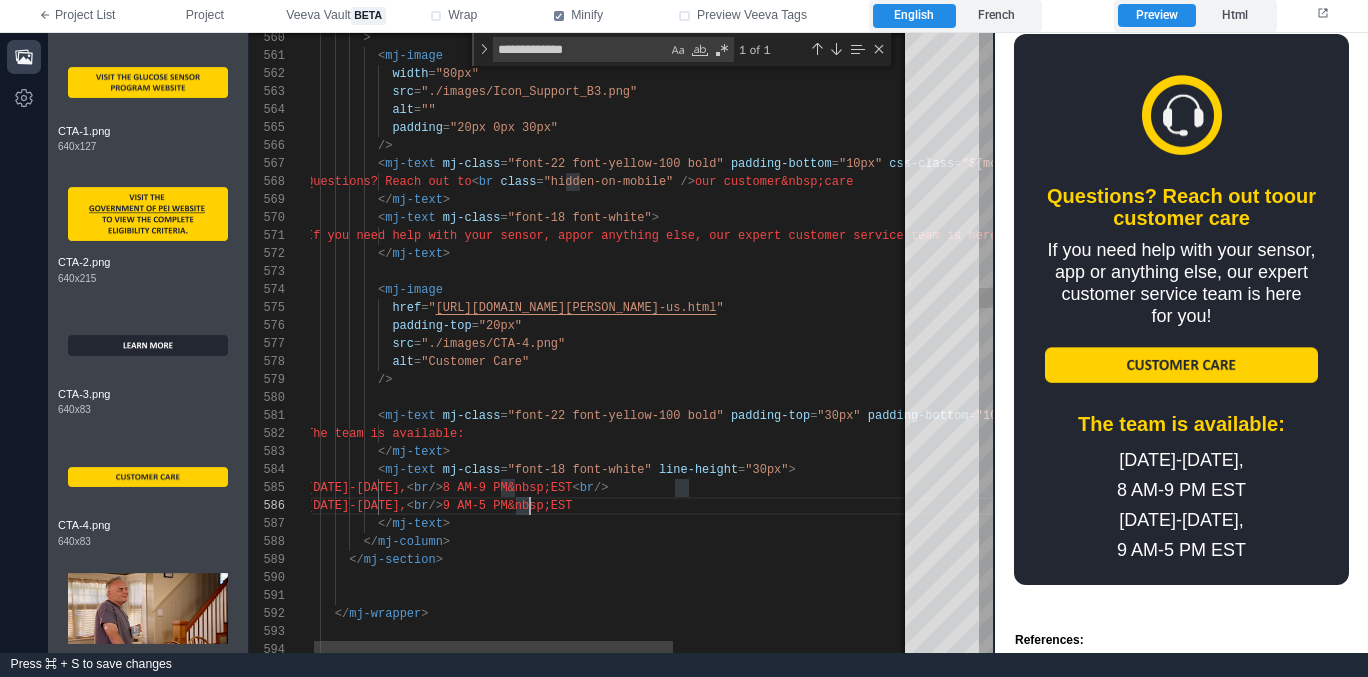 click on ">            < mj-image              width = "80px"              src = "./images/Icon_Support_B3.png"              alt = ""              padding = "20px 0px 30px"            />            < mj-text   mj-class = "font-22 font-yellow-100 bold"   padding-bottom = "10px"   css-class = "${mobileFontSize(20)}" >             Questions? Reach out to < br   class = "hidden-on-mobile"   />  our customer&nbsp;care            </ mj-text >            < mj-text   mj-class = "font-18 font-white" >             If you need help with your sensor, app  or anything else, our expert customer service tea m is here for&nbsp;you!            </ mj-text >            < mj-image              padding-top = "20px"              src = "./images/CTA-4.png"              alt = "Customer Care"            /> >" at bounding box center [500306, 489934] 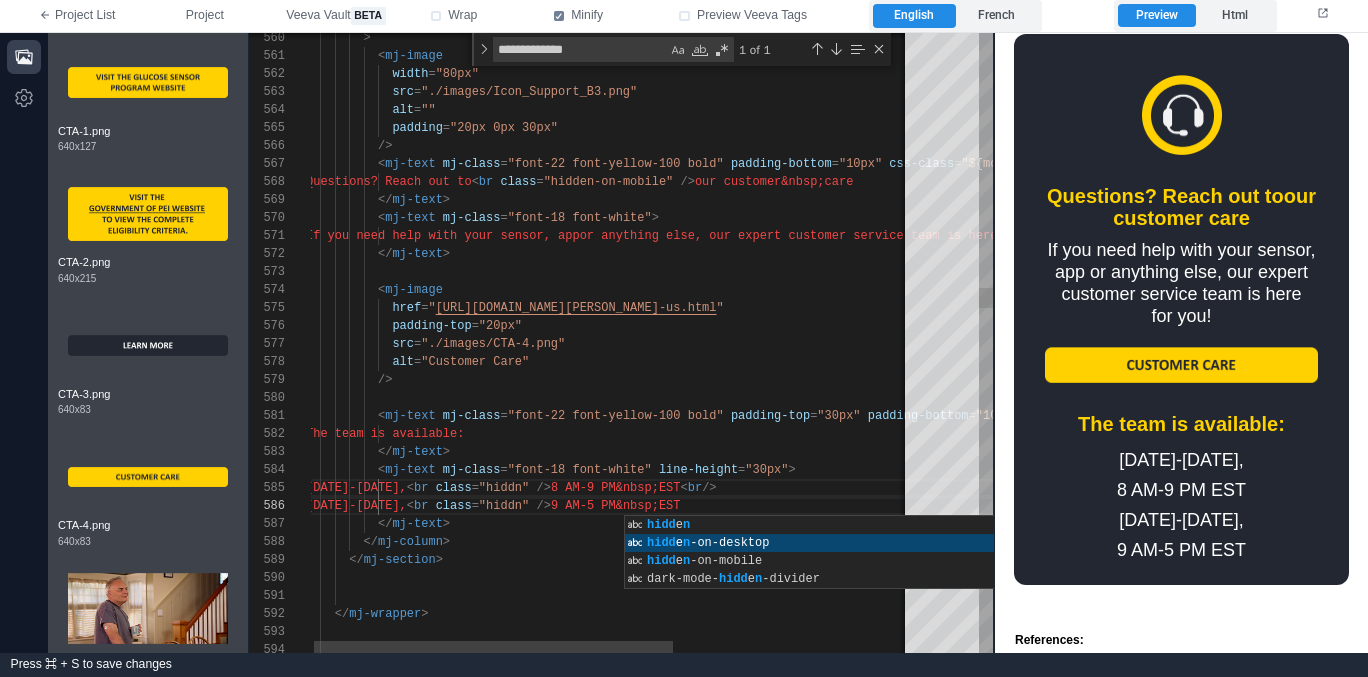 scroll, scrollTop: 90, scrollLeft: 405, axis: both 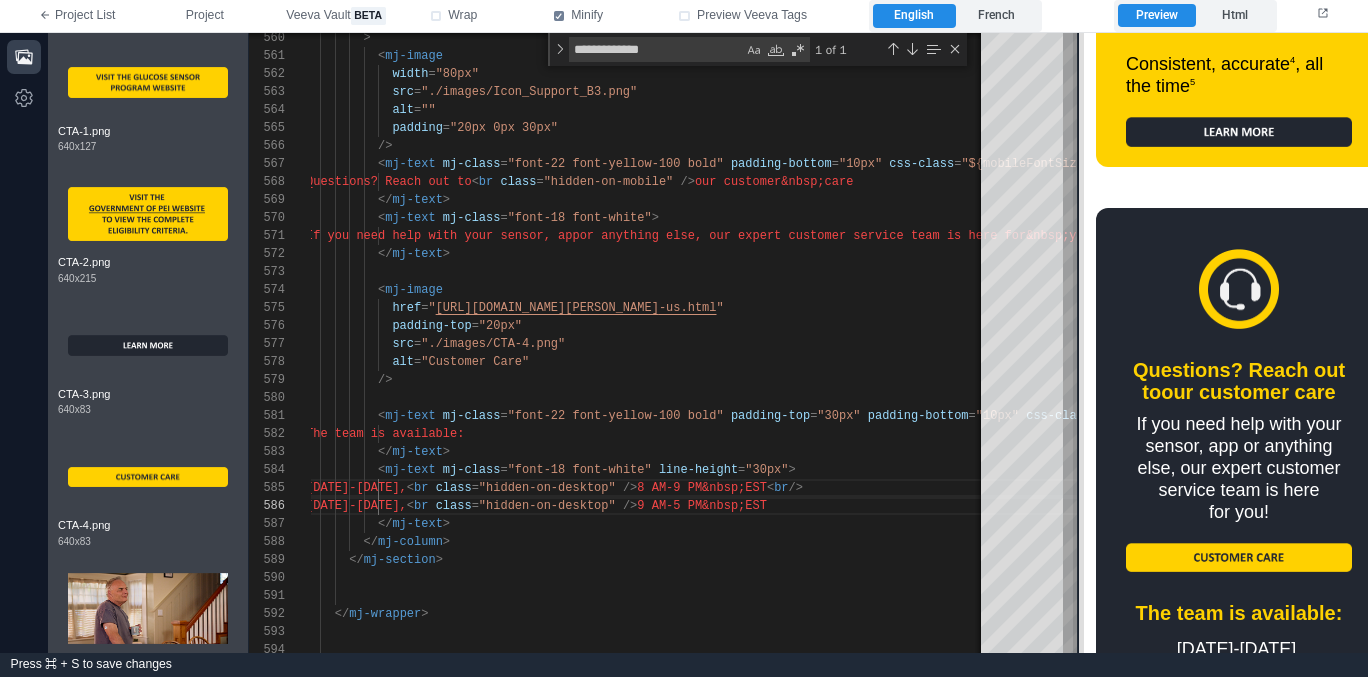 drag, startPoint x: 993, startPoint y: 457, endPoint x: 1077, endPoint y: 462, distance: 84.14868 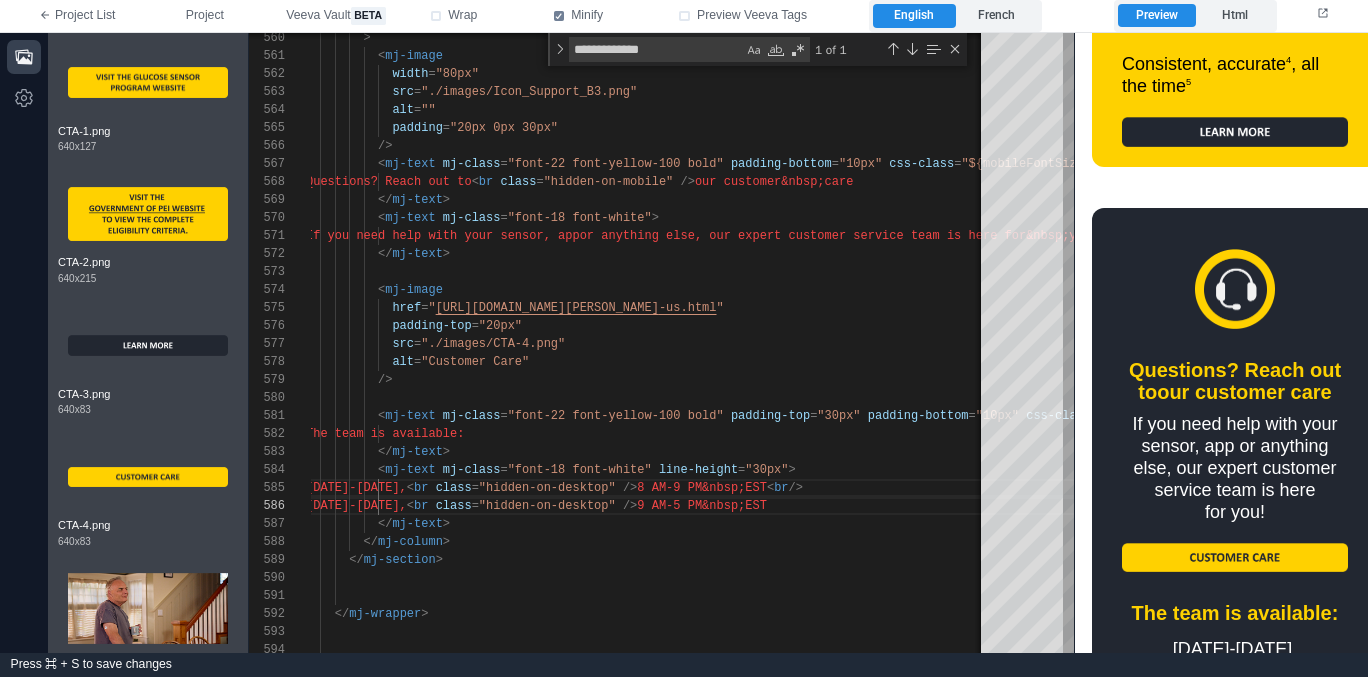 scroll, scrollTop: 2608, scrollLeft: 0, axis: vertical 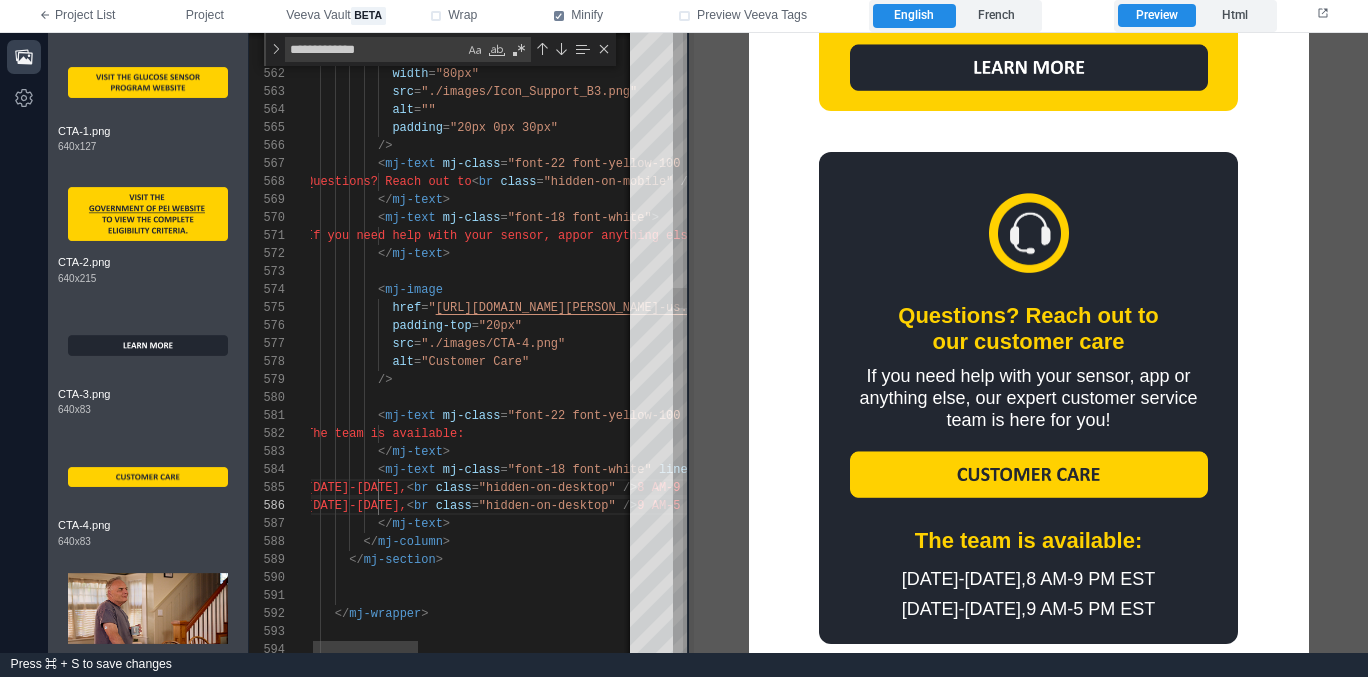 drag, startPoint x: 1078, startPoint y: 394, endPoint x: 689, endPoint y: 402, distance: 389.08224 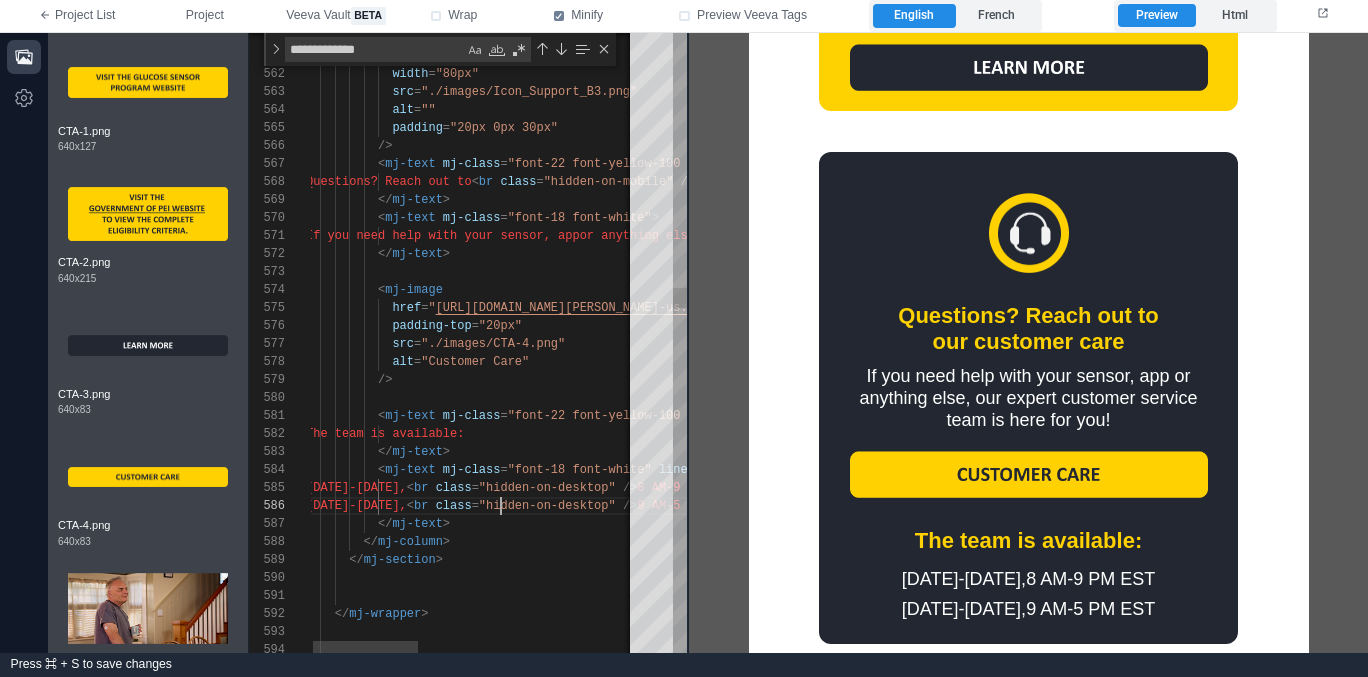 scroll, scrollTop: 90, scrollLeft: 195, axis: both 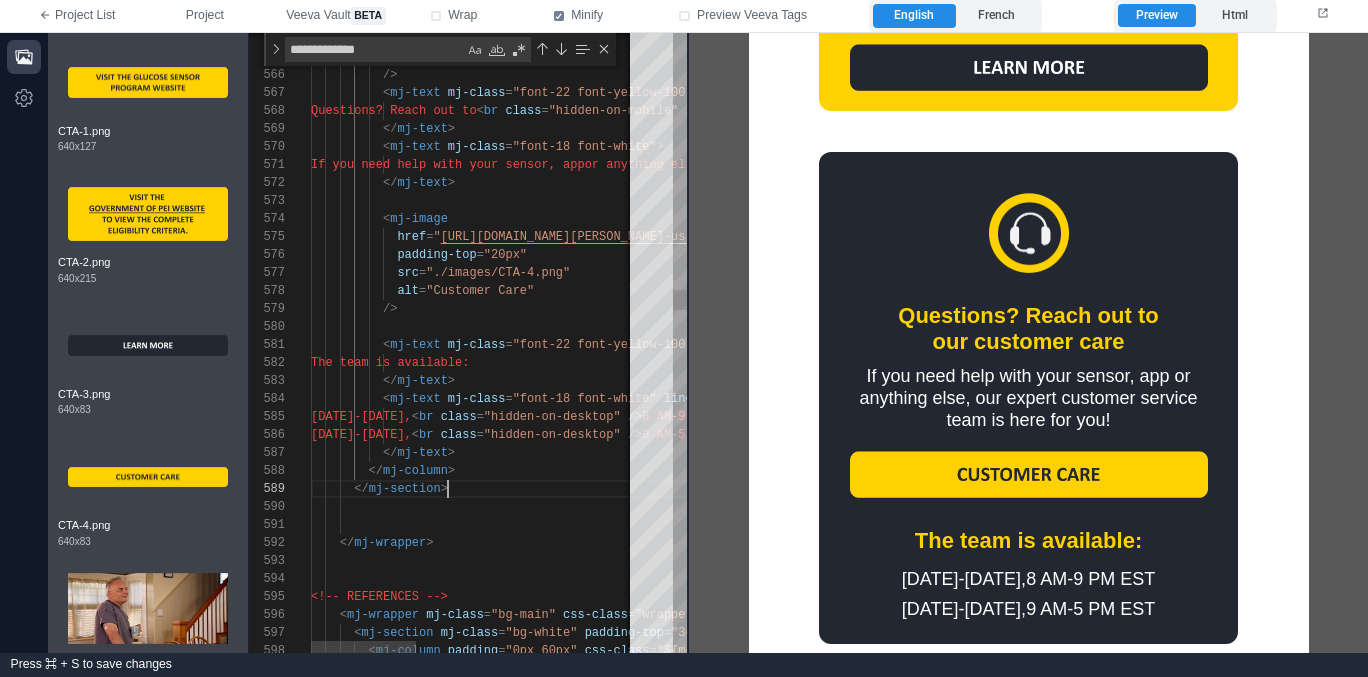click on "</ mj-section >" at bounding box center [813, 489] 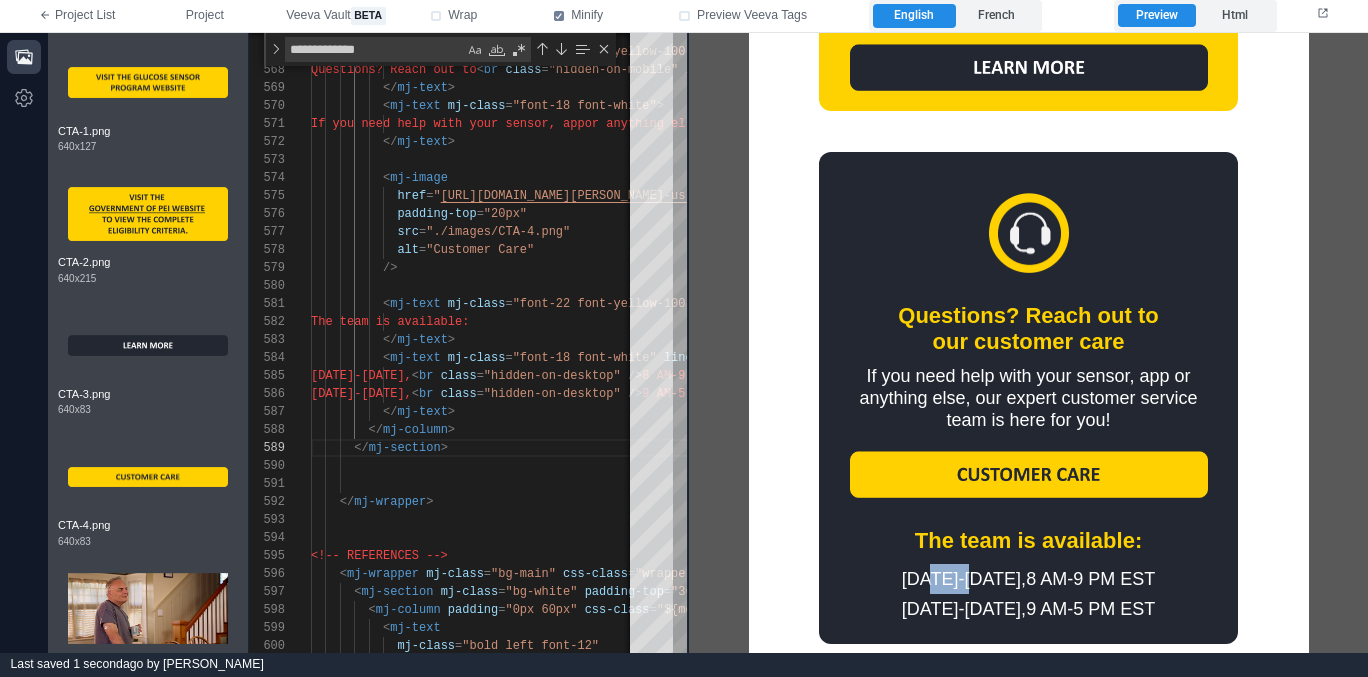 drag, startPoint x: 975, startPoint y: 509, endPoint x: 915, endPoint y: 509, distance: 60 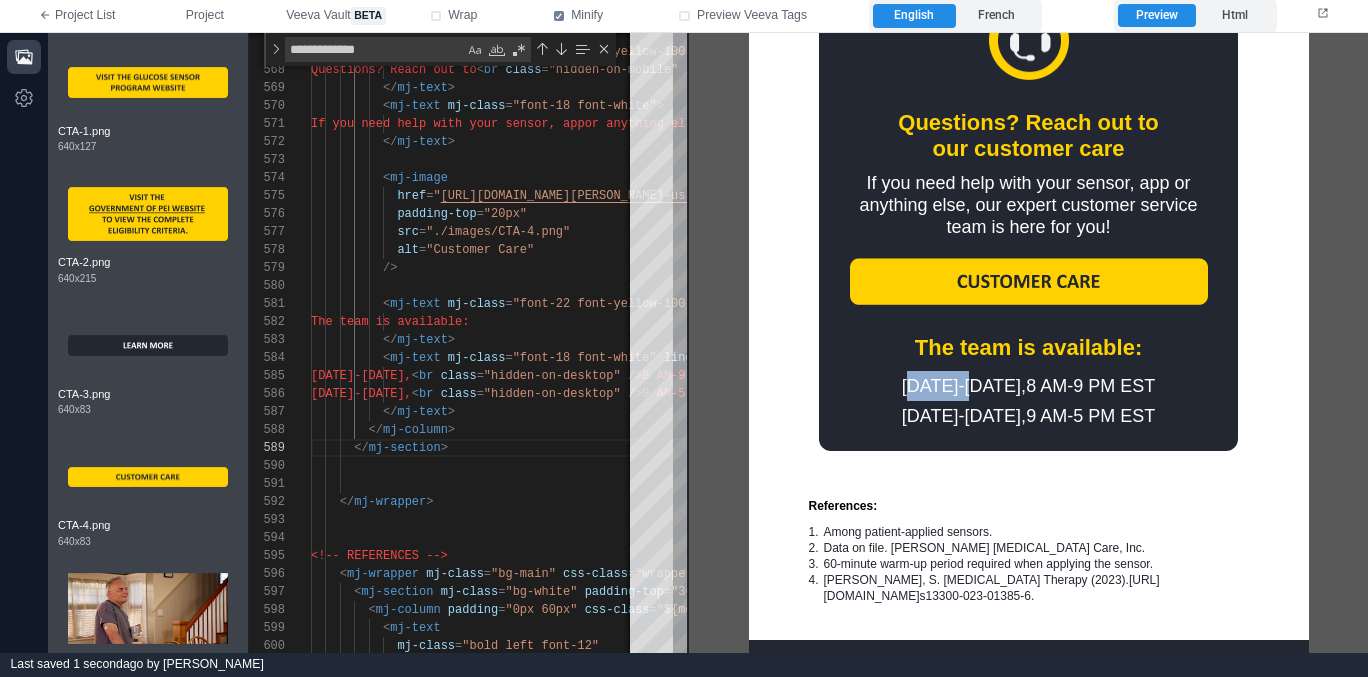 scroll, scrollTop: 2911, scrollLeft: 0, axis: vertical 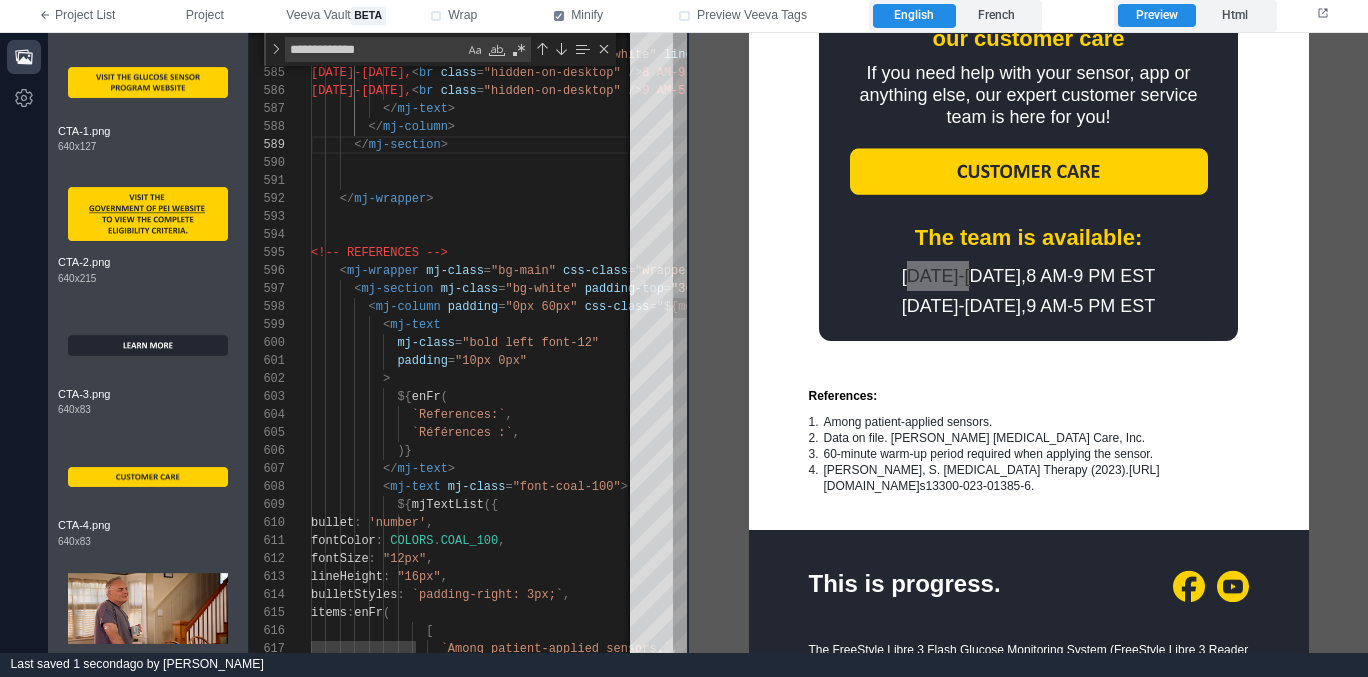 type on "**********" 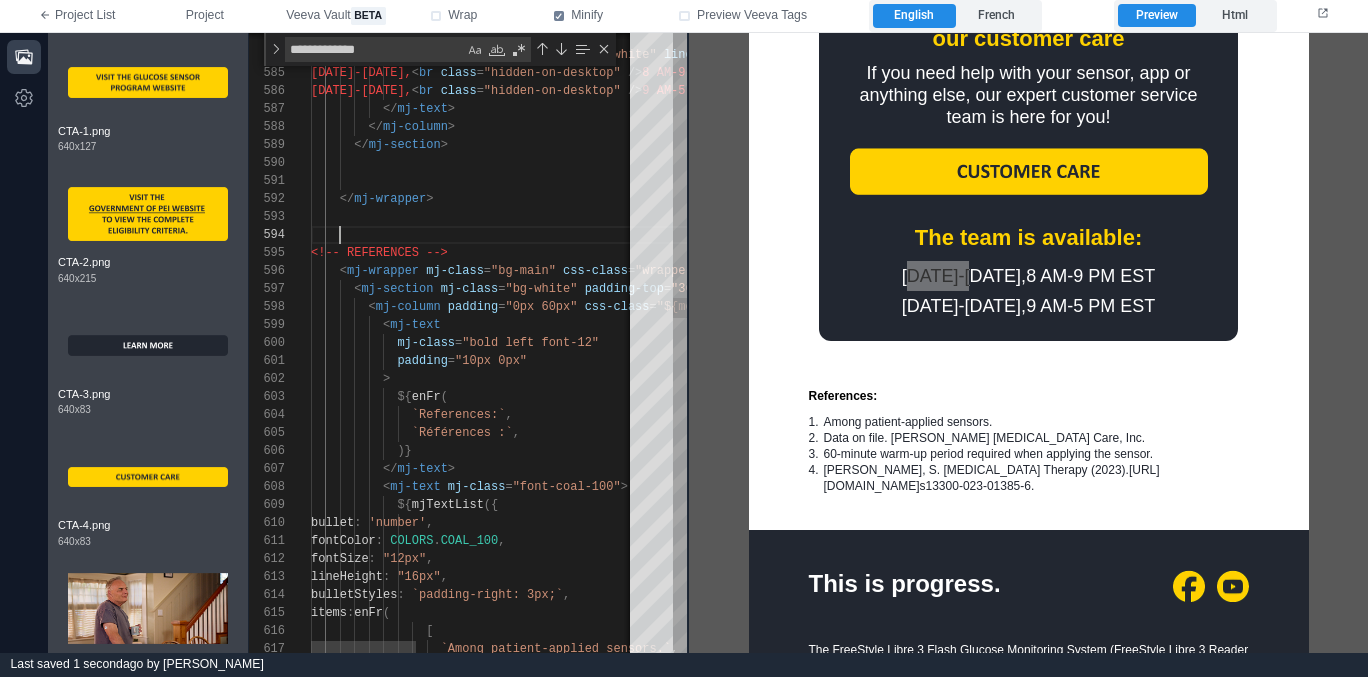click at bounding box center [813, 235] 